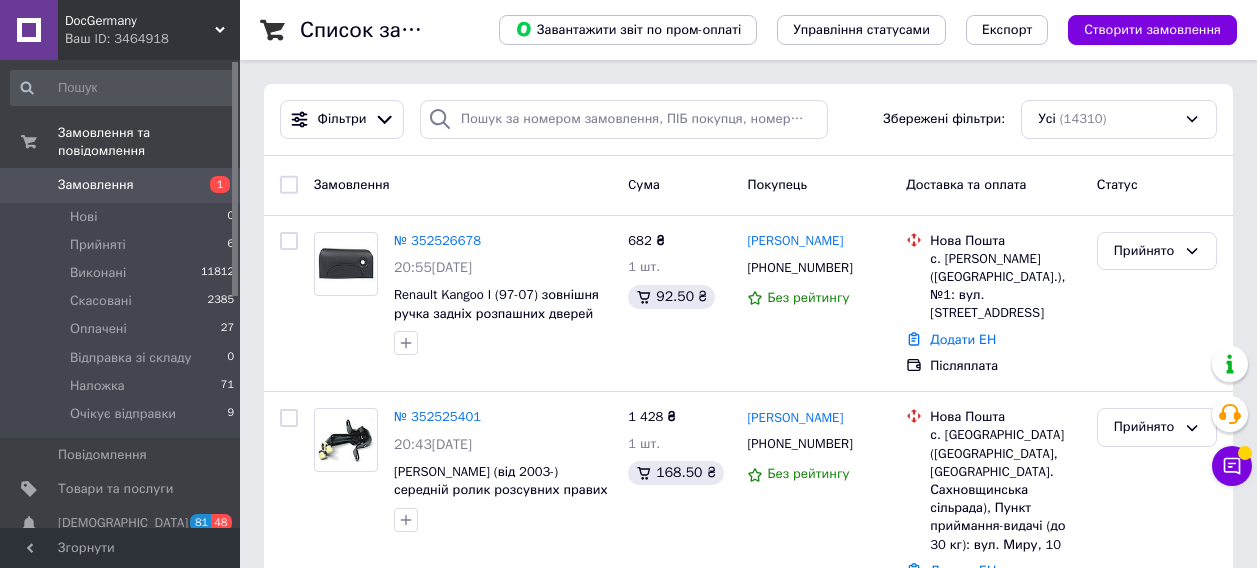 scroll, scrollTop: 0, scrollLeft: 0, axis: both 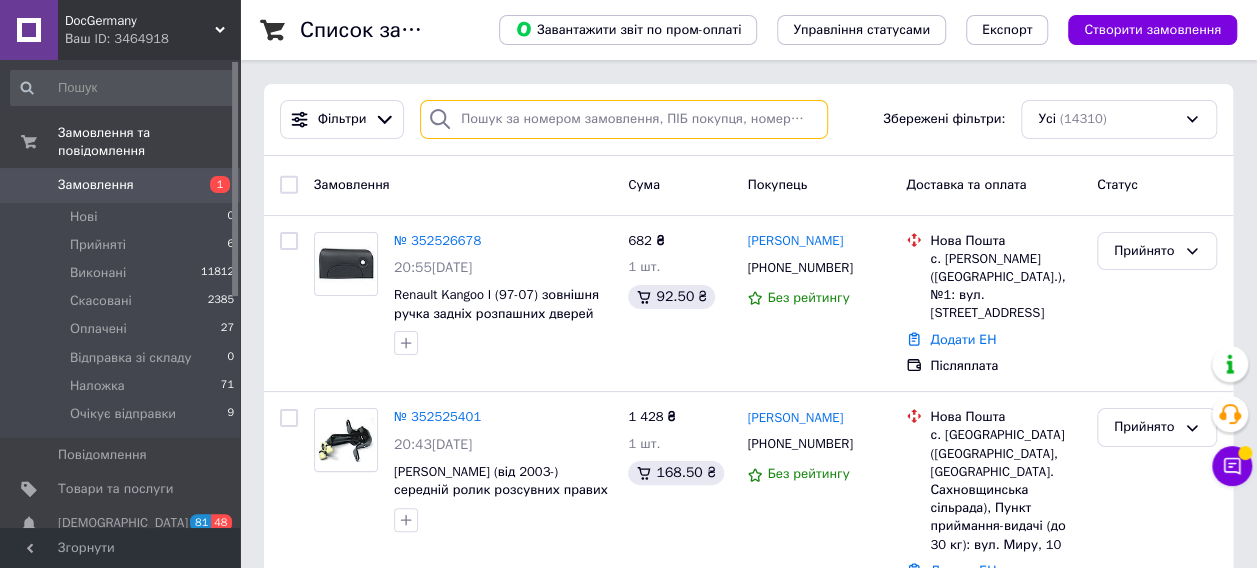 click at bounding box center [624, 119] 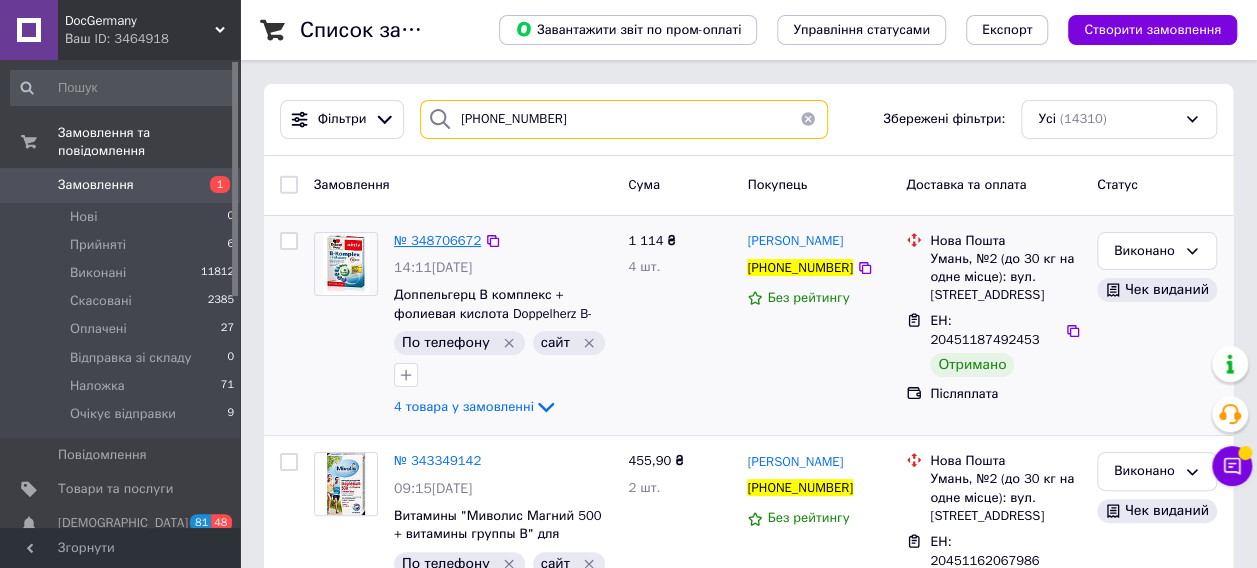 type on "[PHONE_NUMBER]" 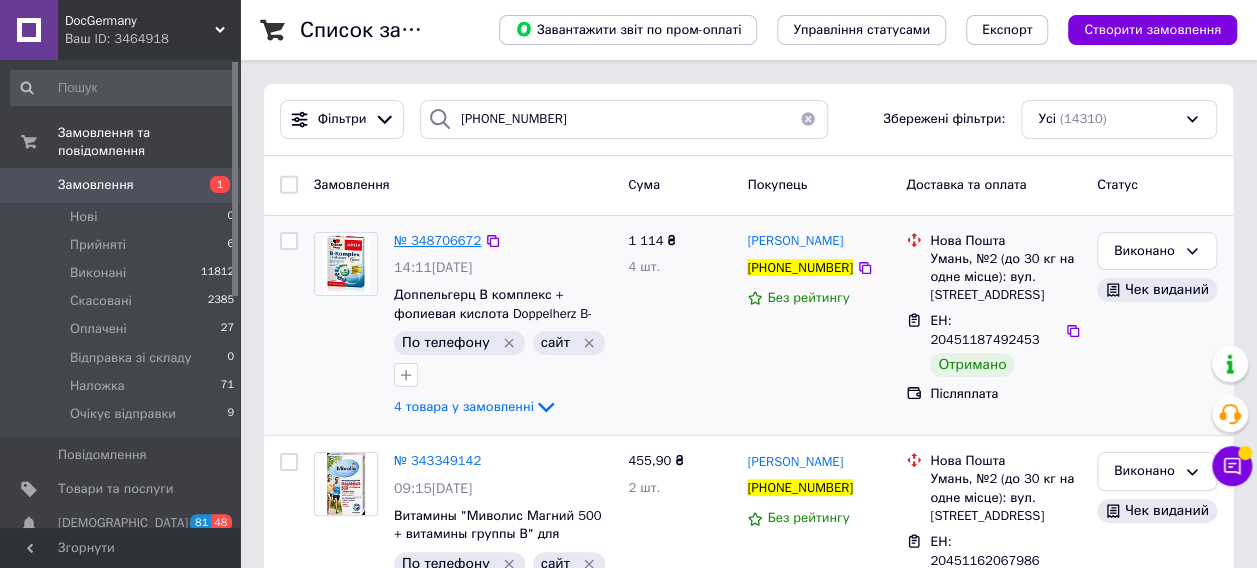click on "№ 348706672" at bounding box center [437, 240] 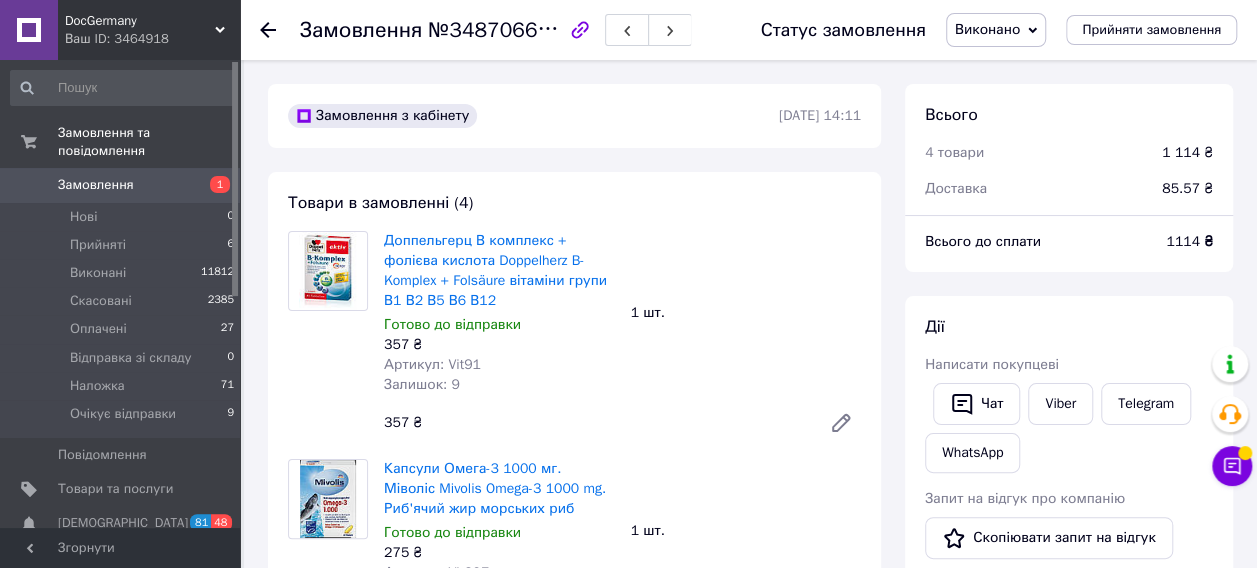 scroll, scrollTop: 816, scrollLeft: 0, axis: vertical 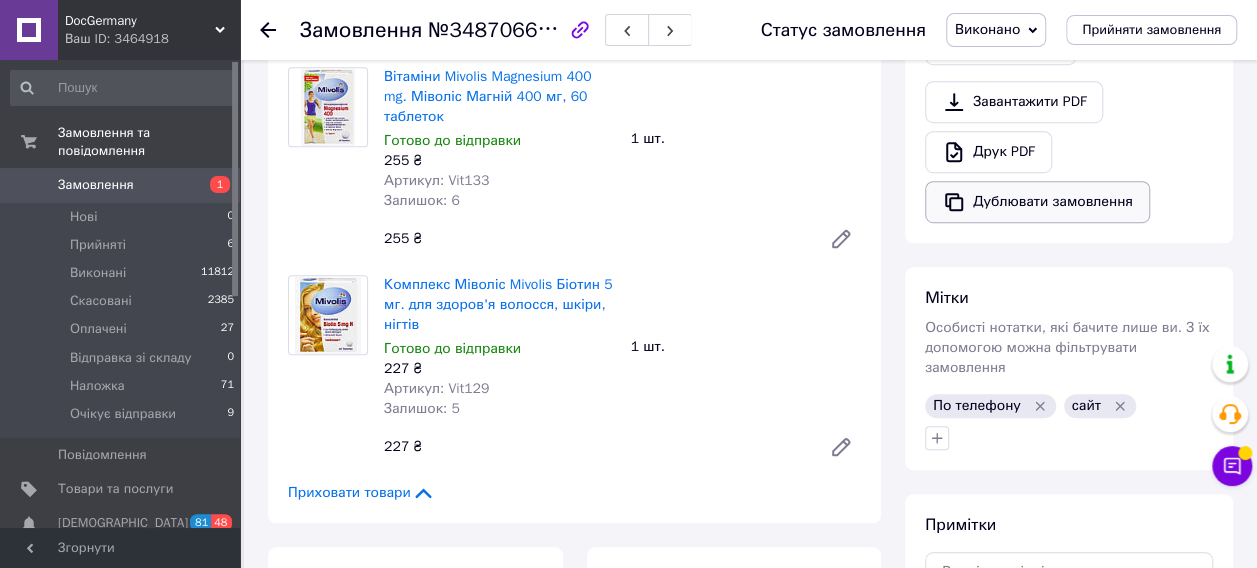 click on "Дублювати замовлення" at bounding box center (1037, 202) 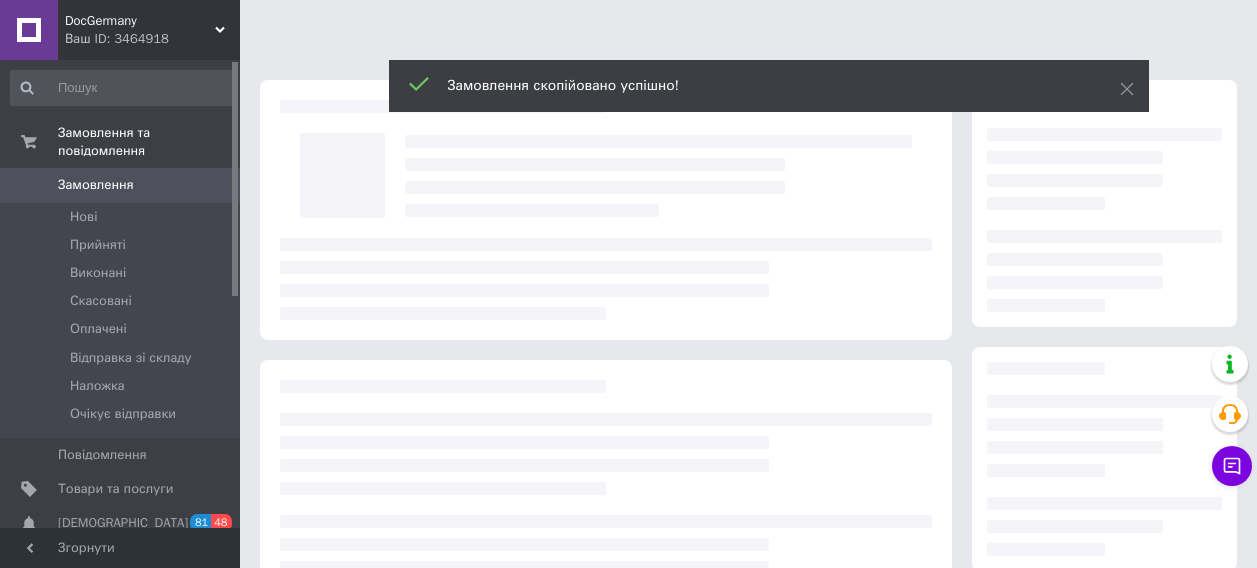 scroll, scrollTop: 0, scrollLeft: 0, axis: both 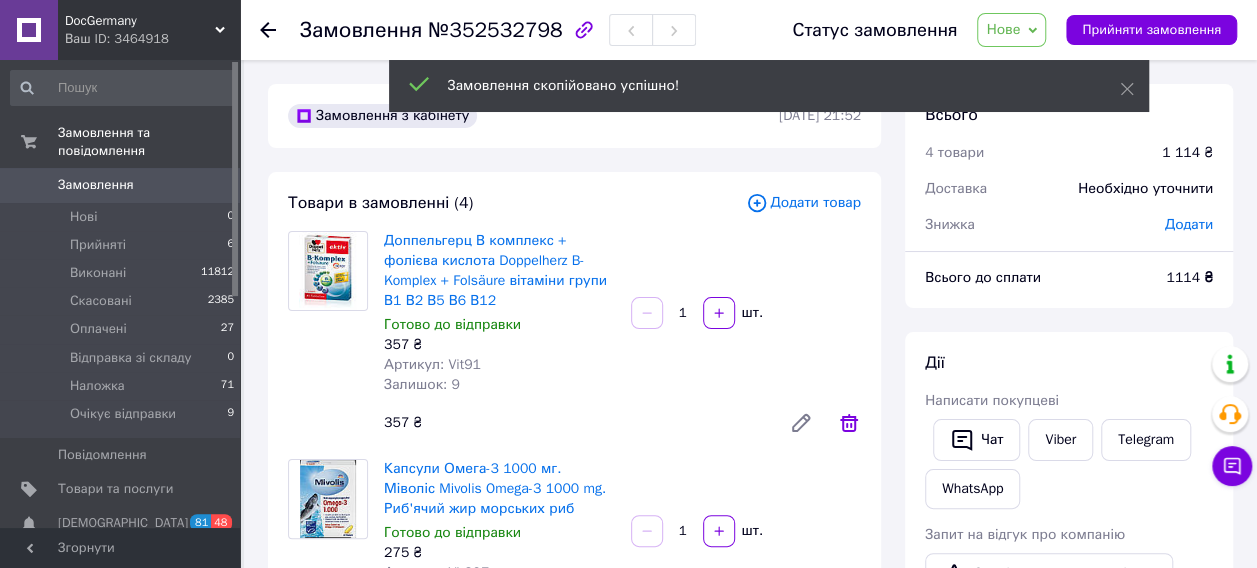 click 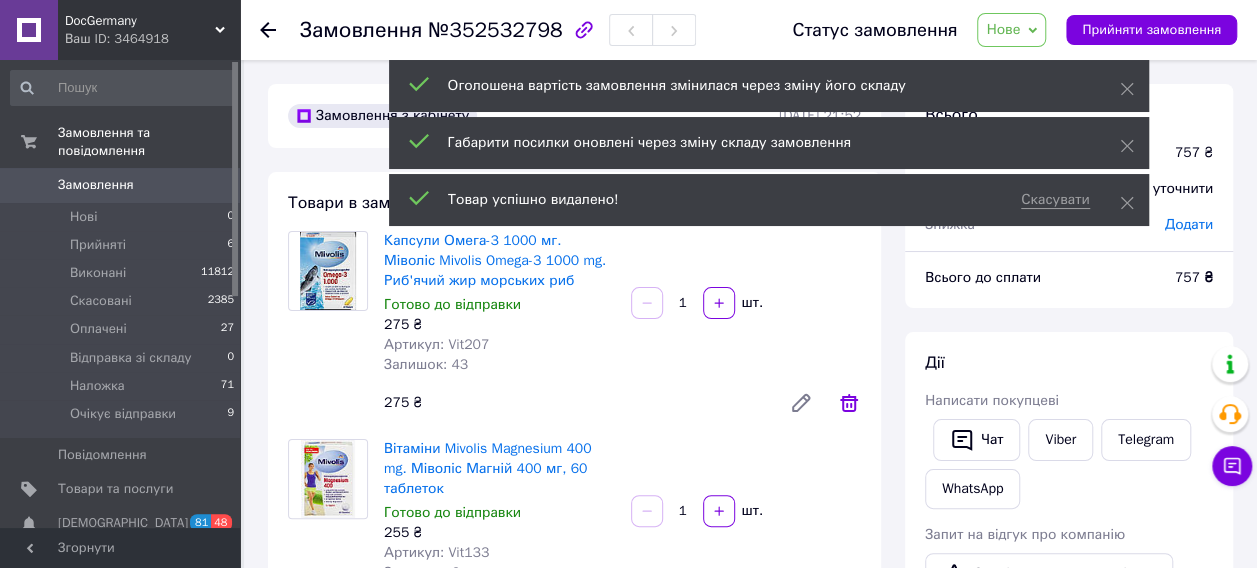 click 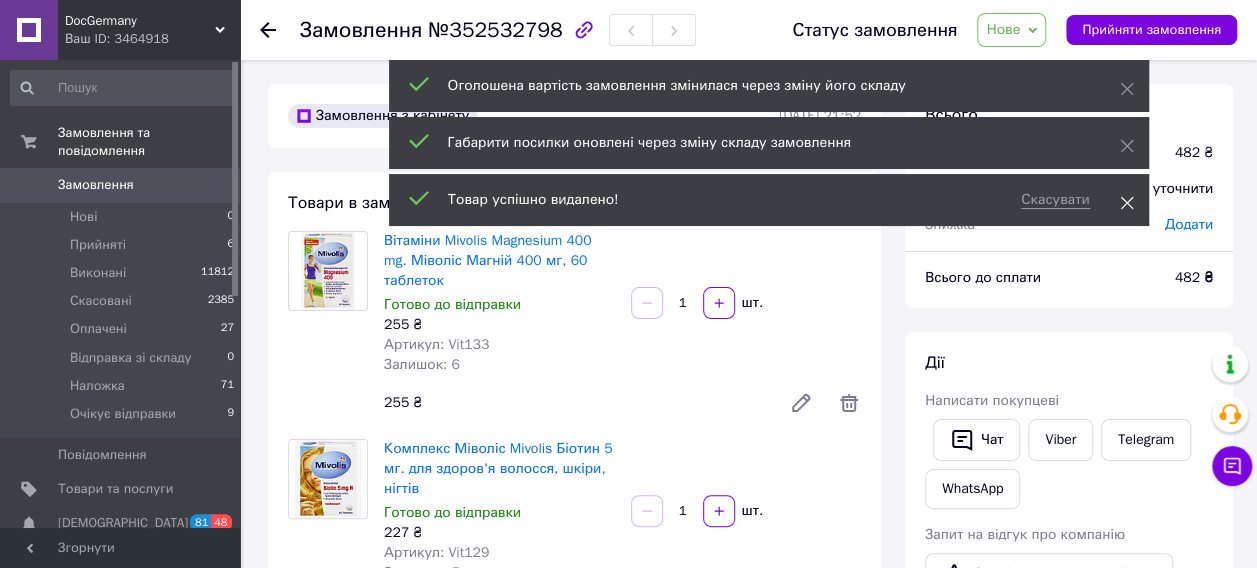 click 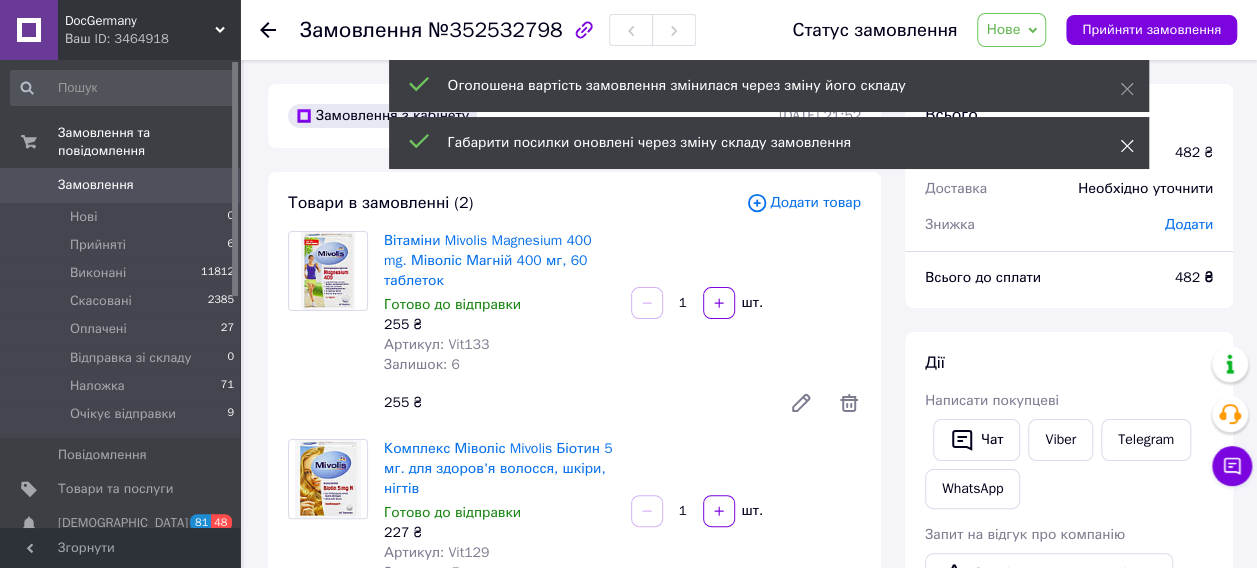 drag, startPoint x: 1127, startPoint y: 140, endPoint x: 1120, endPoint y: 96, distance: 44.553337 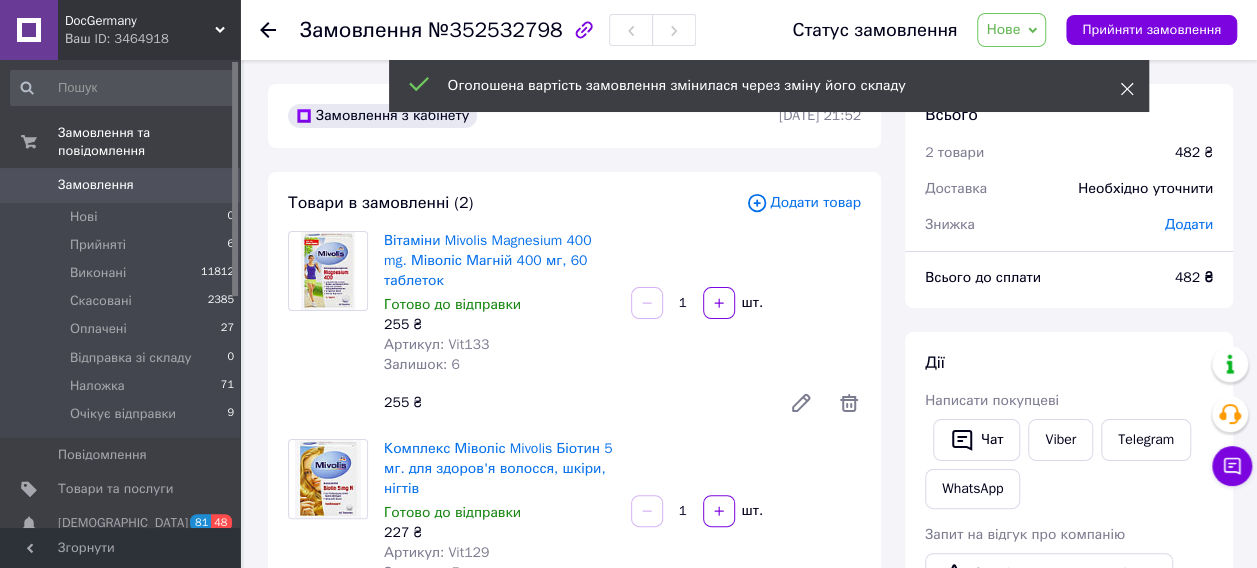 click 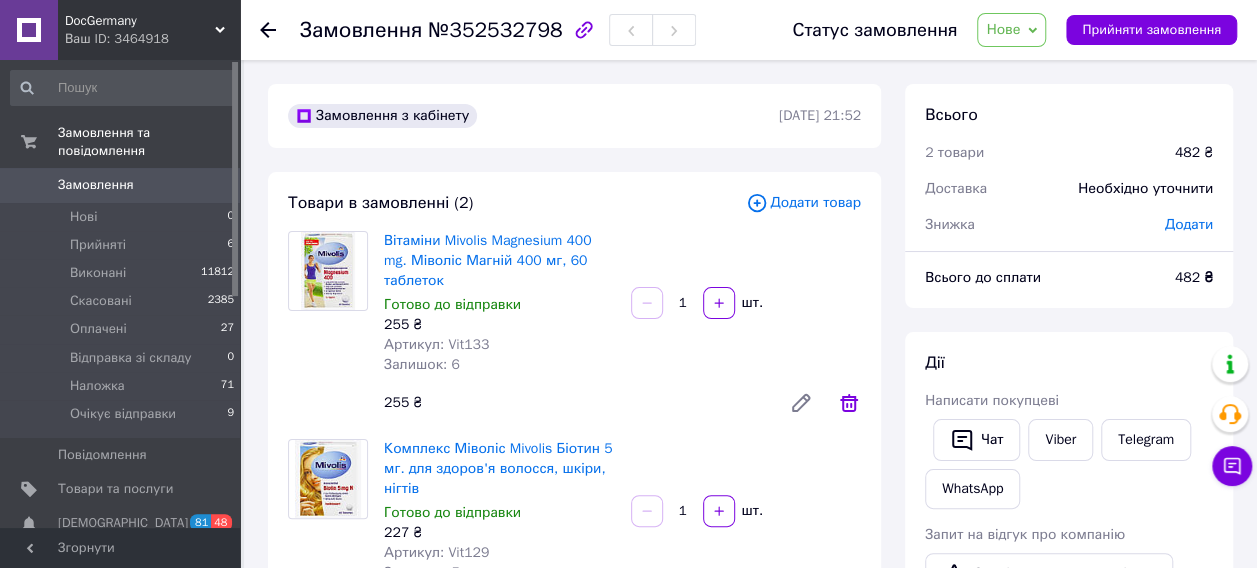 click 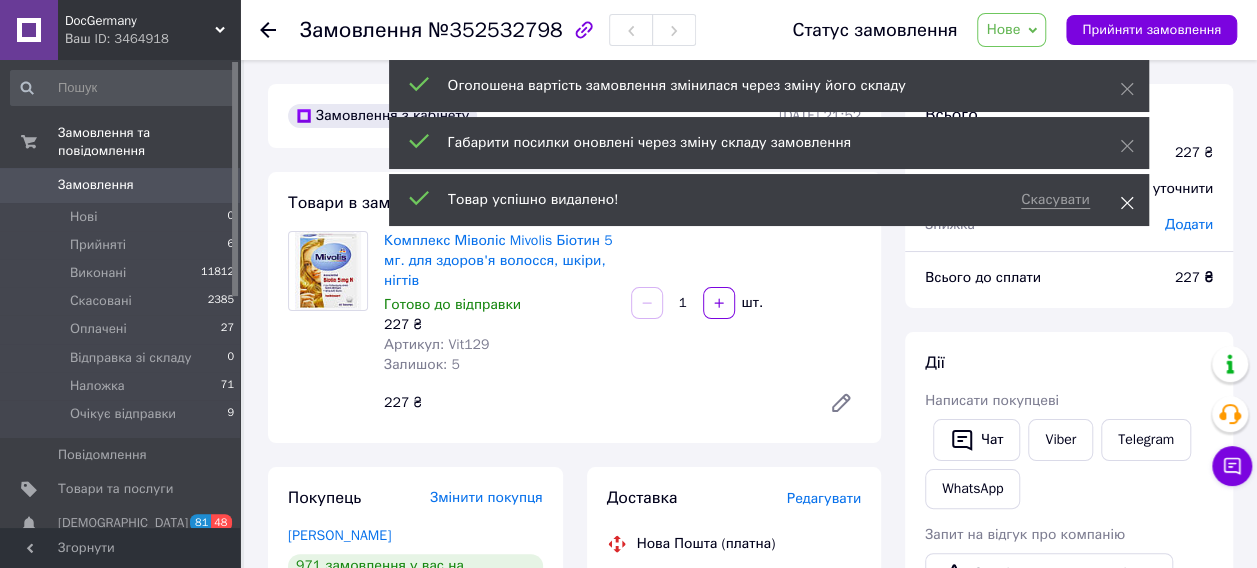 click 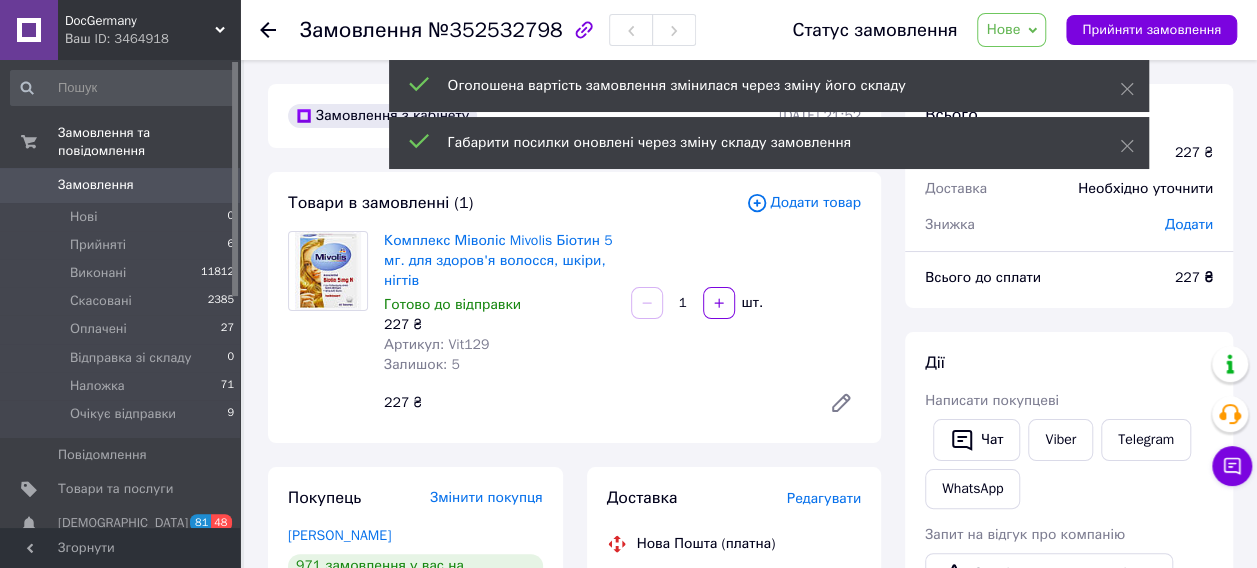 click on "Габарити посилки оновлені через зміну складу замовлення" at bounding box center [769, 143] 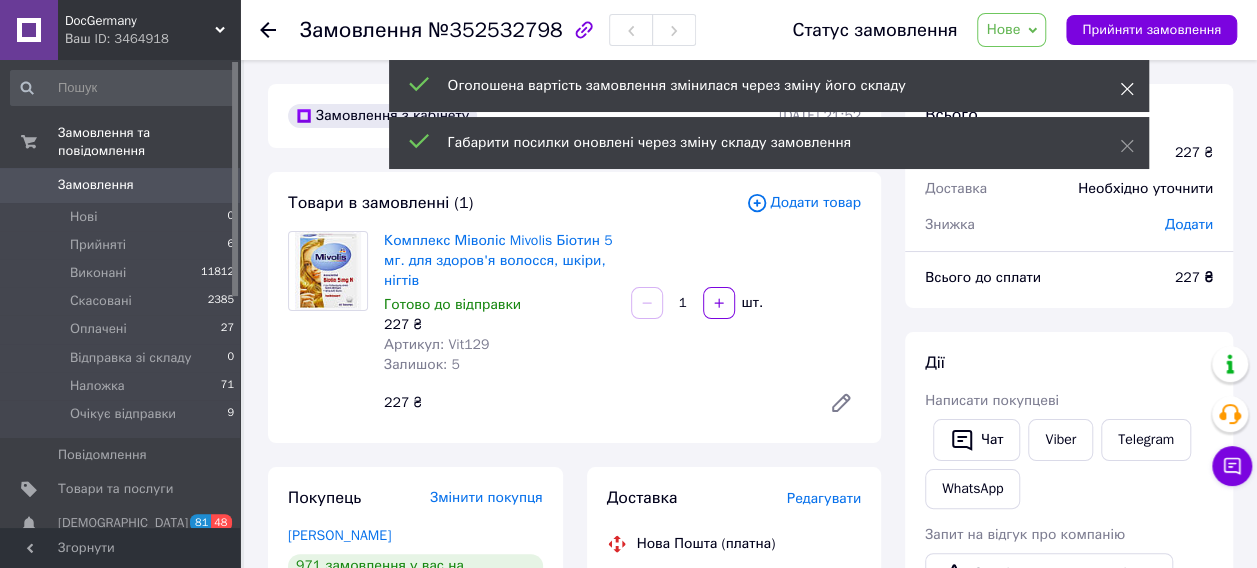 click 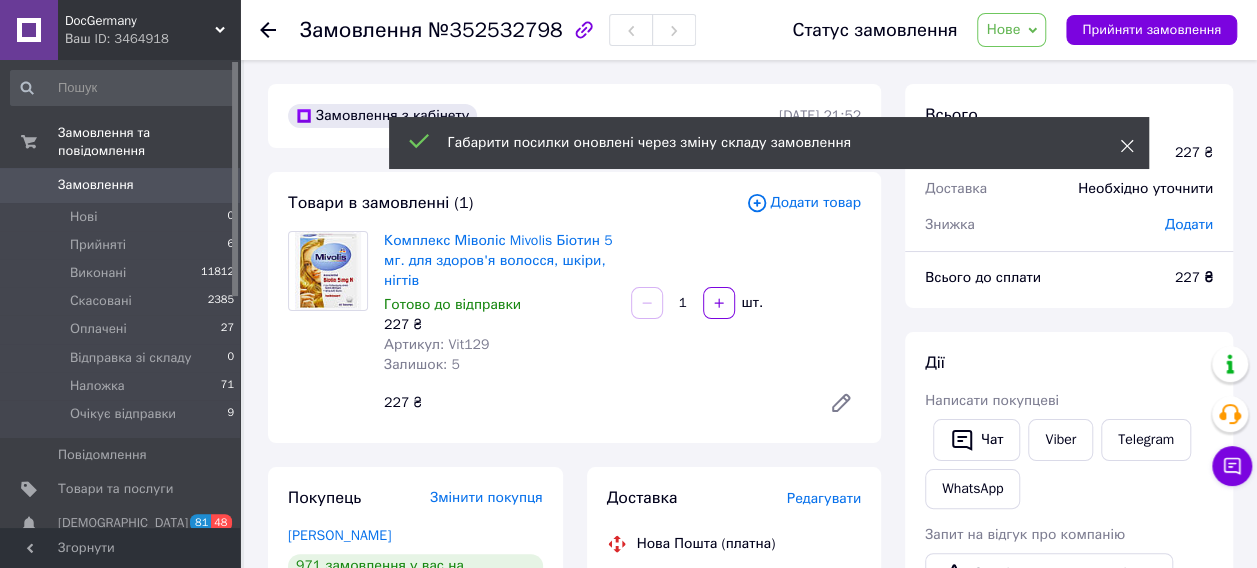 click on "1 товар" at bounding box center [1038, 153] 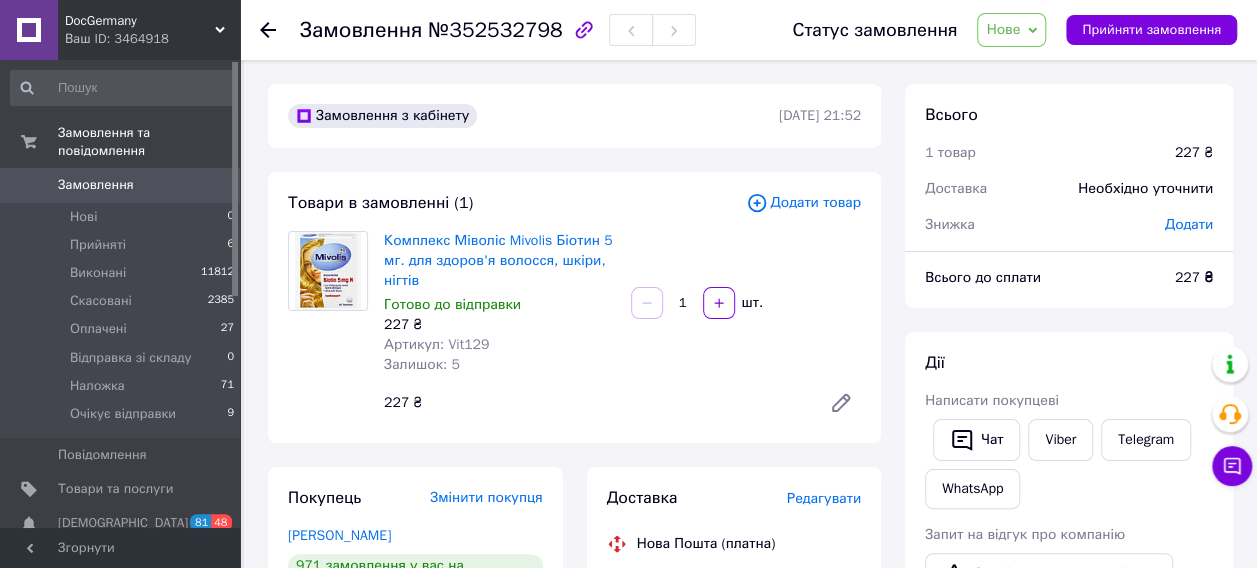 click on "Додати товар" at bounding box center (803, 203) 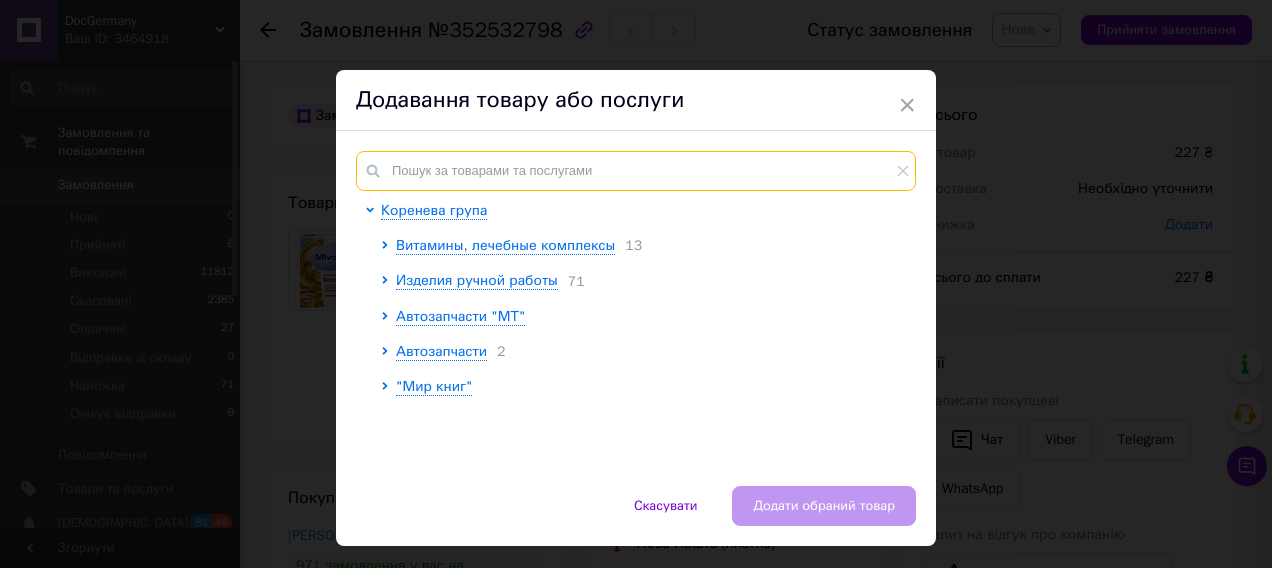 click at bounding box center (636, 171) 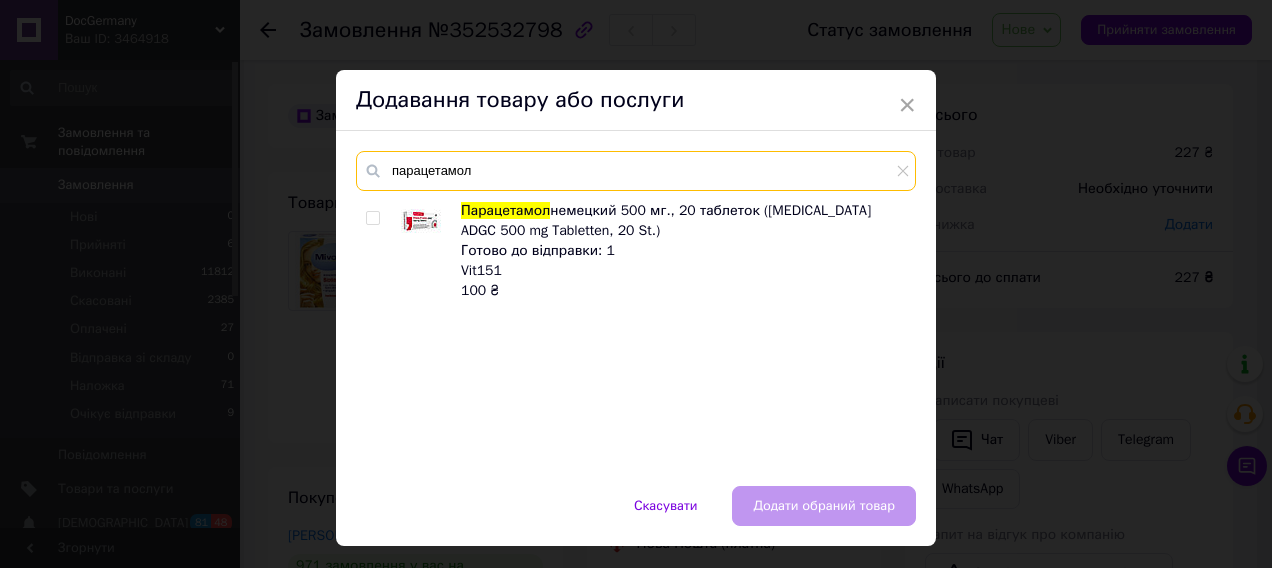 type on "парацетамол" 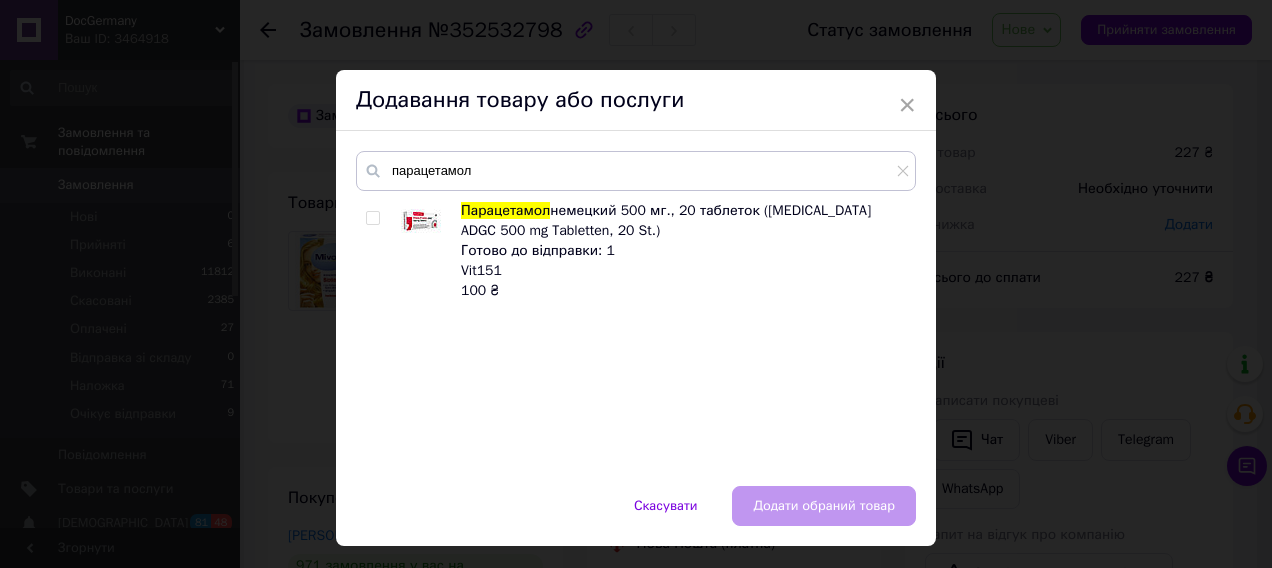 click at bounding box center [372, 218] 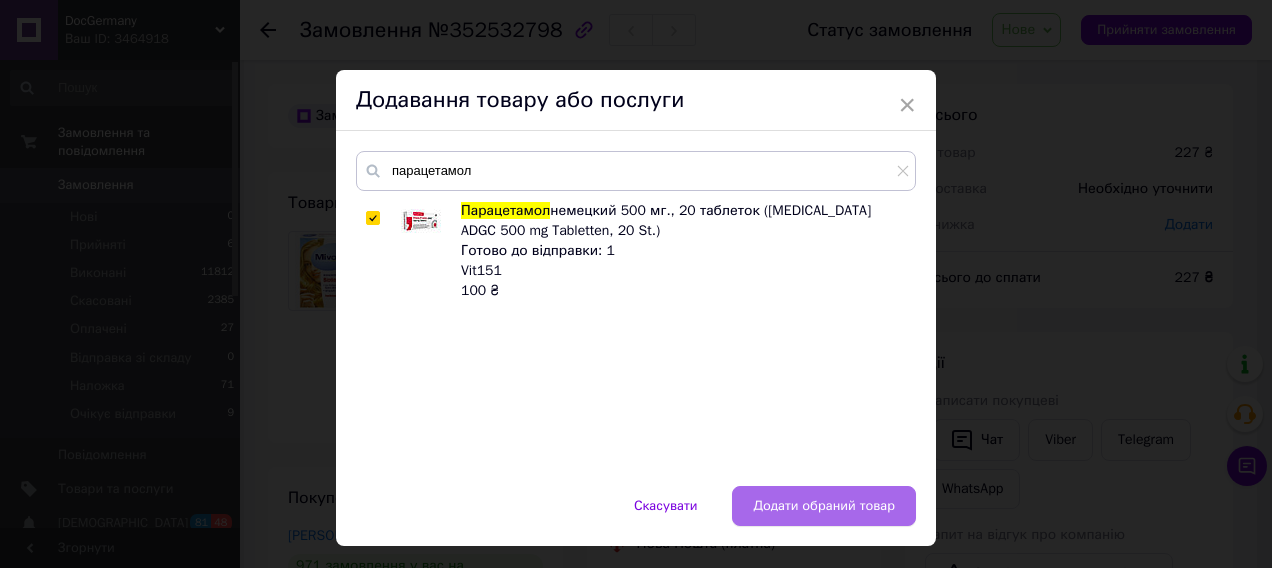click on "Додати обраний товар" at bounding box center [824, 506] 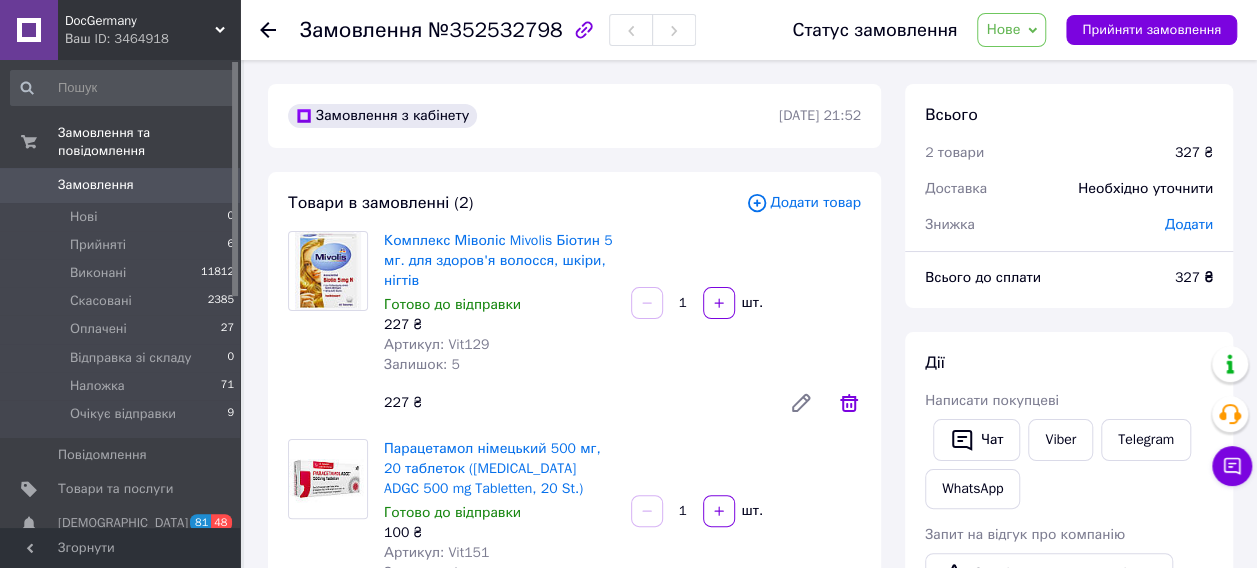 click 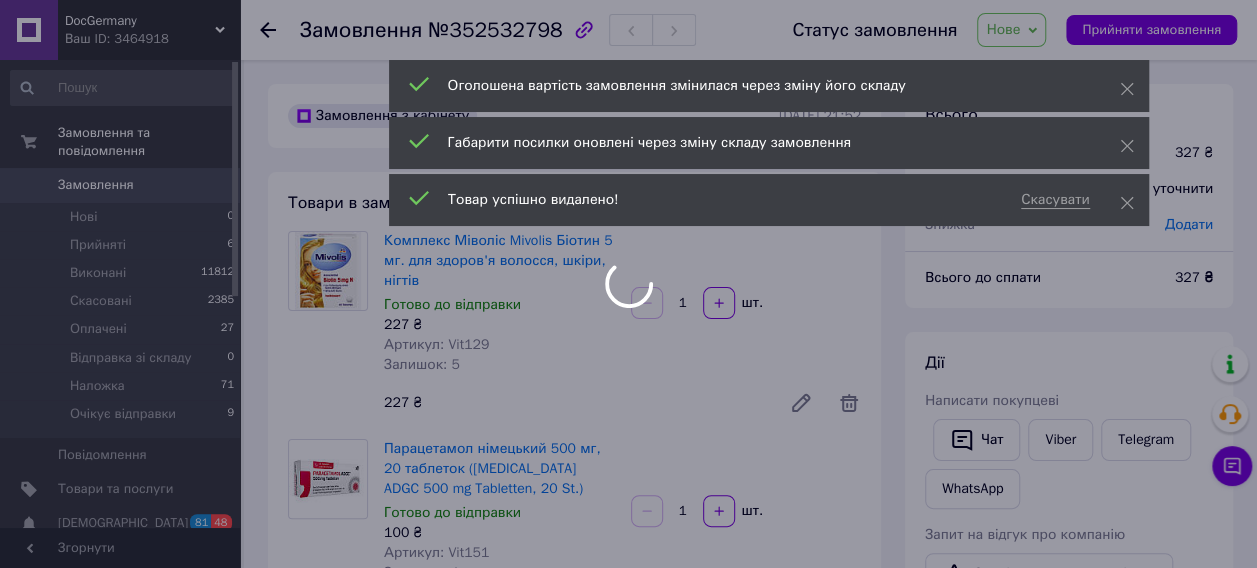 scroll, scrollTop: 25, scrollLeft: 0, axis: vertical 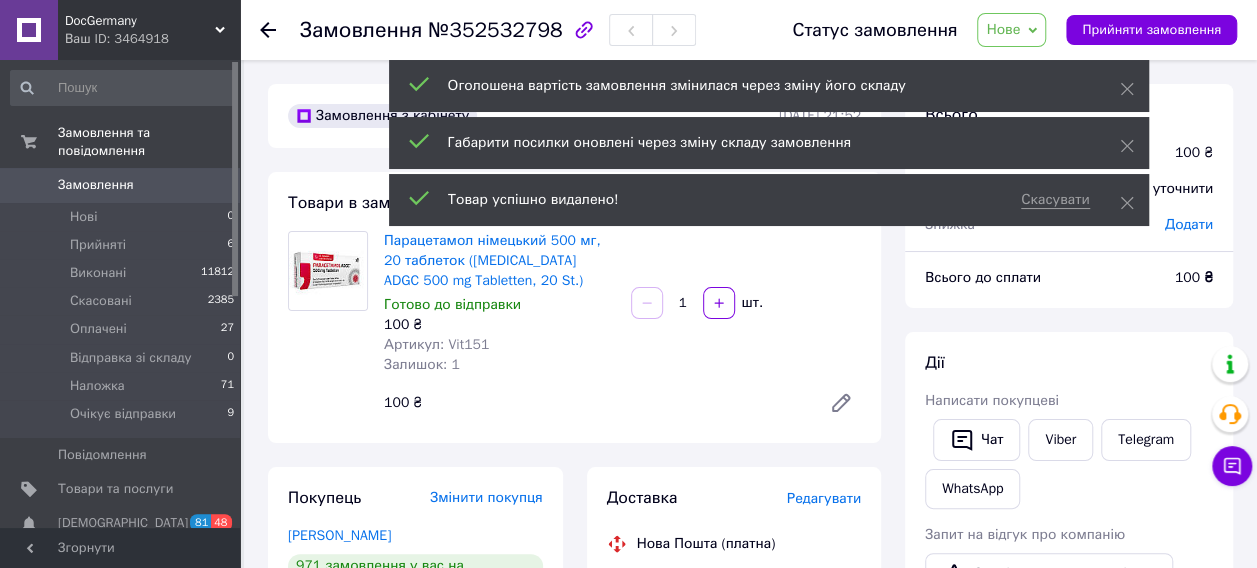 drag, startPoint x: 1127, startPoint y: 198, endPoint x: 1136, endPoint y: 144, distance: 54.74486 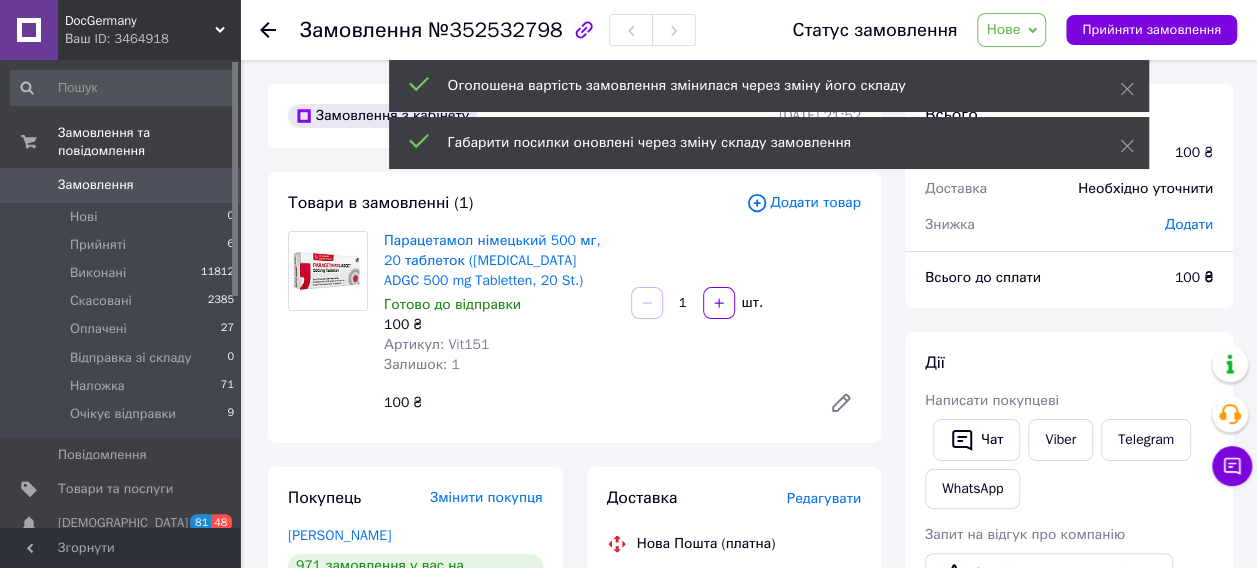 drag, startPoint x: 1127, startPoint y: 140, endPoint x: 1131, endPoint y: 112, distance: 28.284271 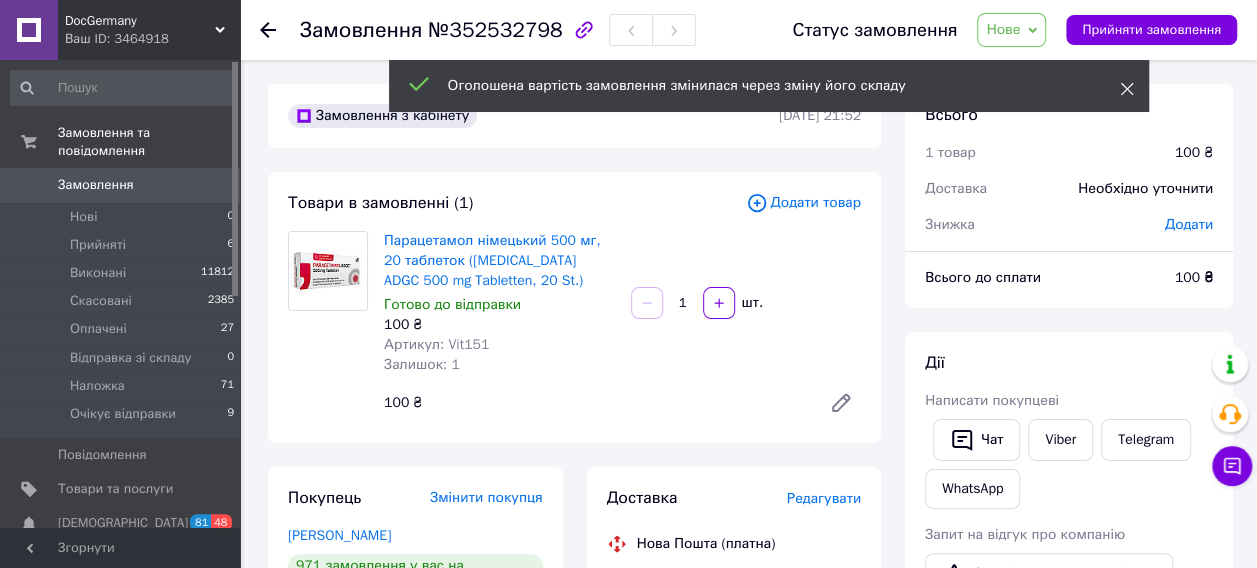 click 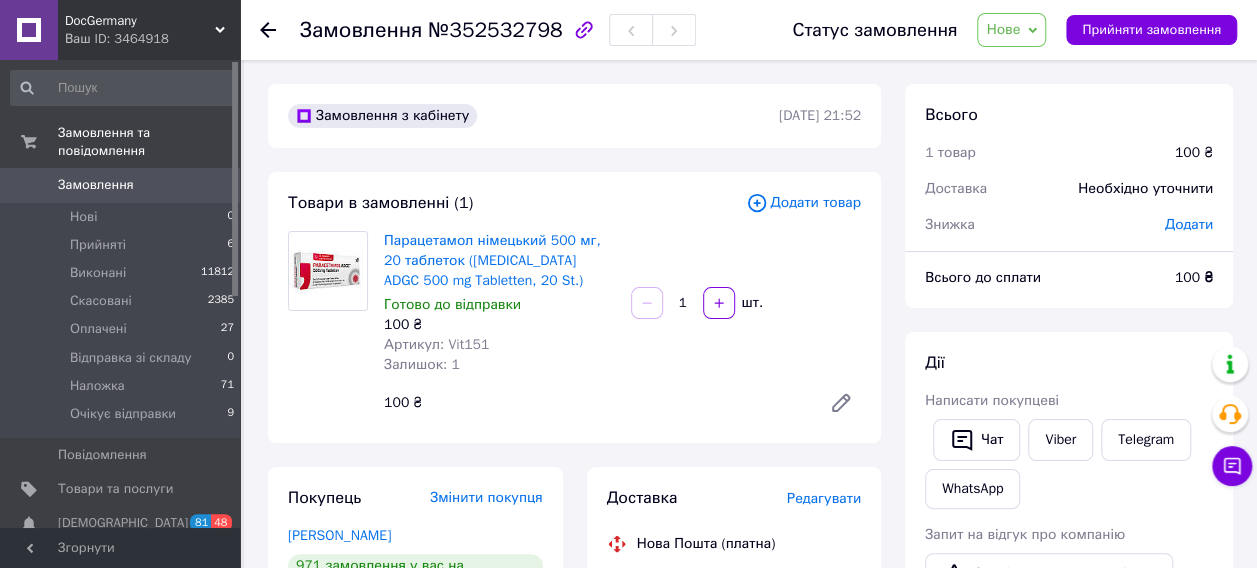 click on "Нове" at bounding box center [1003, 29] 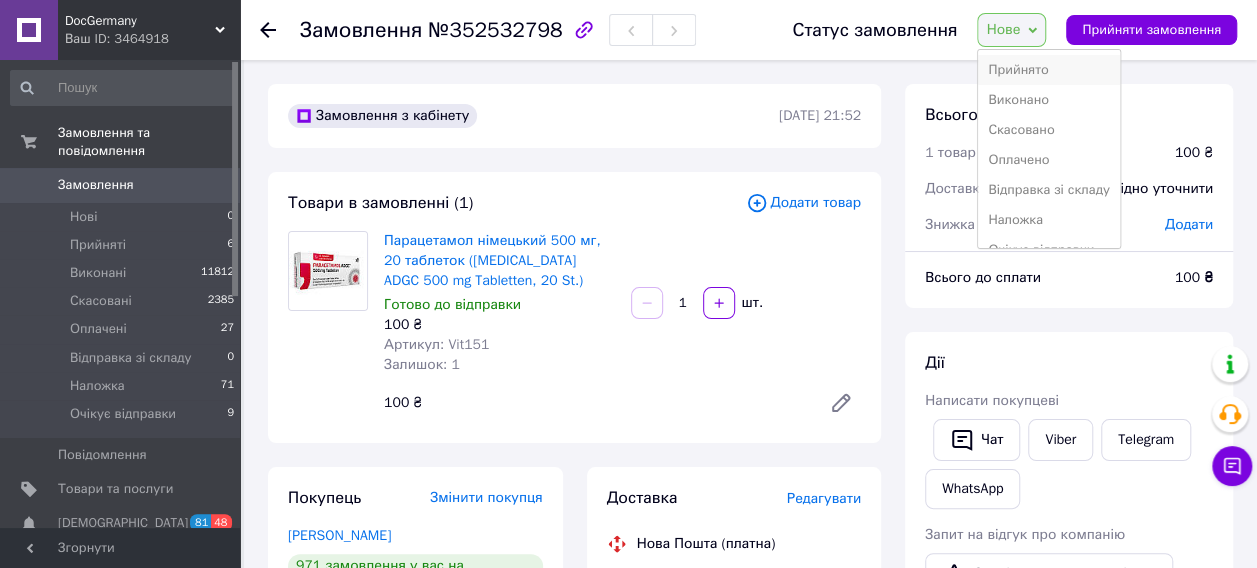 click on "Прийнято" at bounding box center [1049, 70] 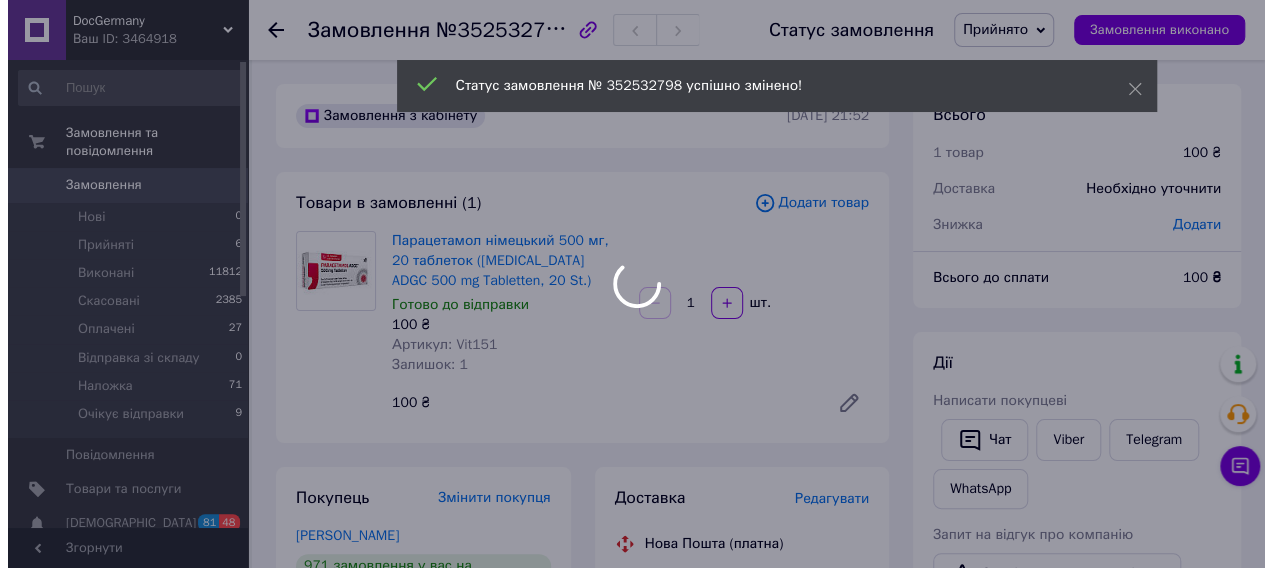 scroll, scrollTop: 74, scrollLeft: 0, axis: vertical 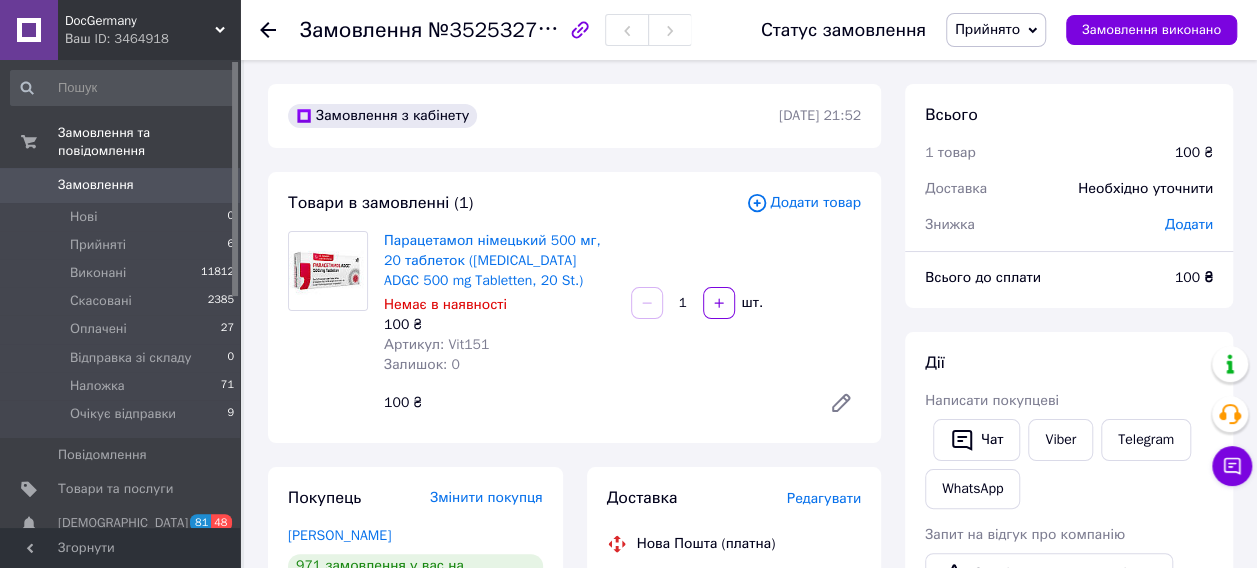 click on "Додати товар" at bounding box center (803, 203) 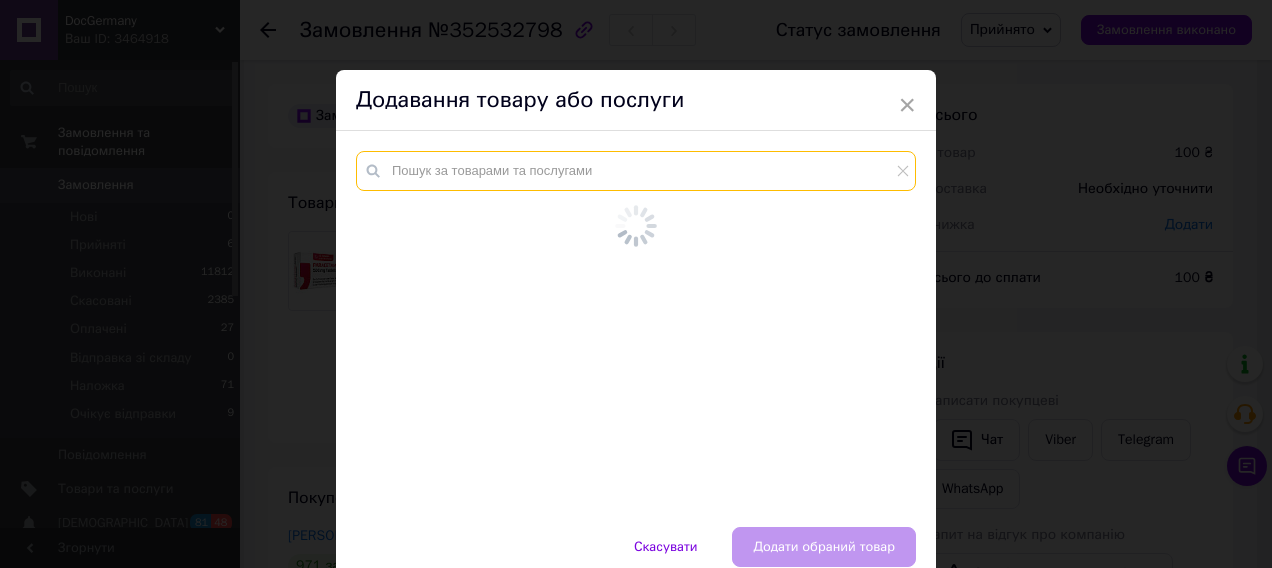 click at bounding box center (636, 171) 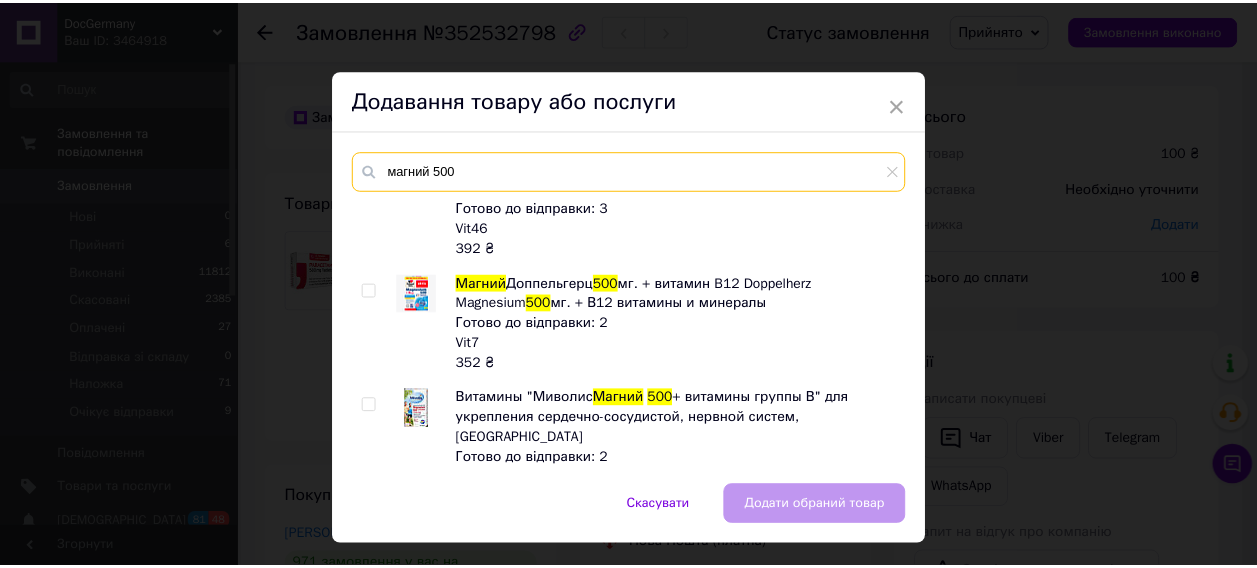scroll, scrollTop: 64, scrollLeft: 0, axis: vertical 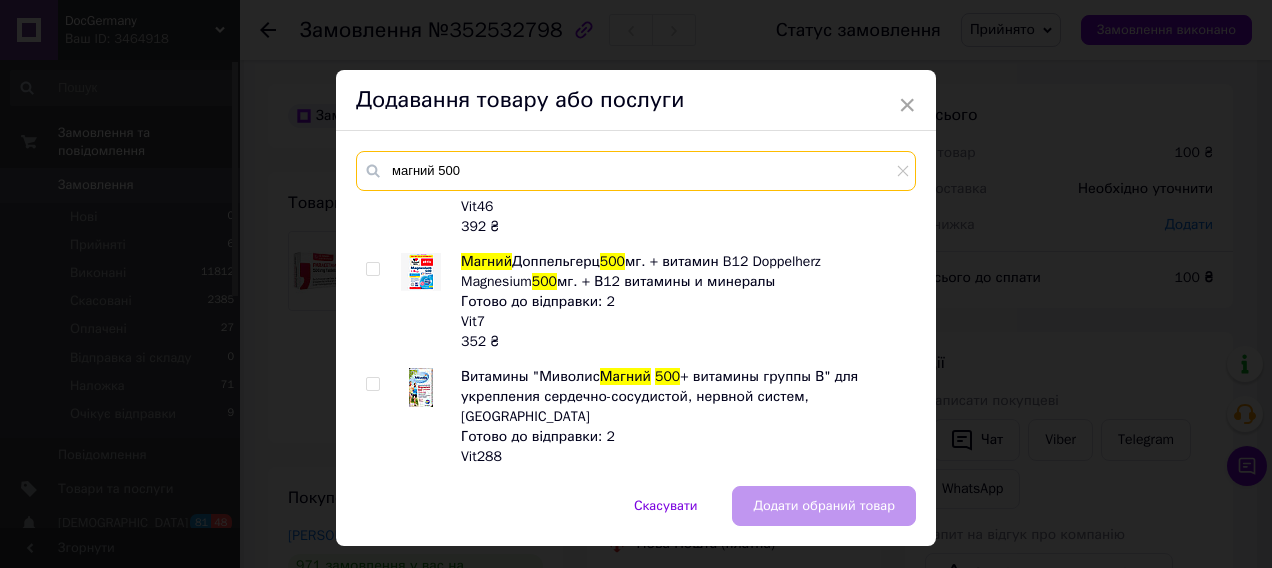type on "магний 500" 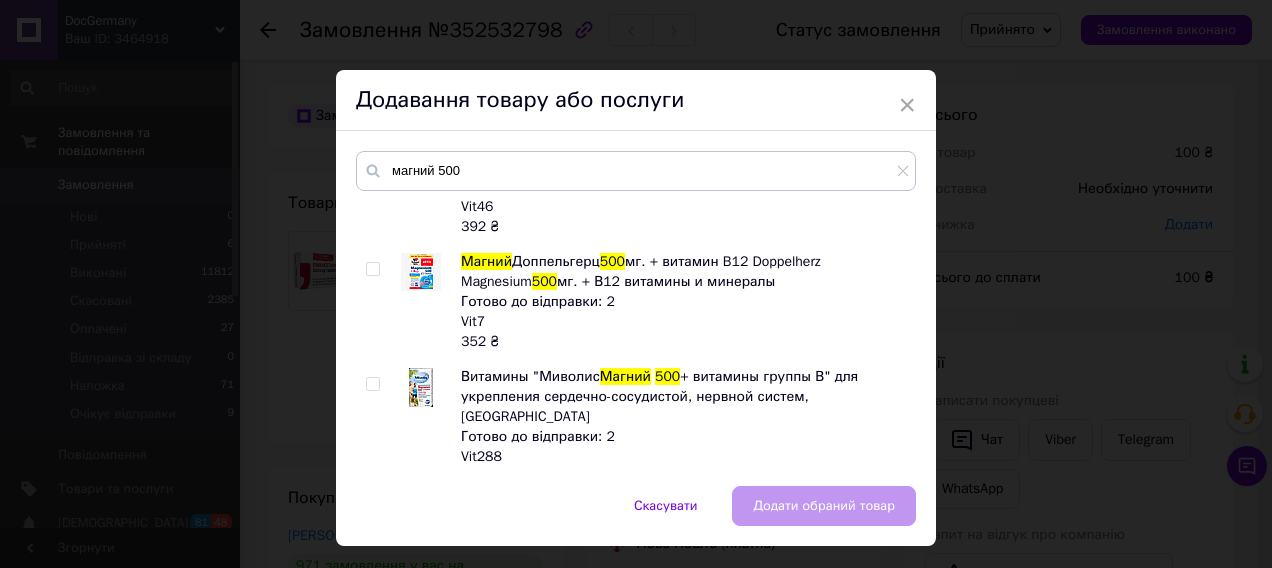 click at bounding box center [372, 384] 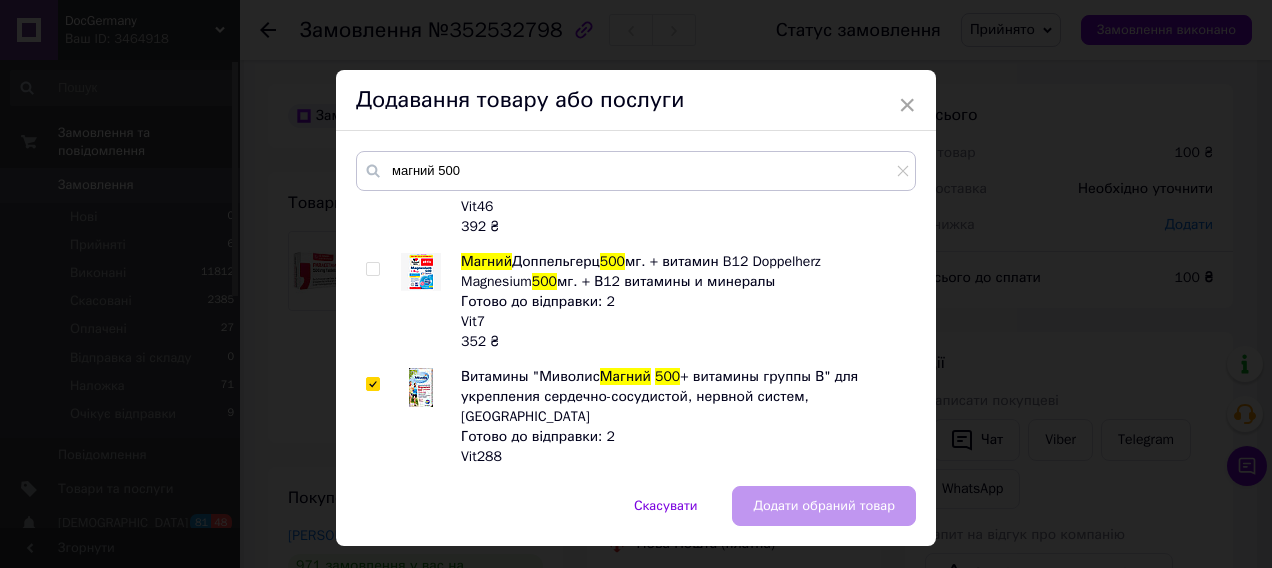 checkbox on "true" 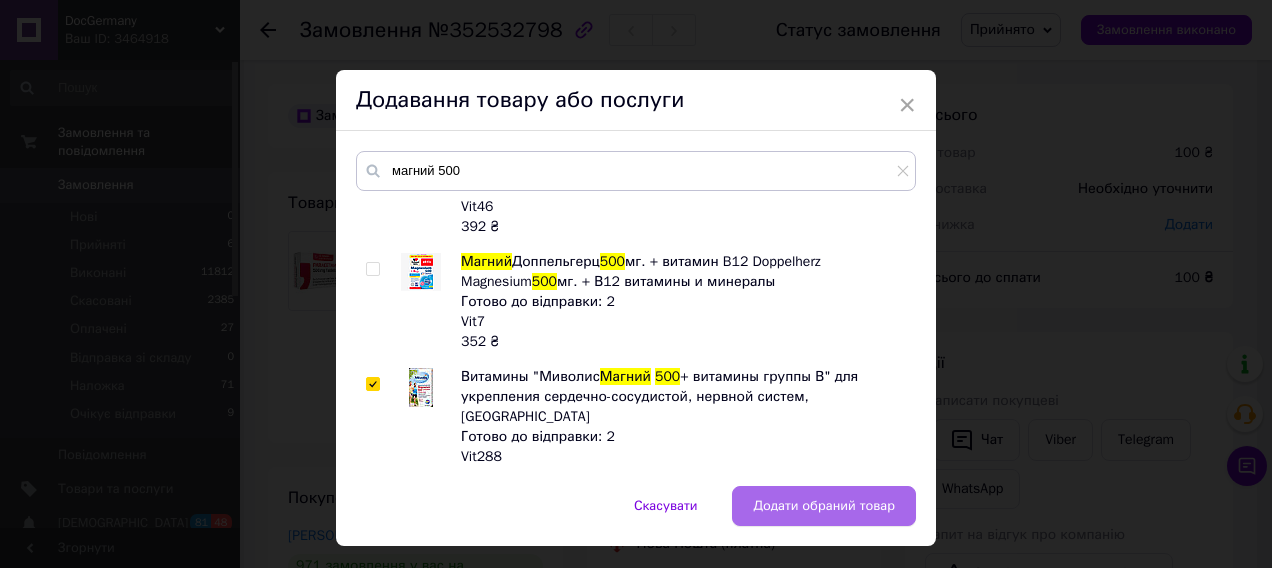 click on "Додати обраний товар" at bounding box center [824, 506] 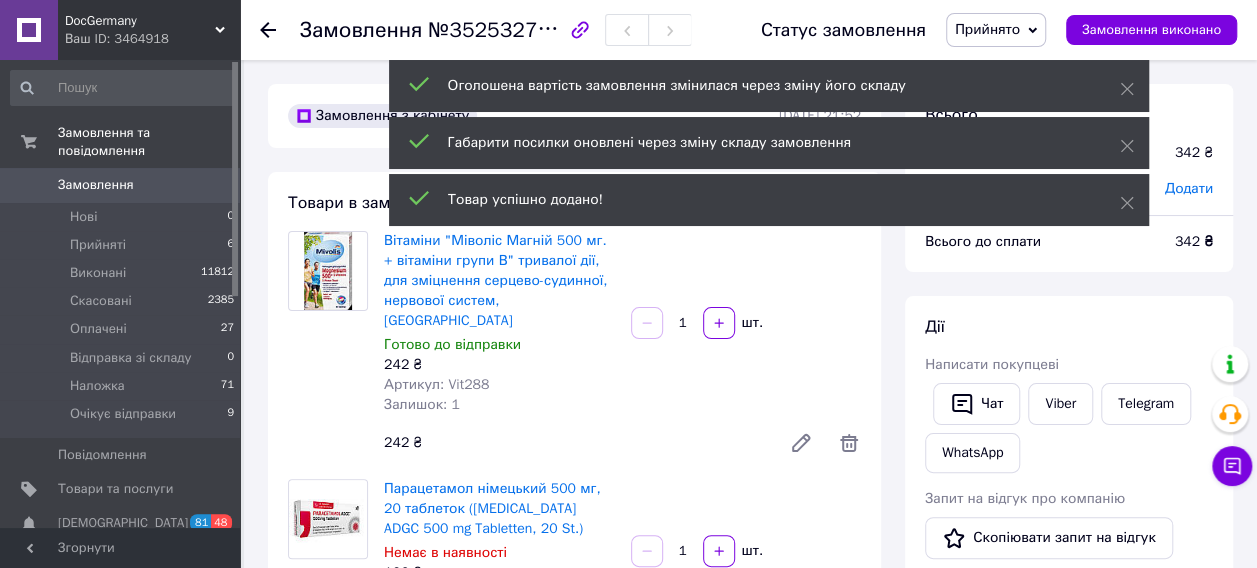 scroll, scrollTop: 190, scrollLeft: 0, axis: vertical 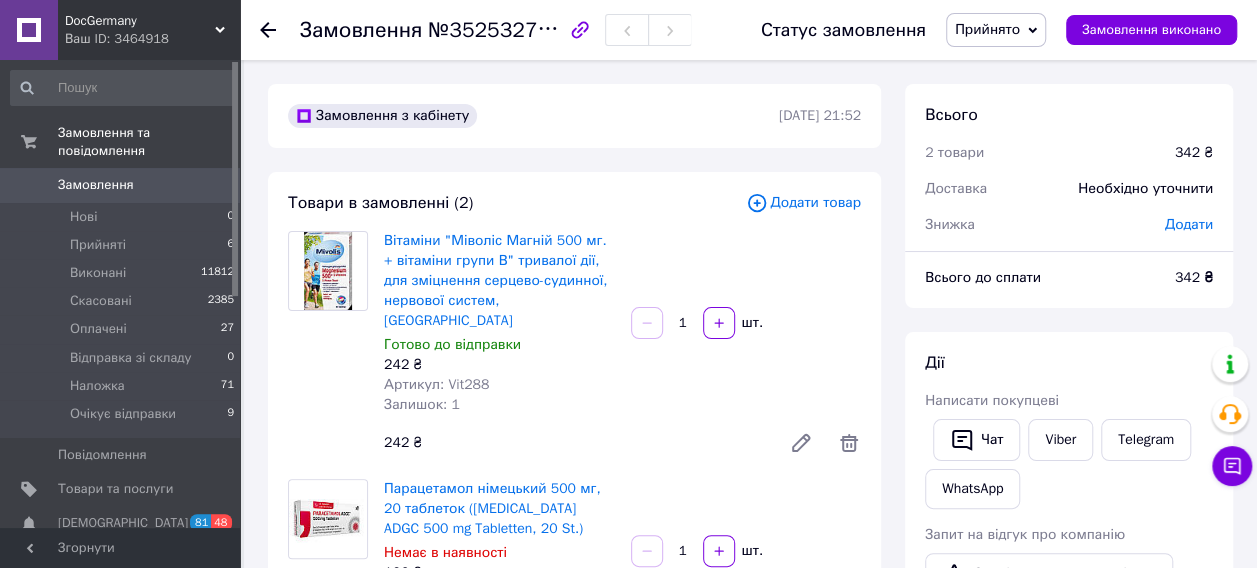 click on "Додати товар" at bounding box center (803, 203) 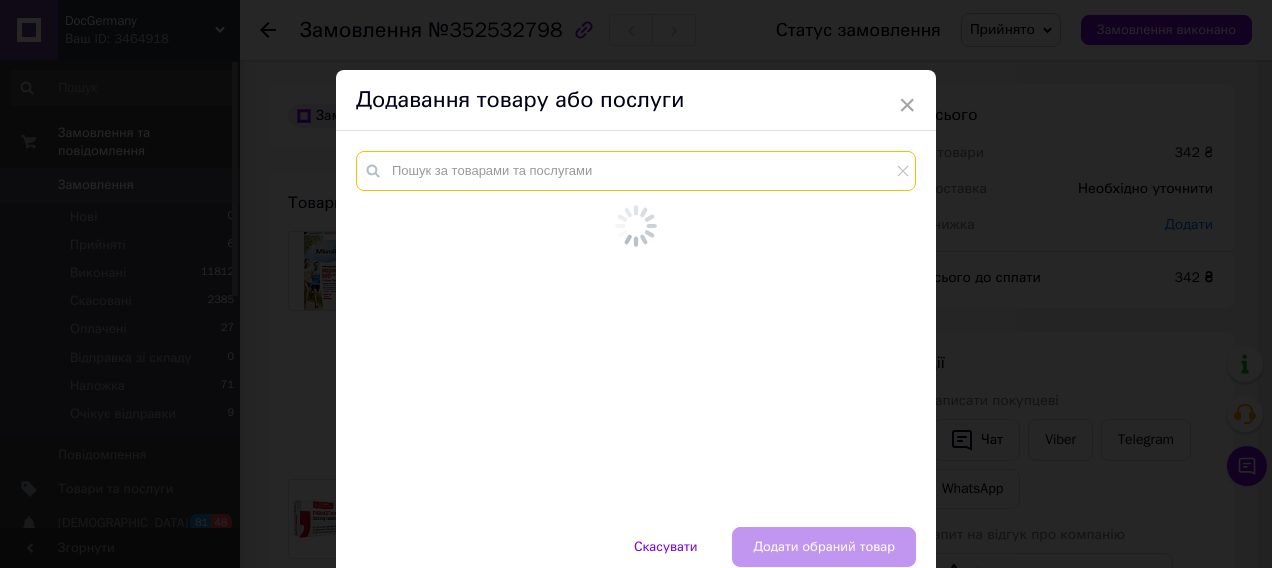 click at bounding box center (636, 171) 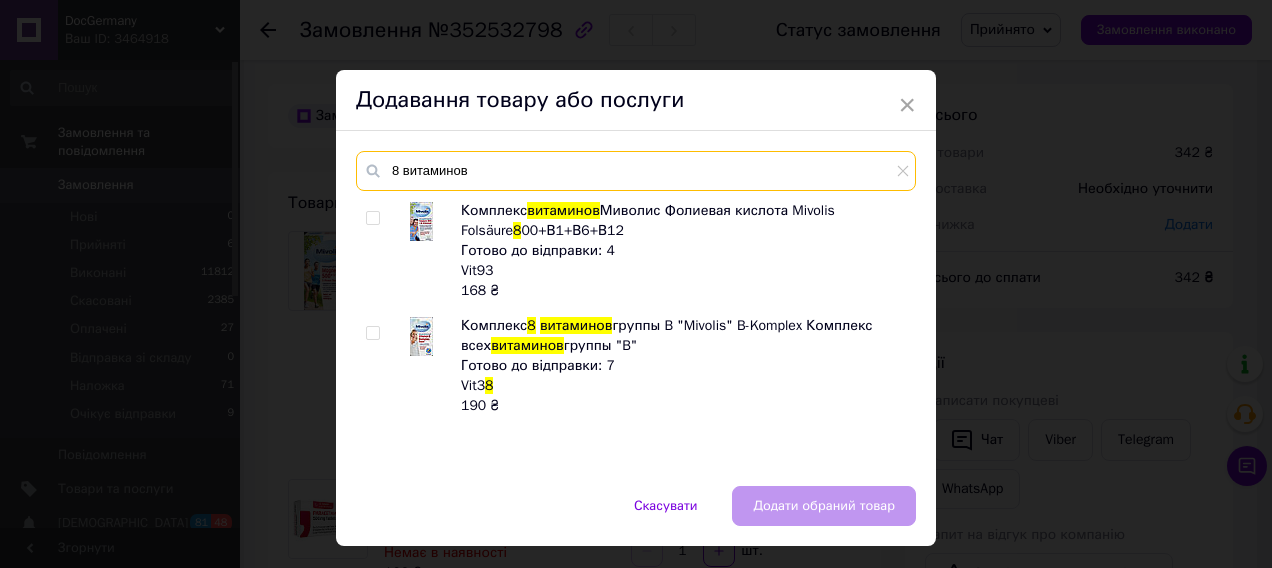 type on "8 витаминов" 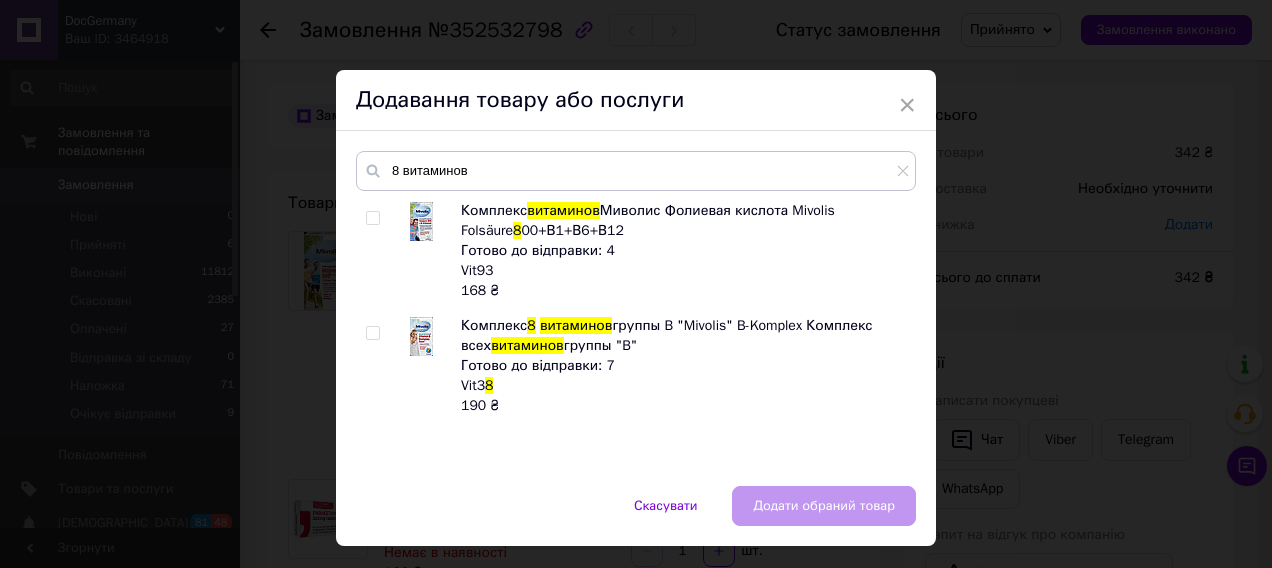 click at bounding box center [372, 333] 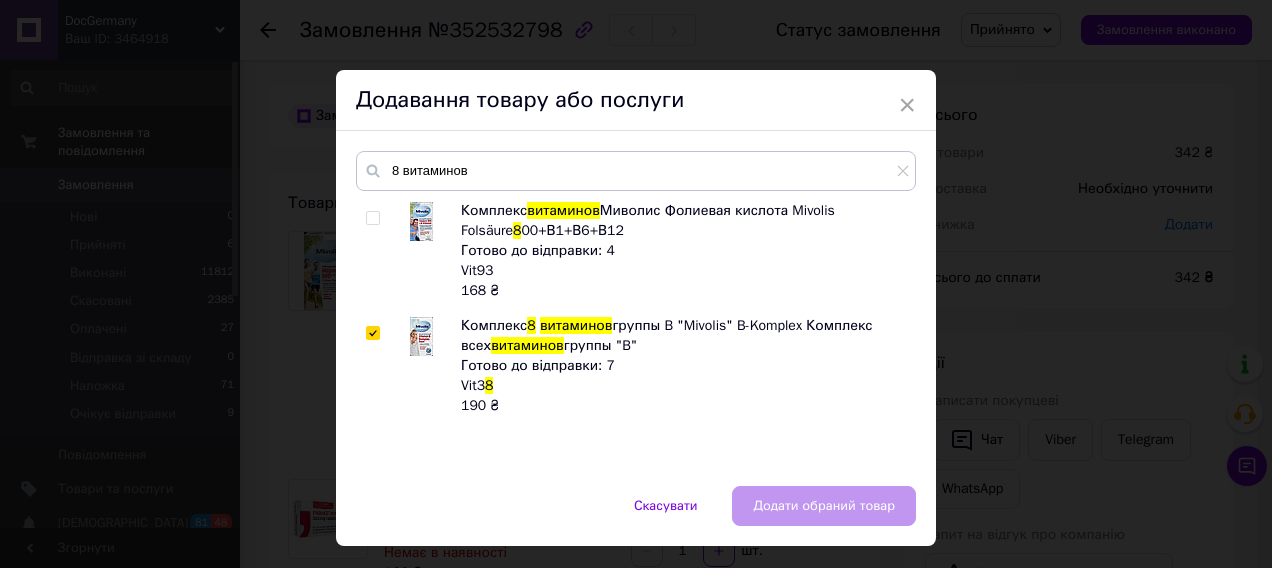 checkbox on "true" 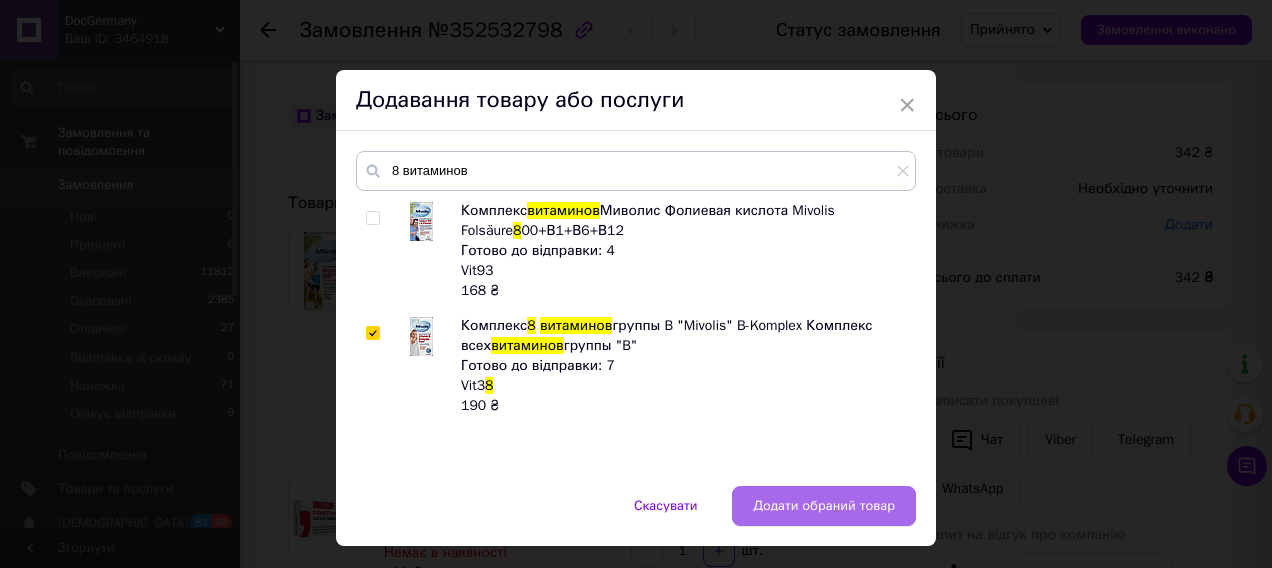 click on "Додати обраний товар" at bounding box center (824, 506) 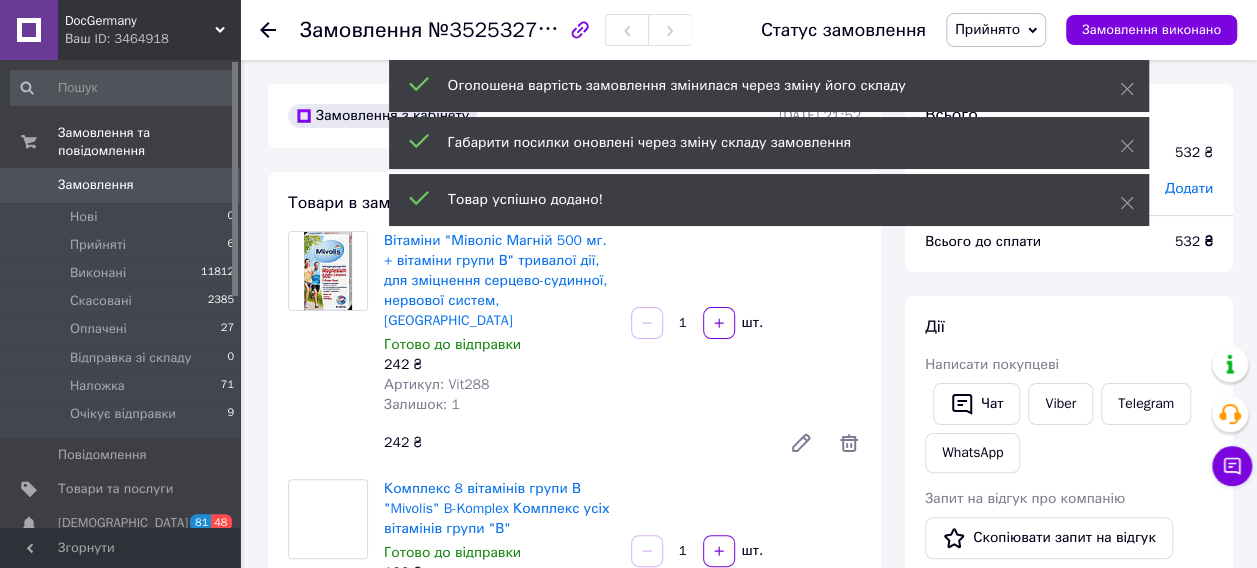 scroll, scrollTop: 308, scrollLeft: 0, axis: vertical 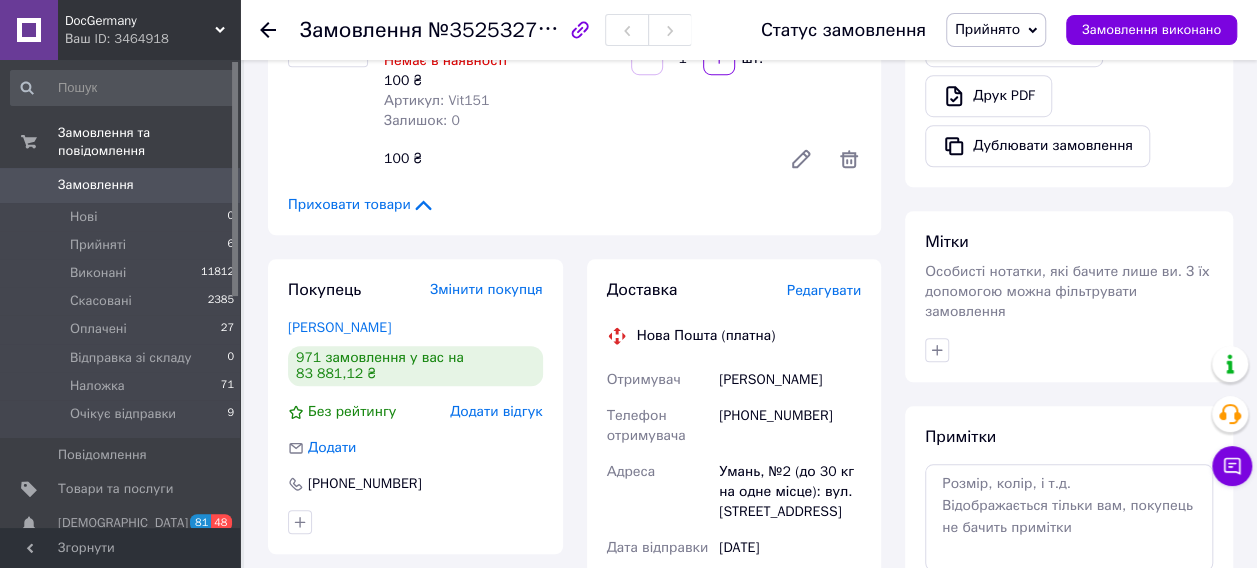 click on "Редагувати" at bounding box center [824, 290] 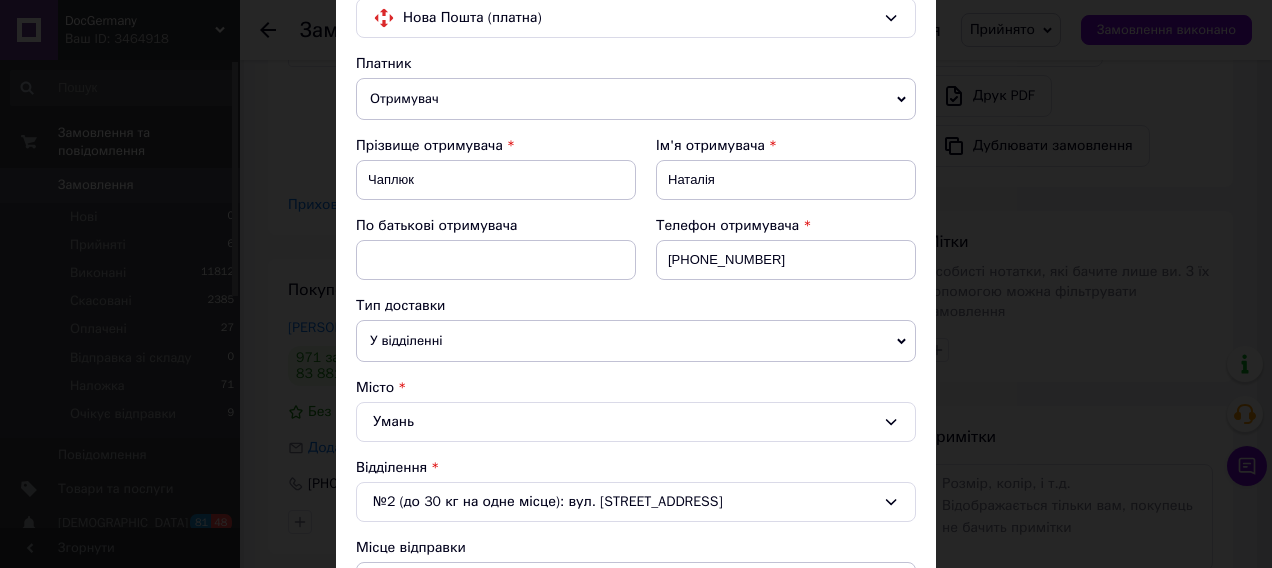 scroll, scrollTop: 400, scrollLeft: 0, axis: vertical 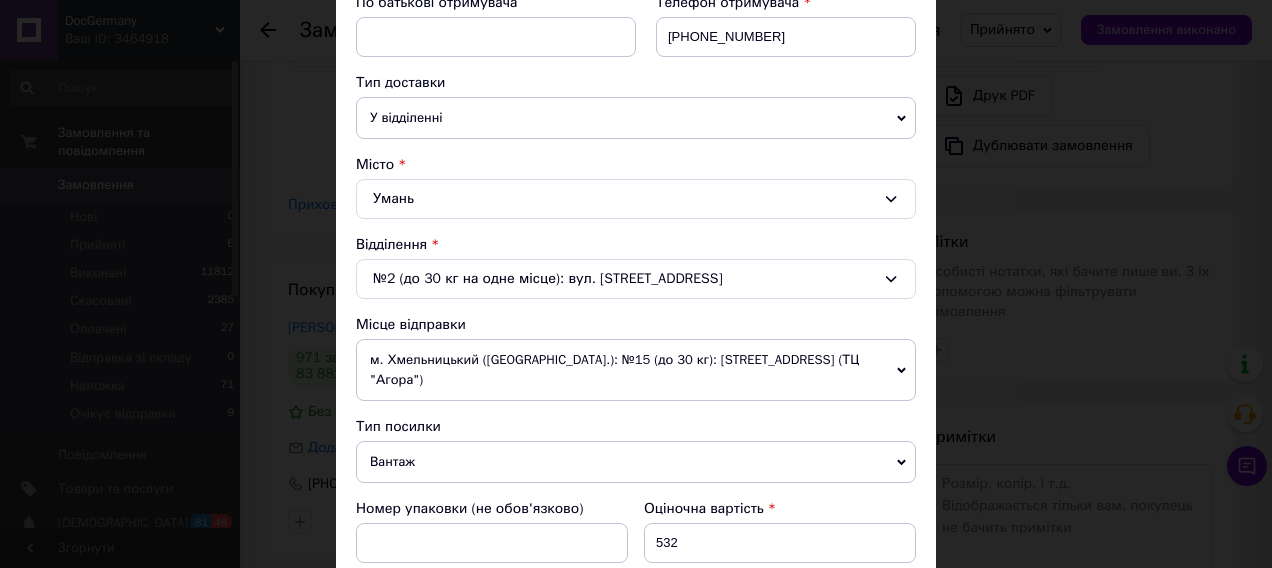 click on "м. Хмельницький ([GEOGRAPHIC_DATA].): №15 (до 30 кг): [STREET_ADDRESS] (ТЦ "Агора")" at bounding box center (636, 370) 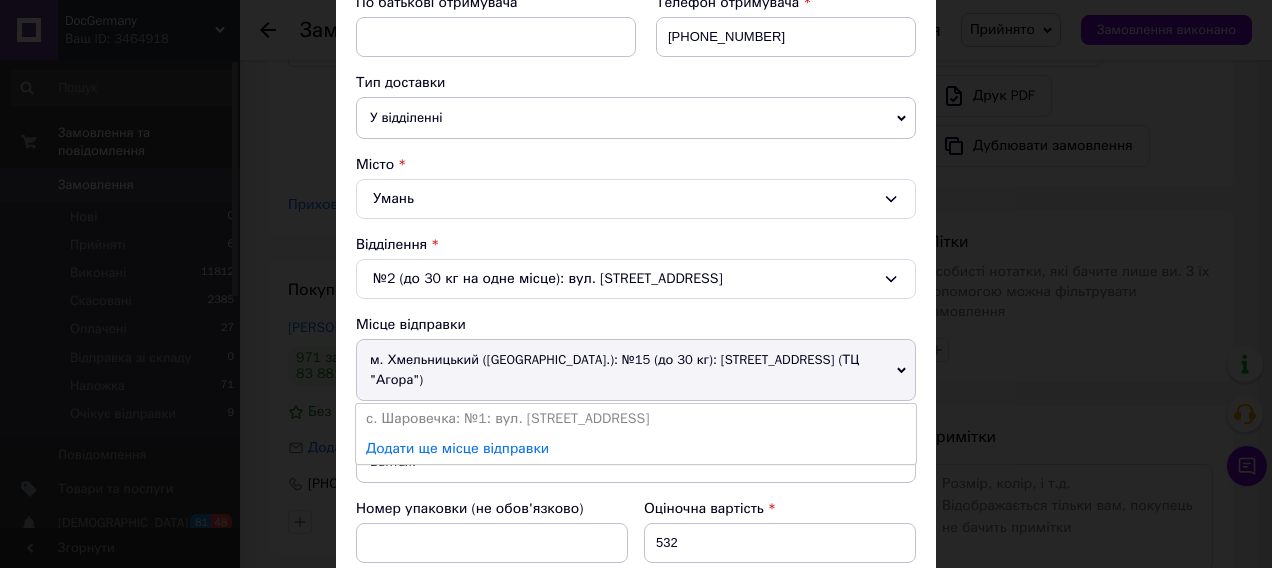 click on "м. Хмельницький ([GEOGRAPHIC_DATA].): №15 (до 30 кг): [STREET_ADDRESS] (ТЦ "Агора")" at bounding box center (636, 370) 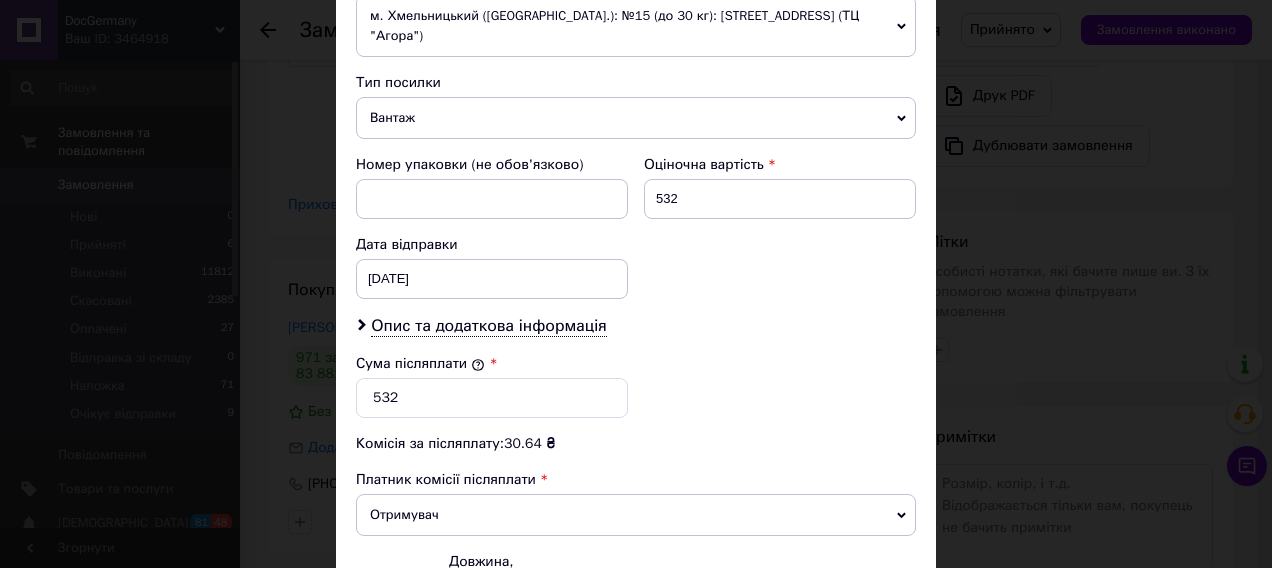 scroll, scrollTop: 800, scrollLeft: 0, axis: vertical 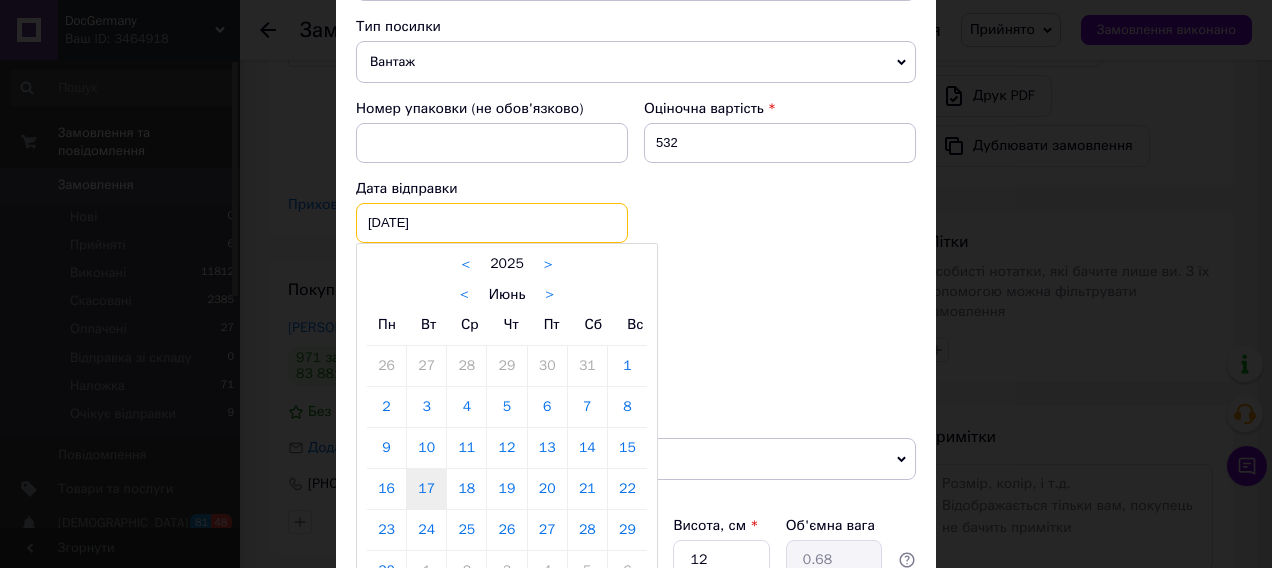 click on "[DATE] < 2025 > < Июнь > Пн Вт Ср Чт Пт Сб Вс 26 27 28 29 30 31 1 2 3 4 5 6 7 8 9 10 11 12 13 14 15 16 17 18 19 20 21 22 23 24 25 26 27 28 29 30 1 2 3 4 5 6" at bounding box center [492, 223] 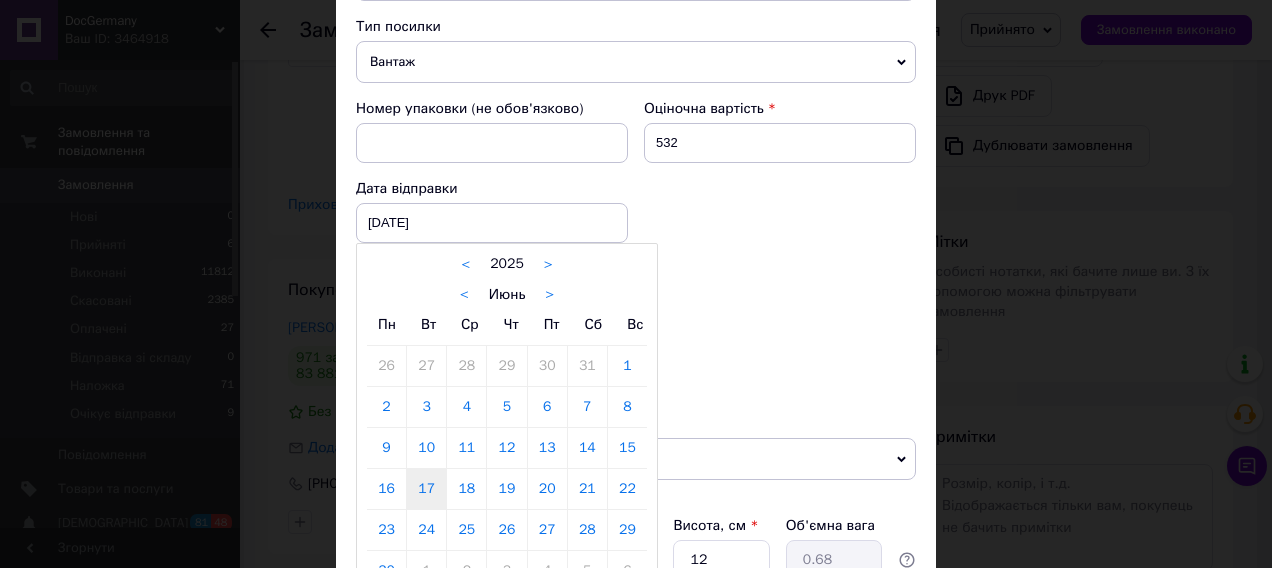 click on ">" at bounding box center [549, 295] 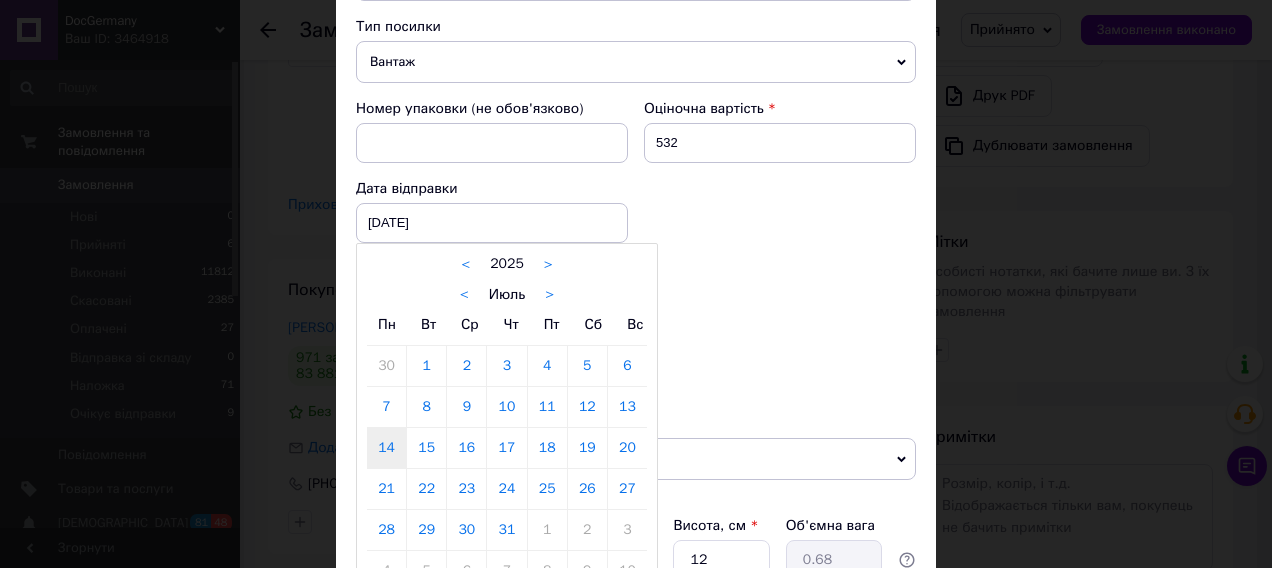 click on "14" at bounding box center (386, 448) 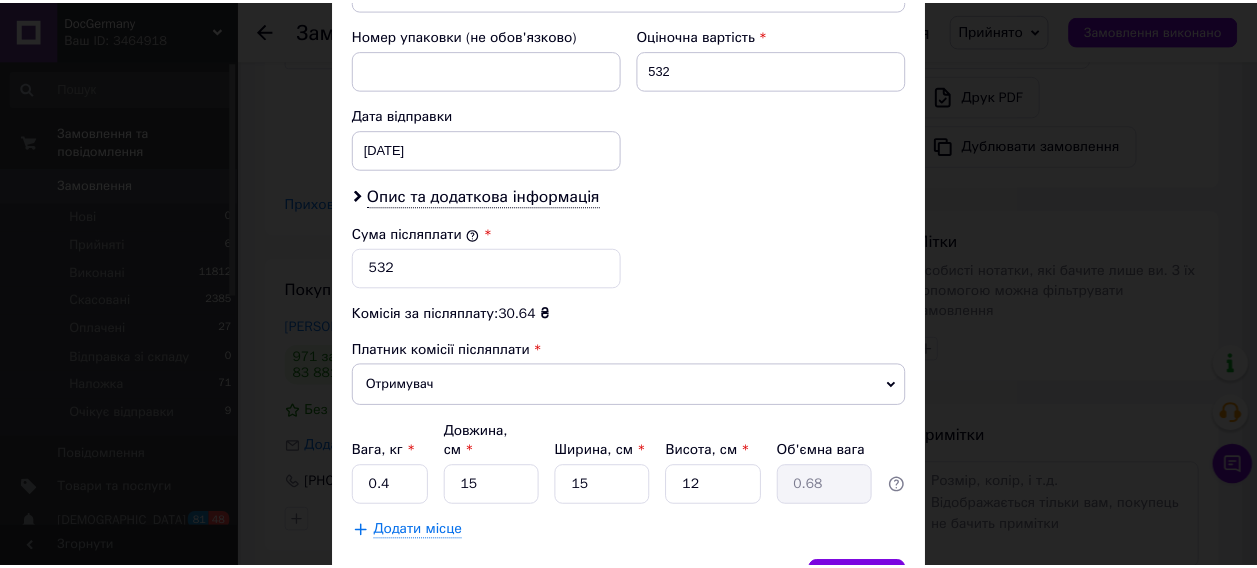 scroll, scrollTop: 968, scrollLeft: 0, axis: vertical 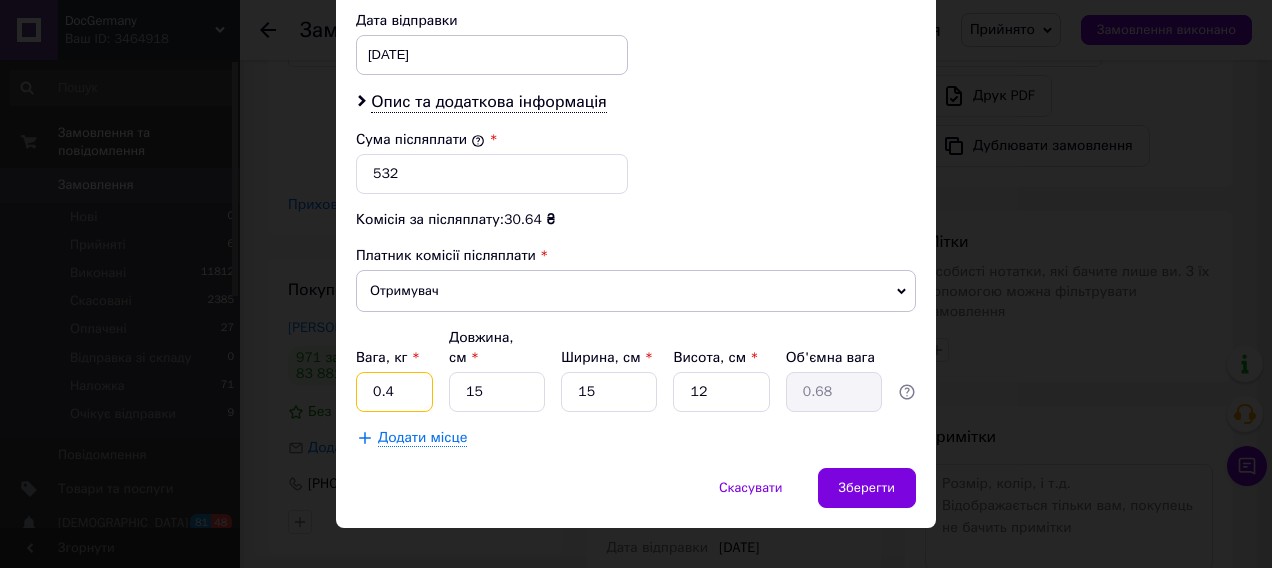 click on "0.4" at bounding box center (394, 392) 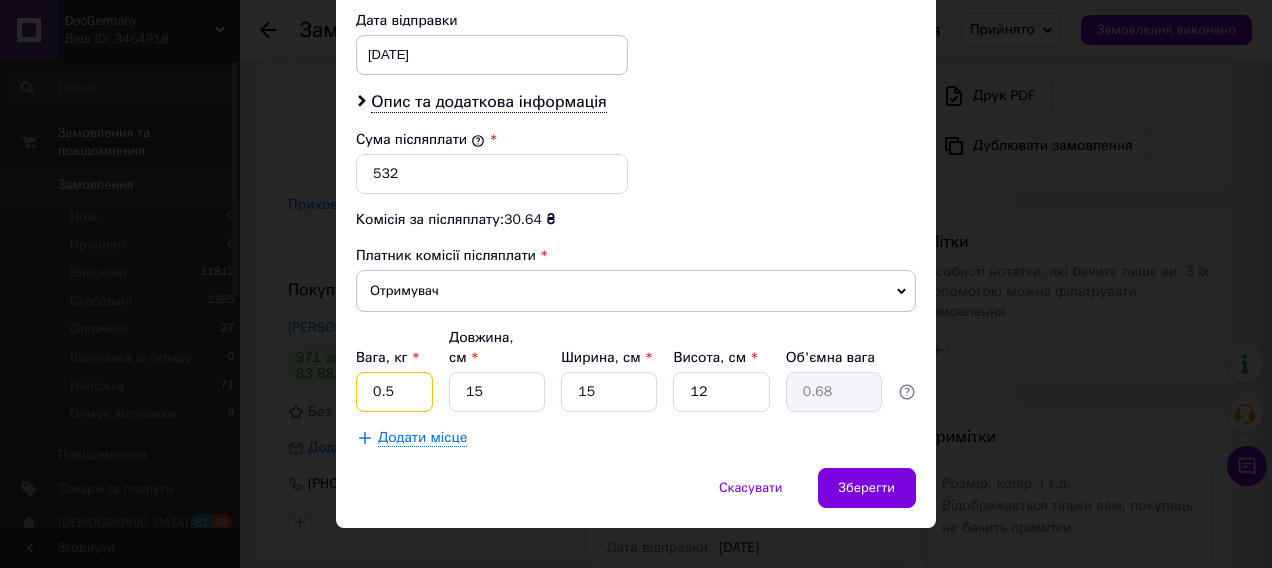 type on "0.5" 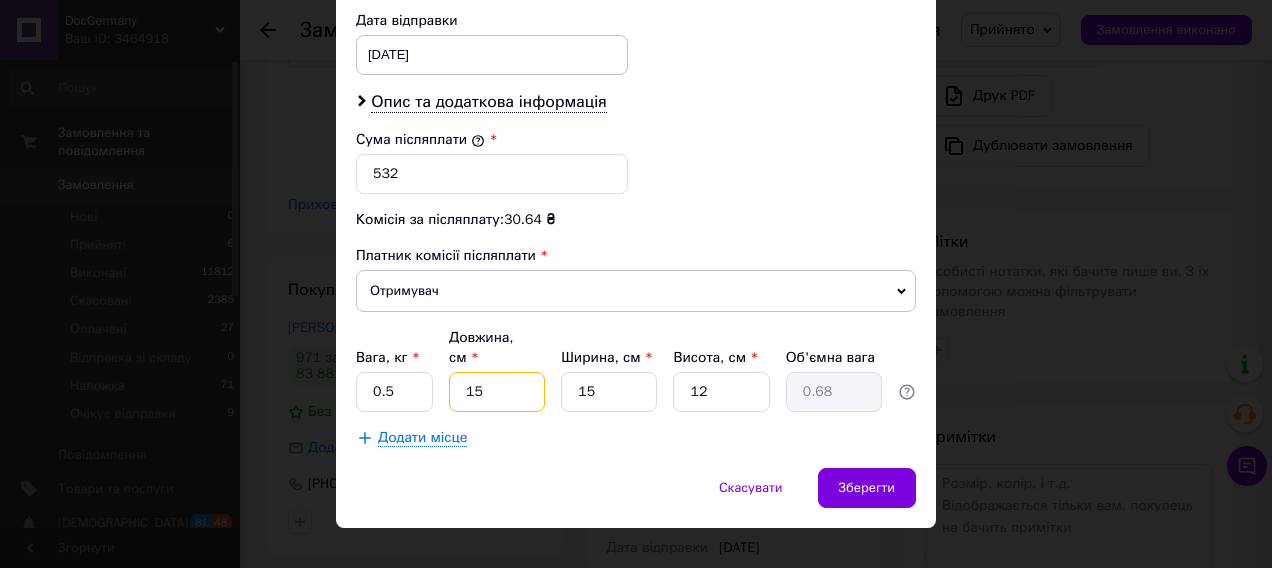 type on "2" 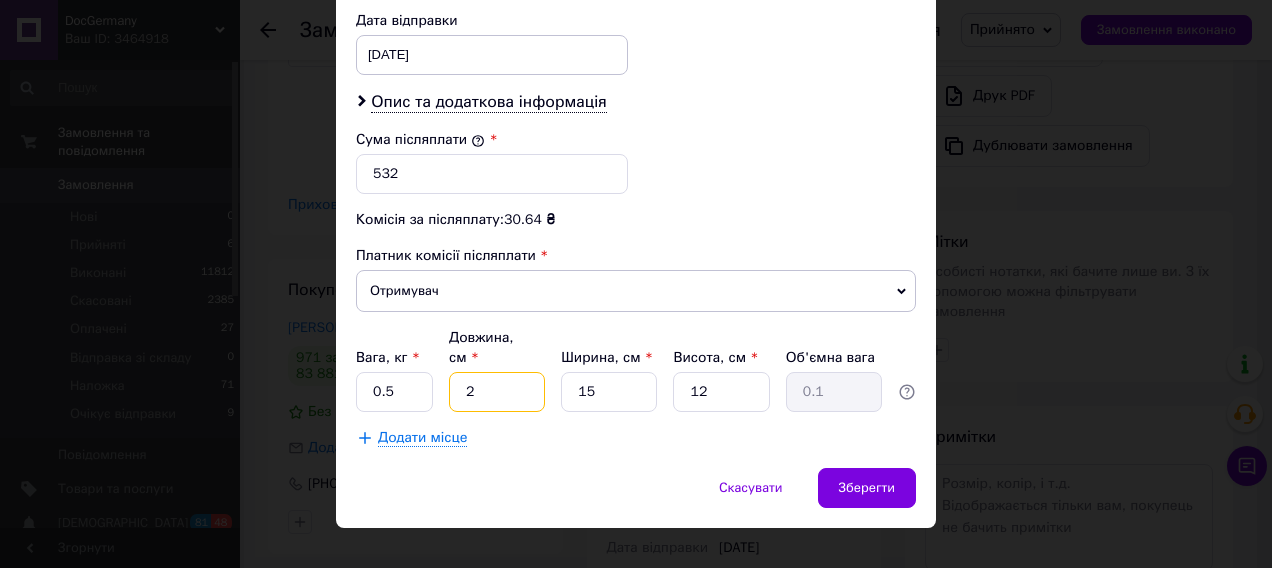 type on "20" 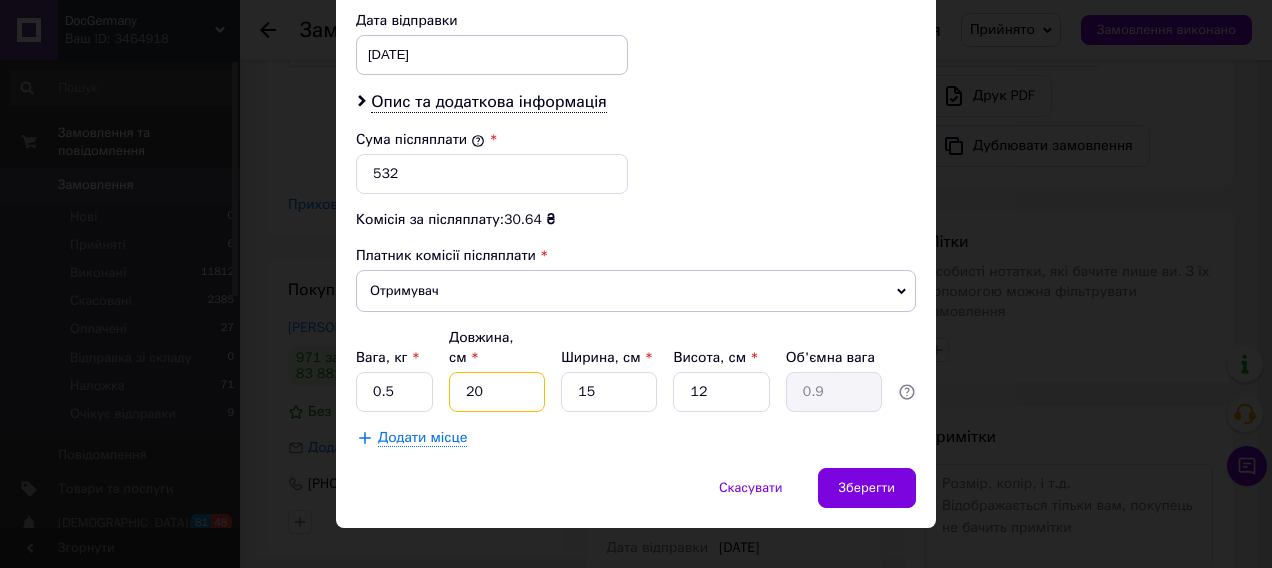 type on "20" 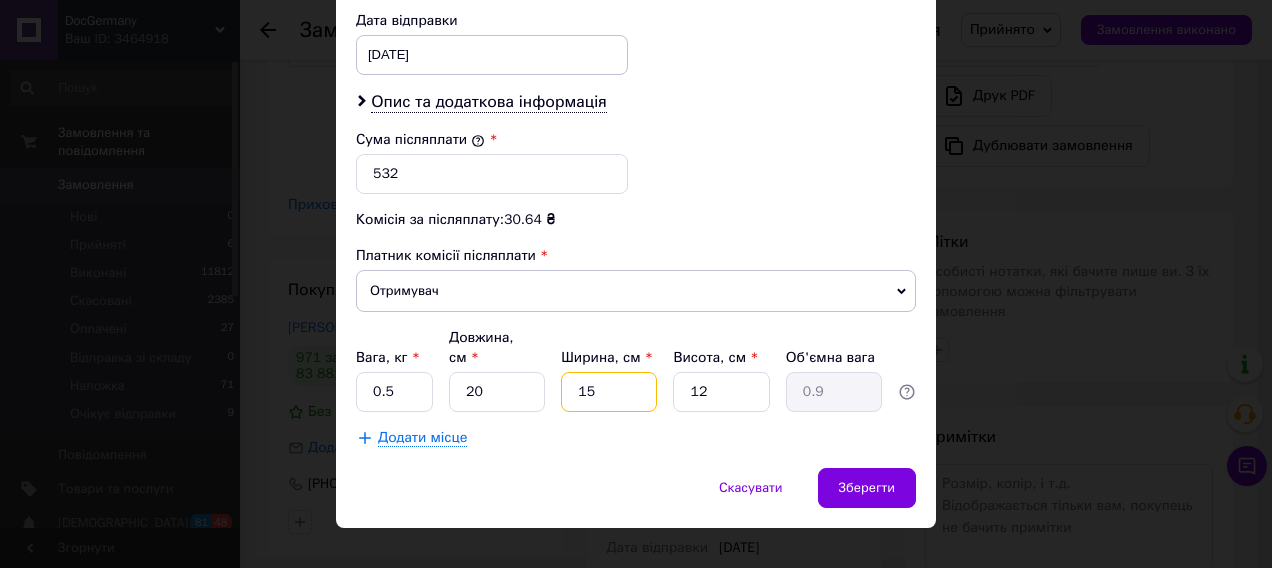 type on "1" 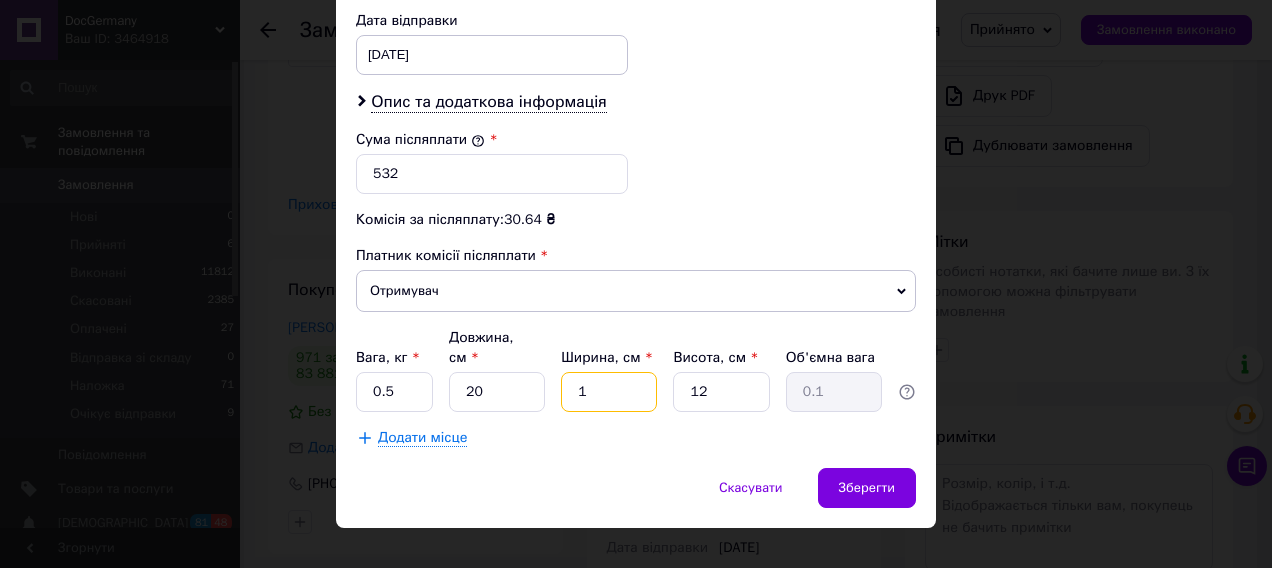 type on "10" 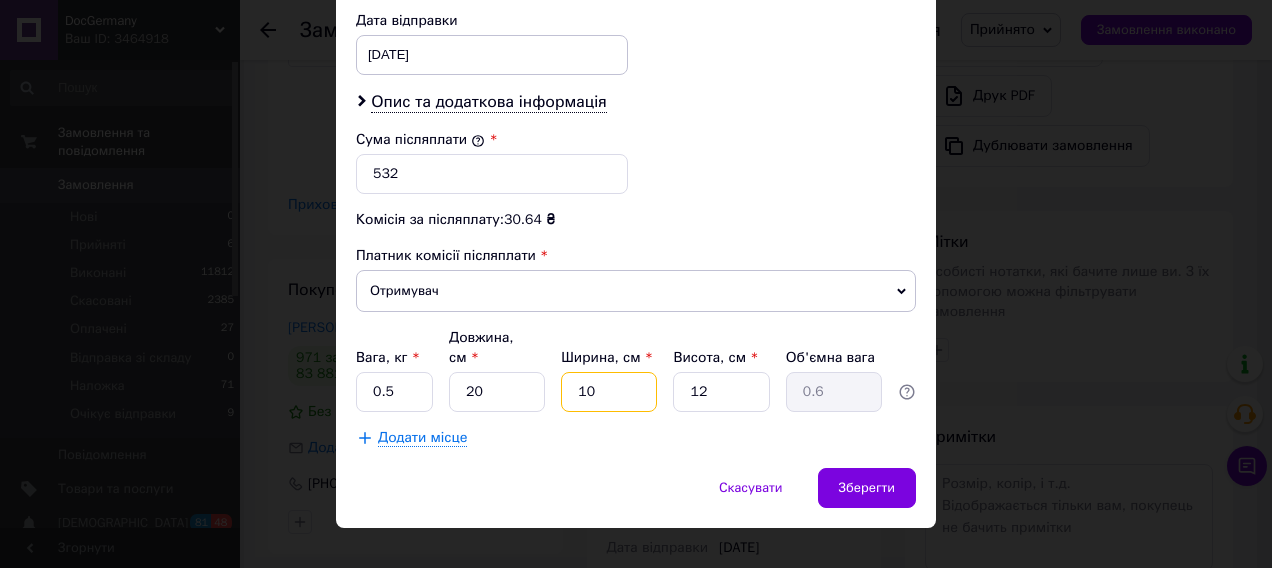 type on "10" 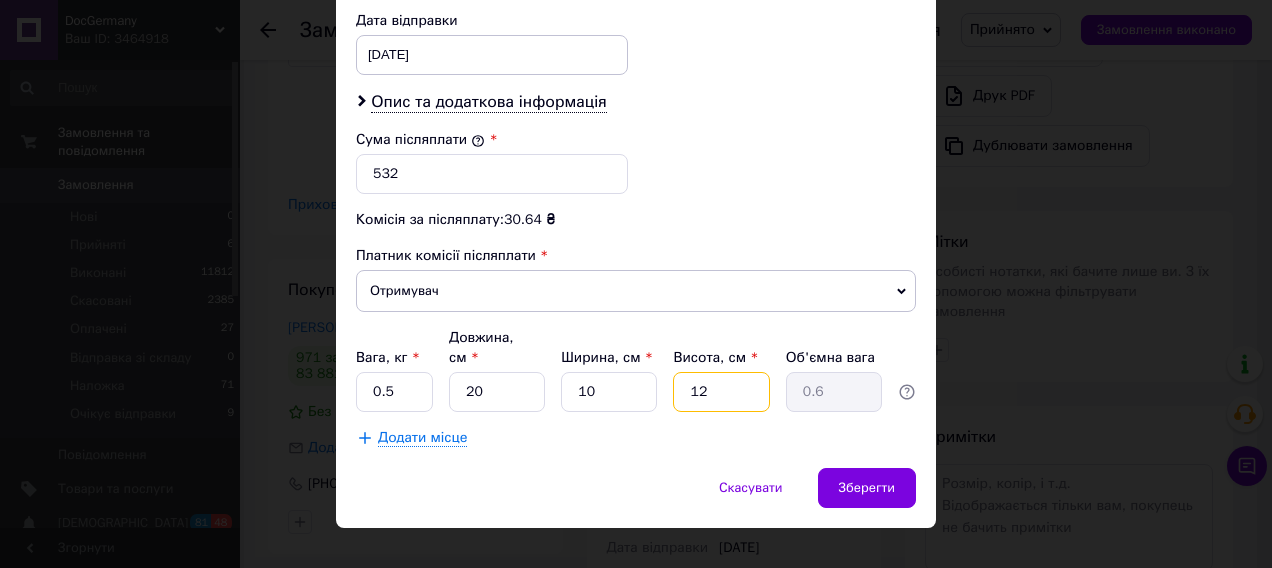 type on "1" 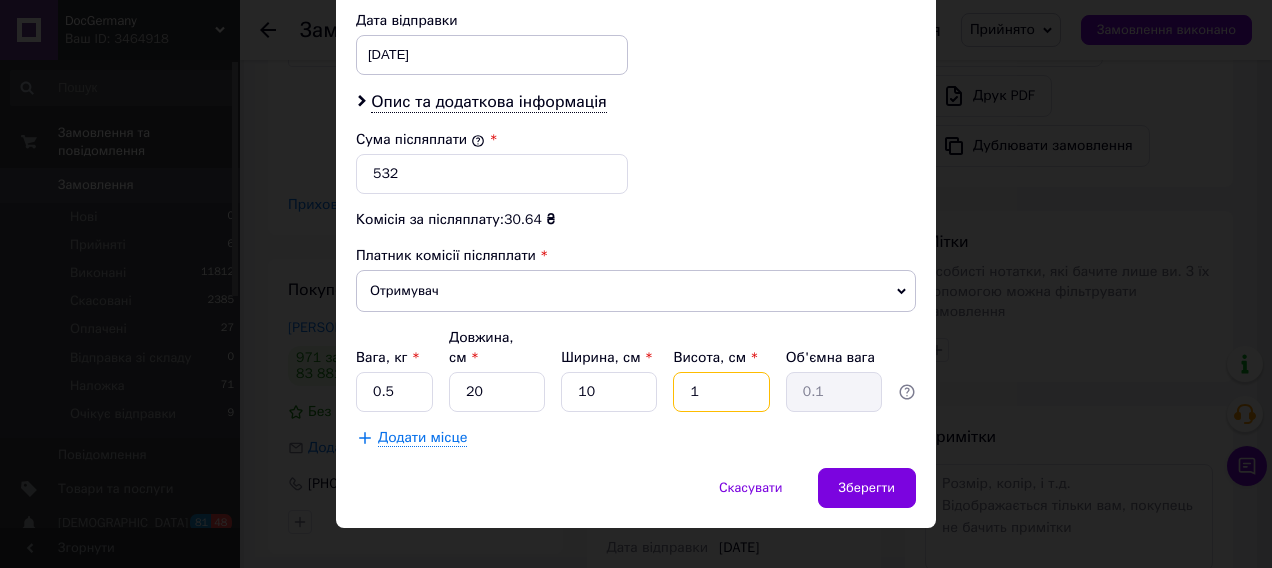 type on "10" 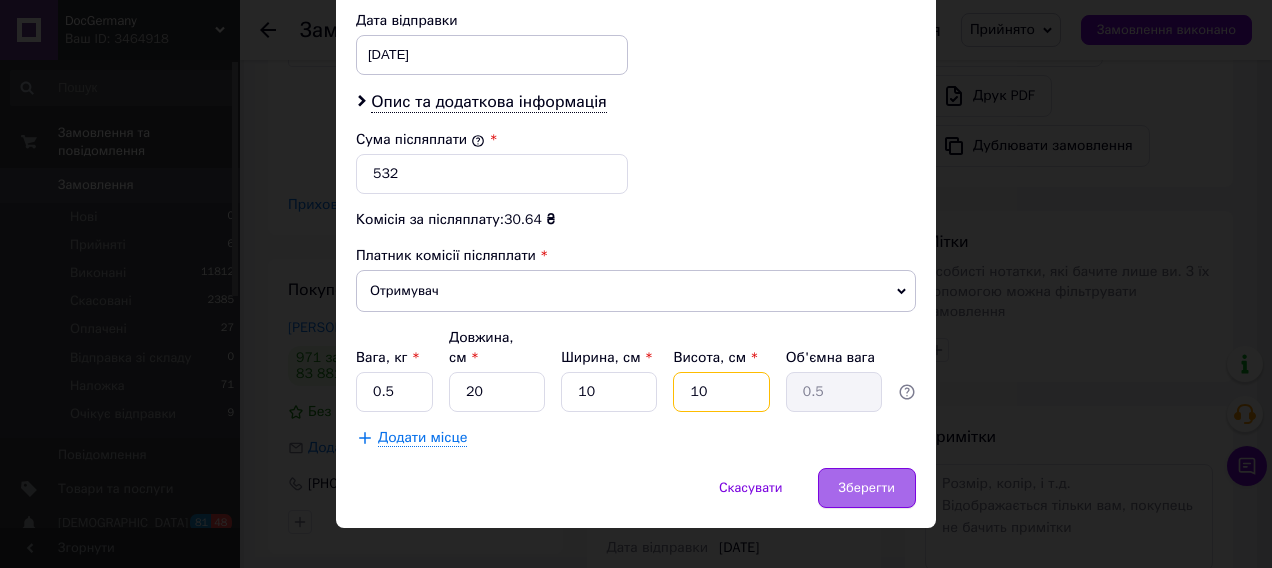 type on "10" 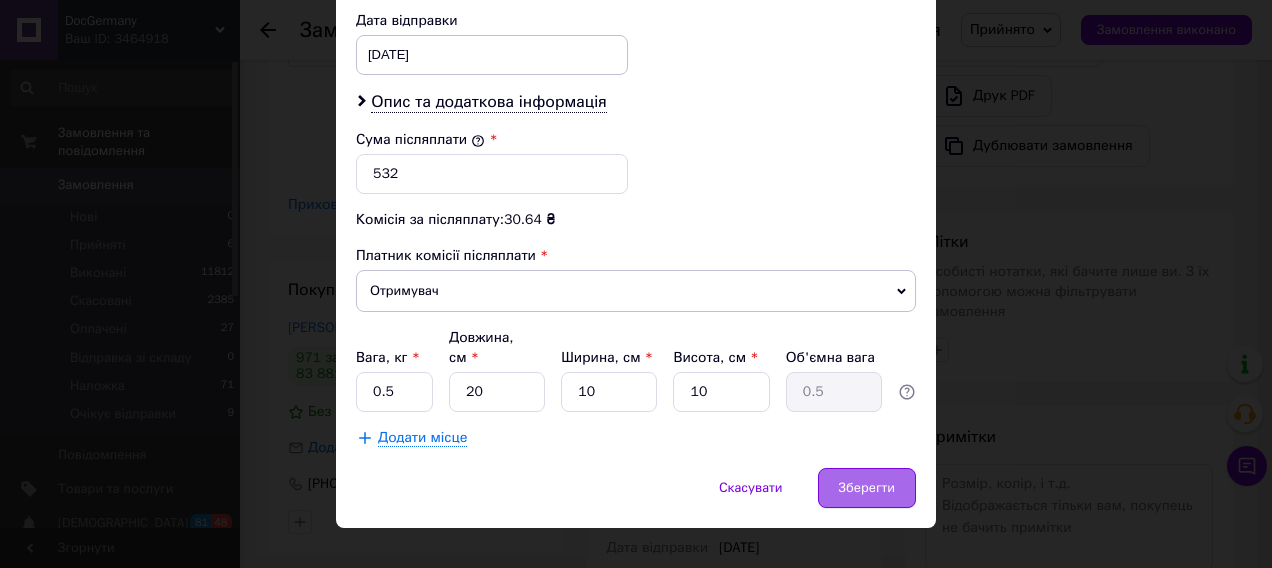 click on "Зберегти" at bounding box center (867, 488) 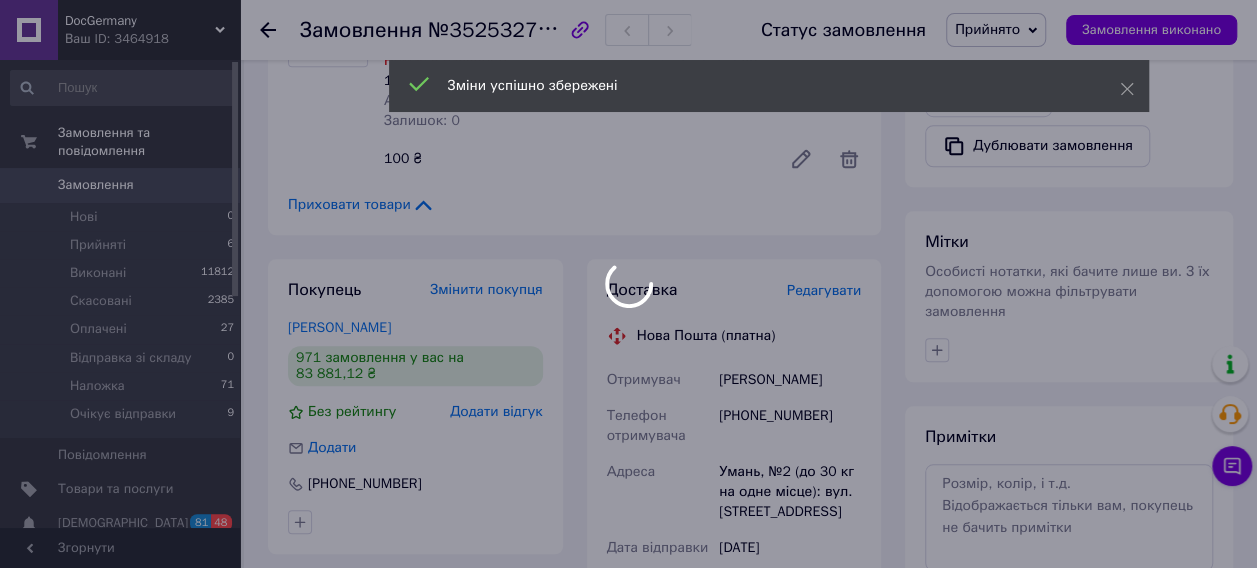 scroll, scrollTop: 456, scrollLeft: 0, axis: vertical 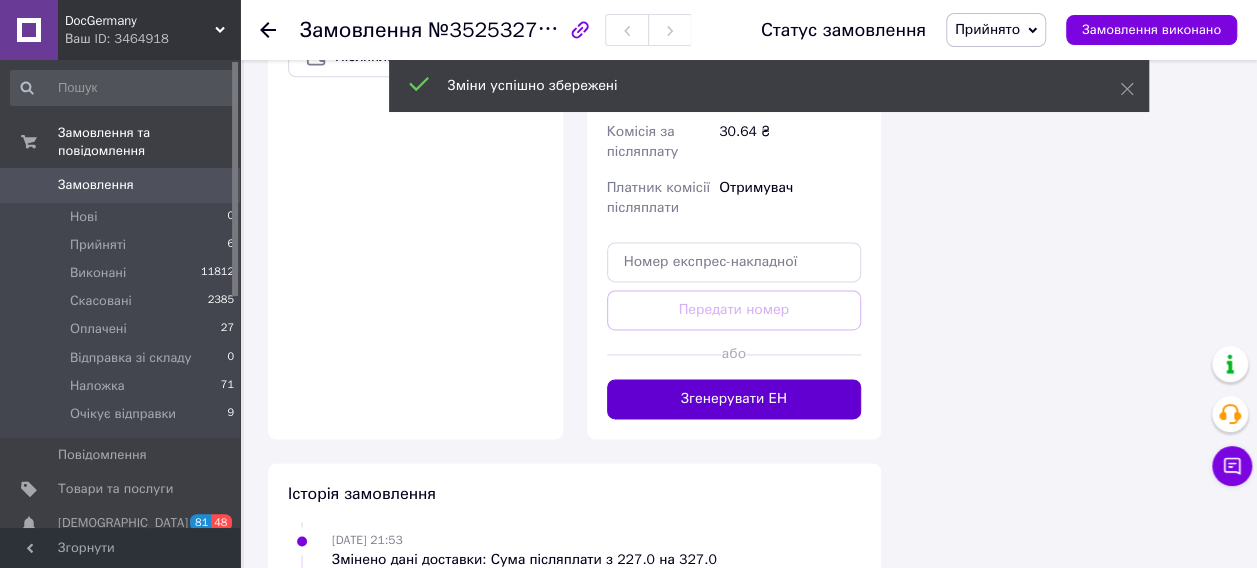 click on "Згенерувати ЕН" at bounding box center [734, 399] 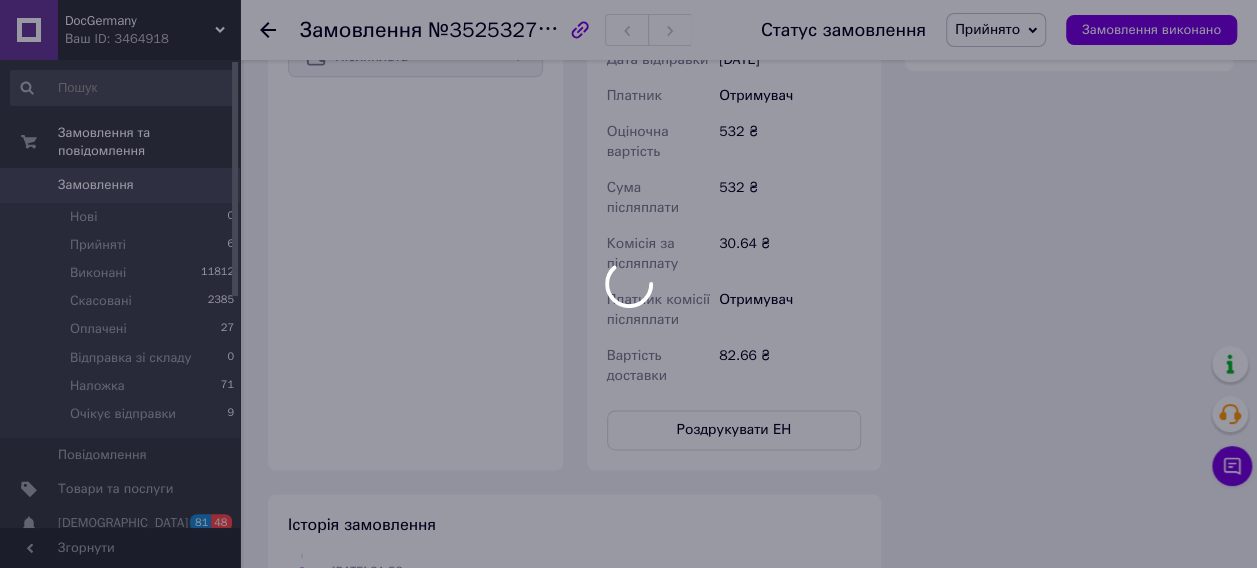 scroll, scrollTop: 504, scrollLeft: 0, axis: vertical 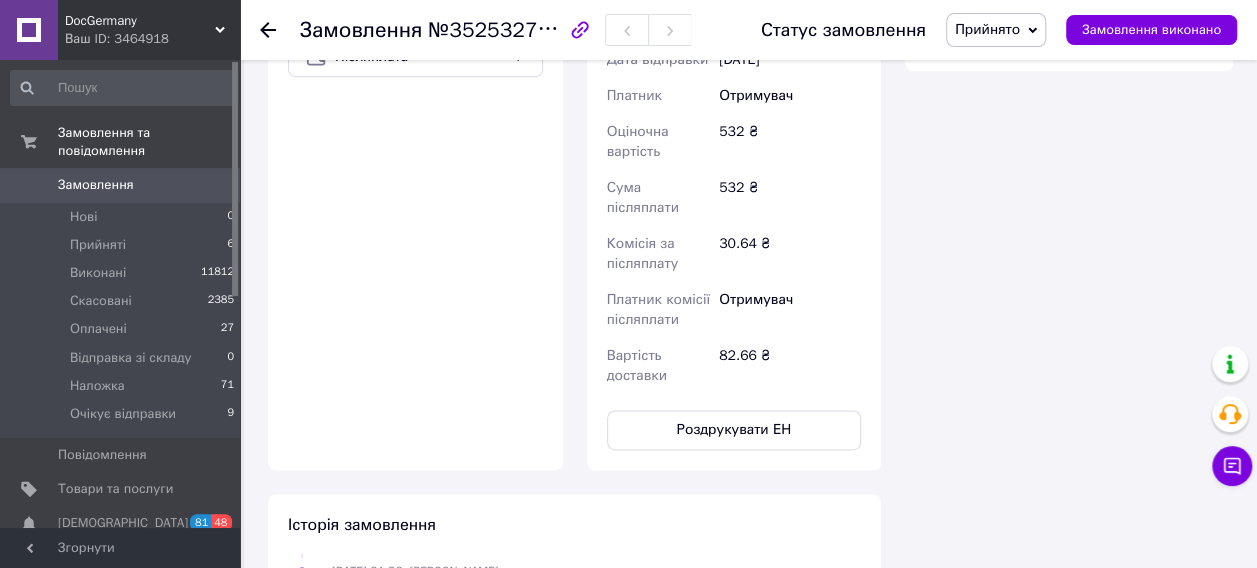 click on "Прийнято" at bounding box center [987, 29] 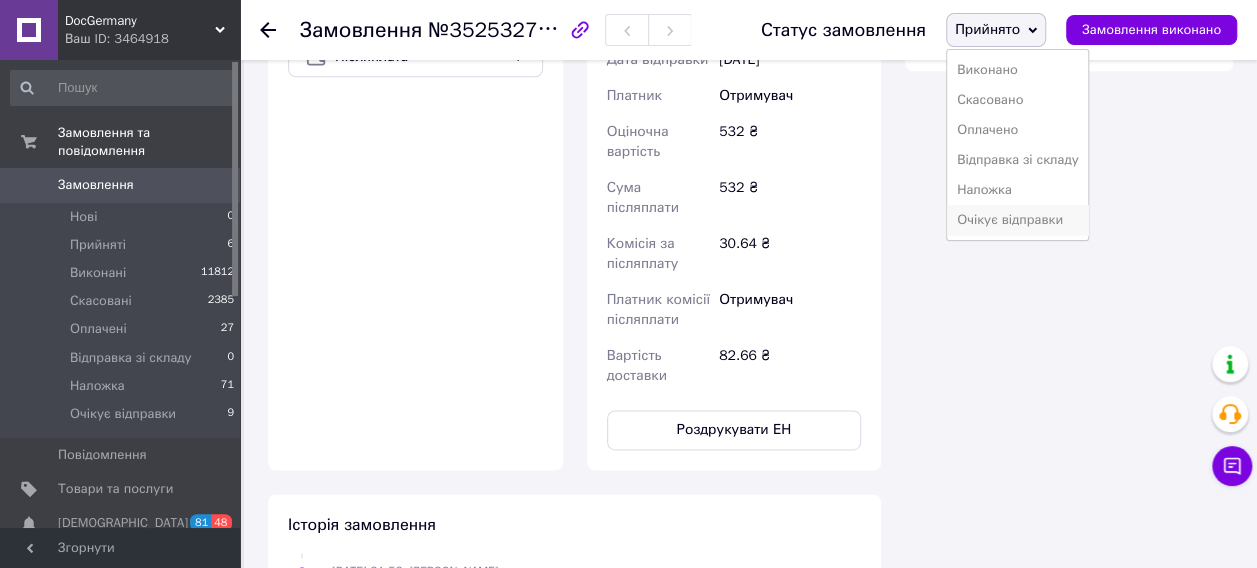 click on "Очікує відправки" at bounding box center [1018, 220] 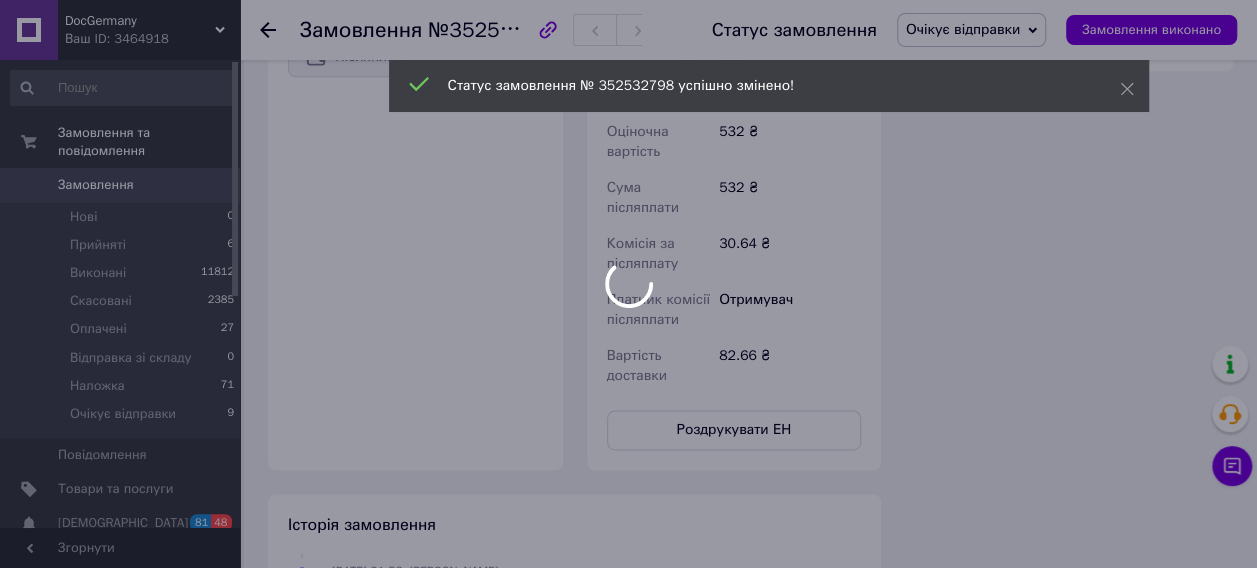 scroll, scrollTop: 553, scrollLeft: 0, axis: vertical 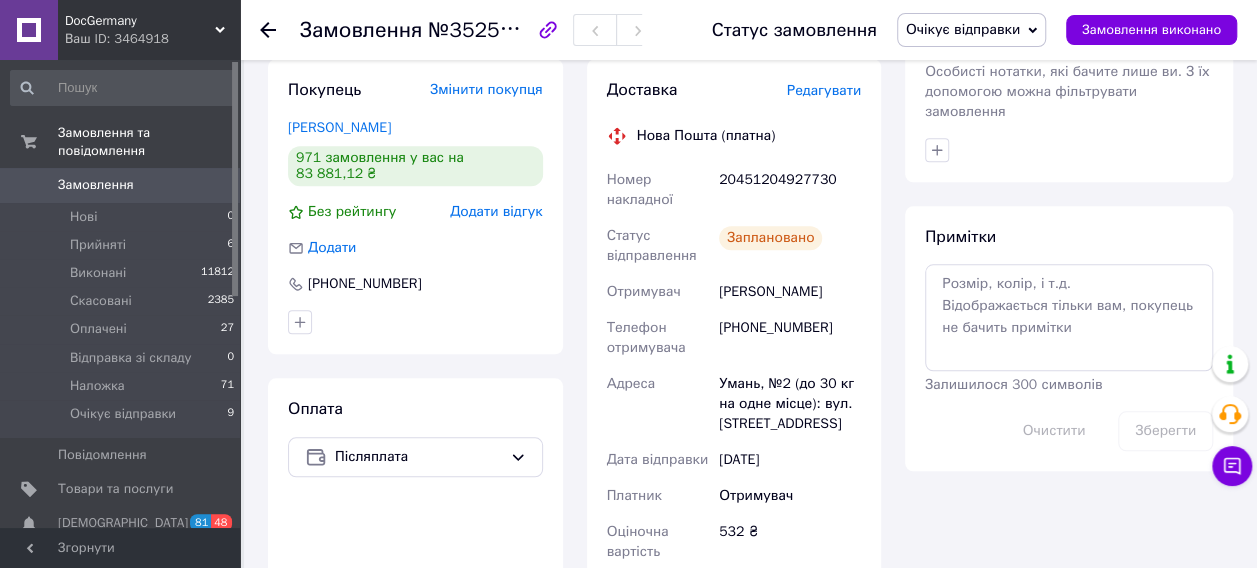 click on "20451204927730" at bounding box center (790, 190) 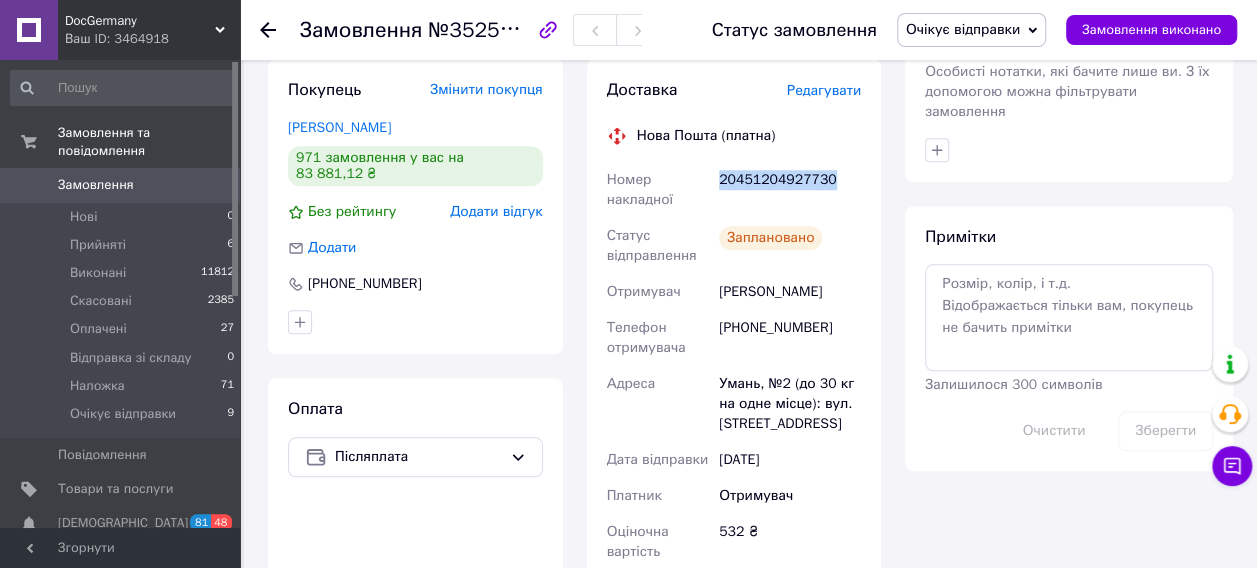 click on "20451204927730" at bounding box center (790, 190) 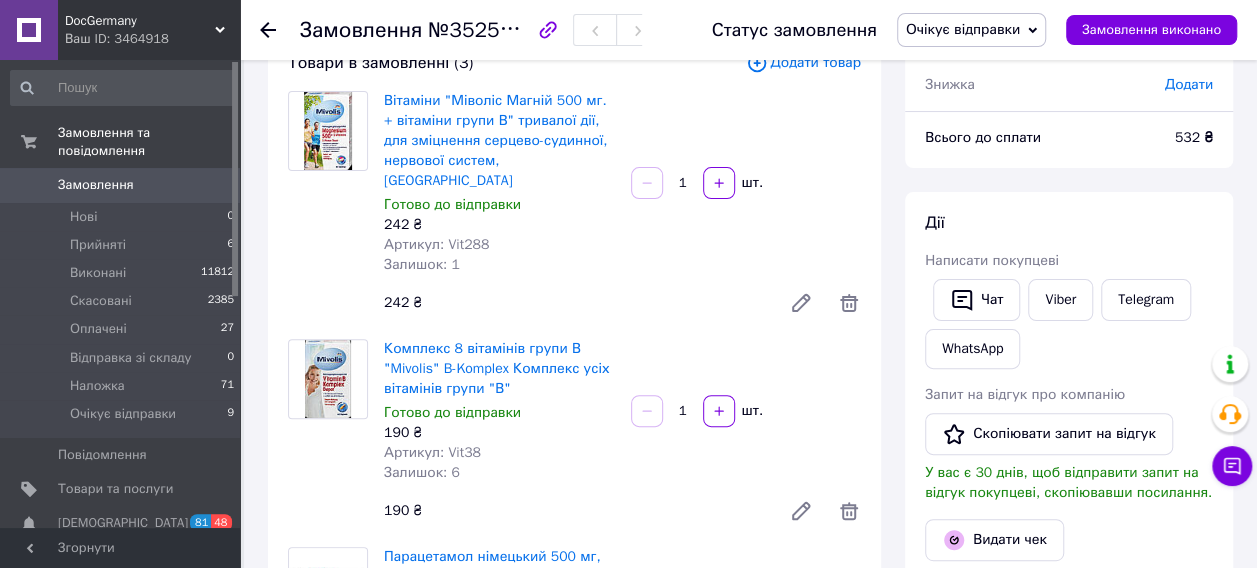 scroll, scrollTop: 100, scrollLeft: 0, axis: vertical 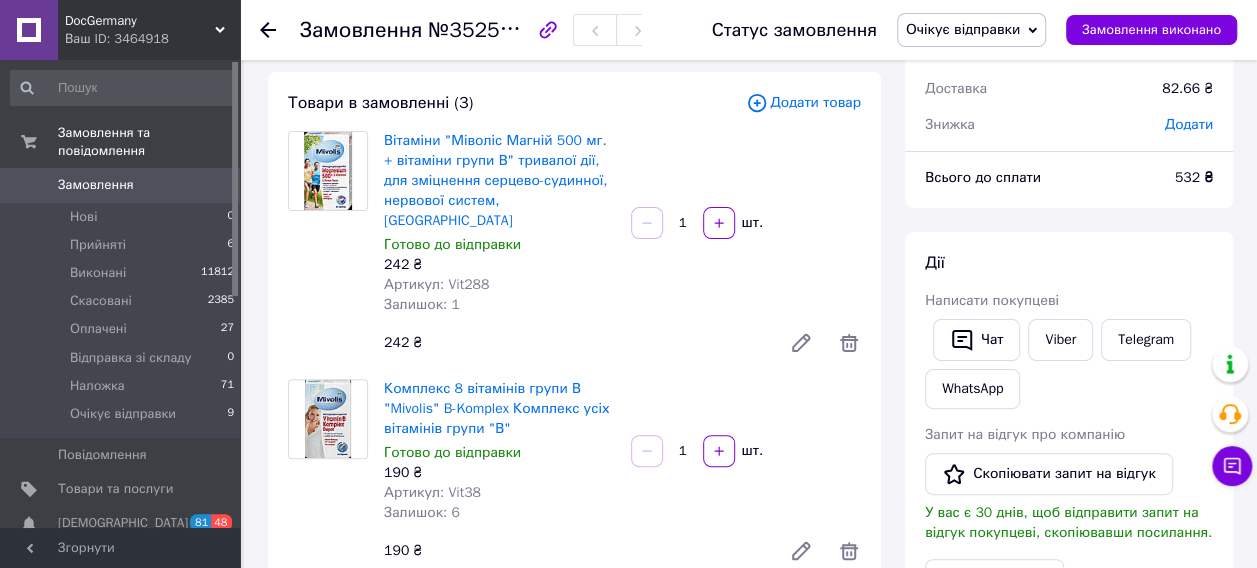 click on "Артикул: Vit288" at bounding box center [436, 284] 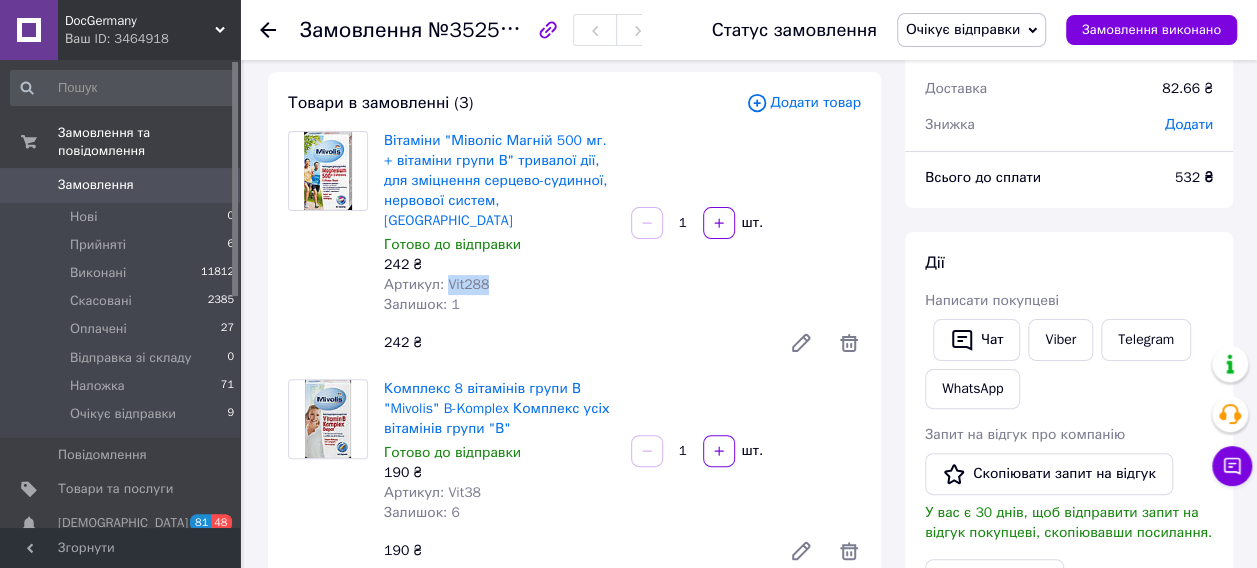 click on "Артикул: Vit288" at bounding box center [436, 284] 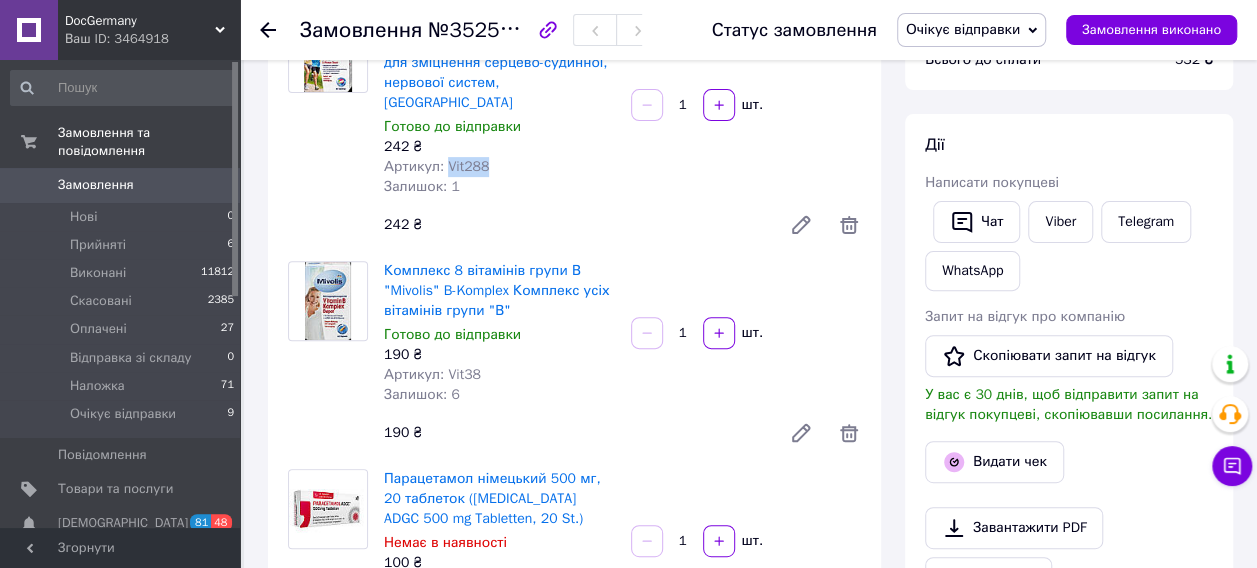 scroll, scrollTop: 300, scrollLeft: 0, axis: vertical 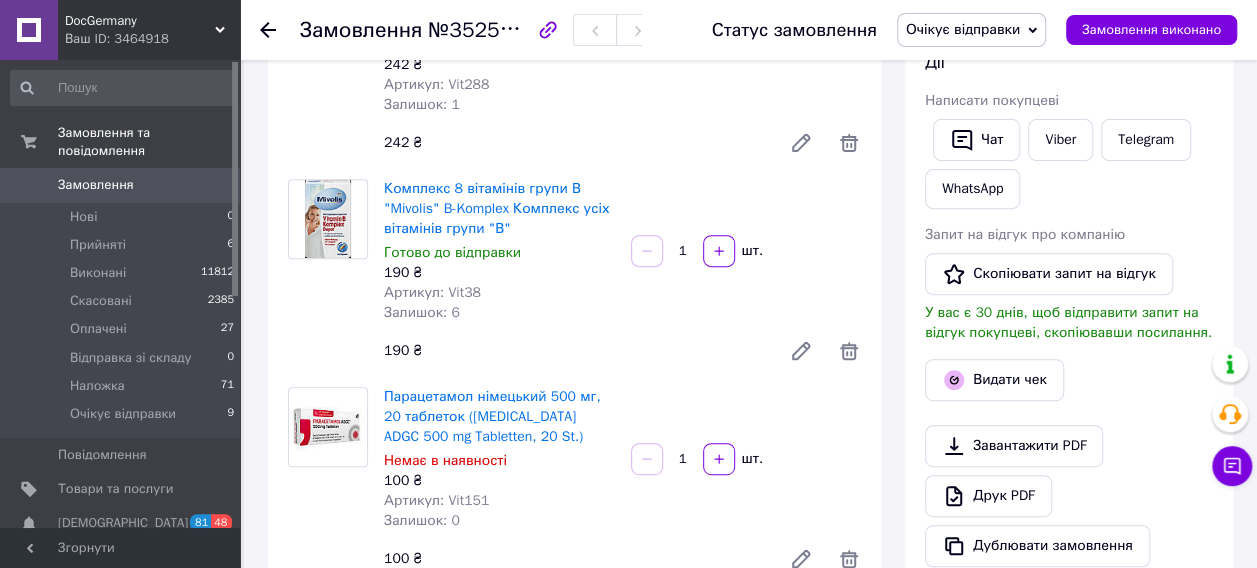 click on "Артикул: Vit38" at bounding box center [432, 292] 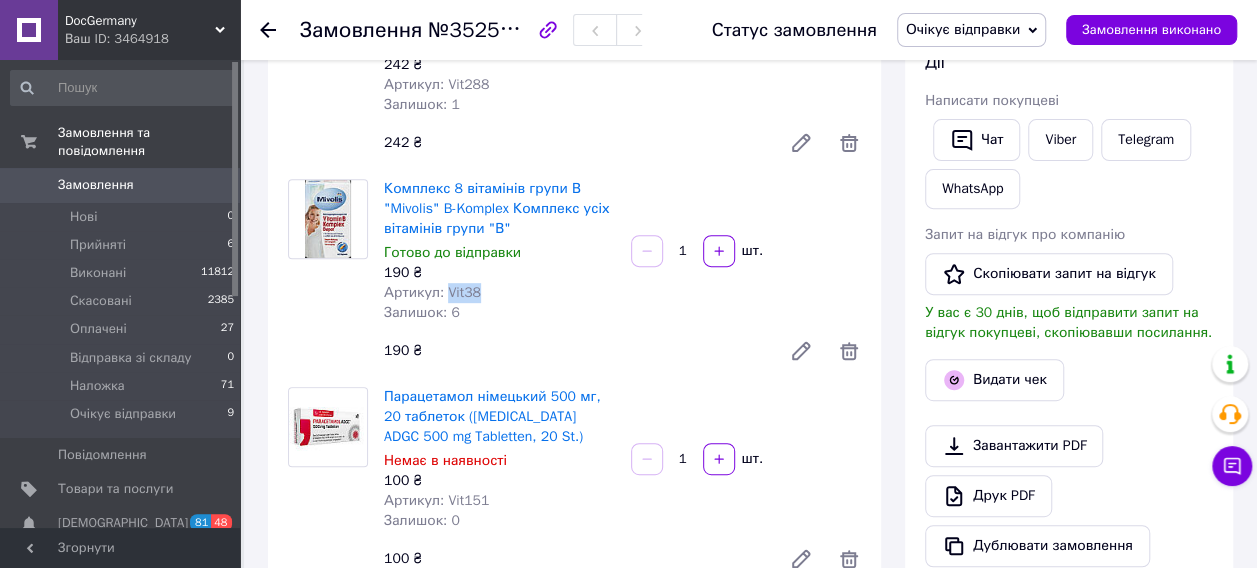 click on "Артикул: Vit38" at bounding box center [432, 292] 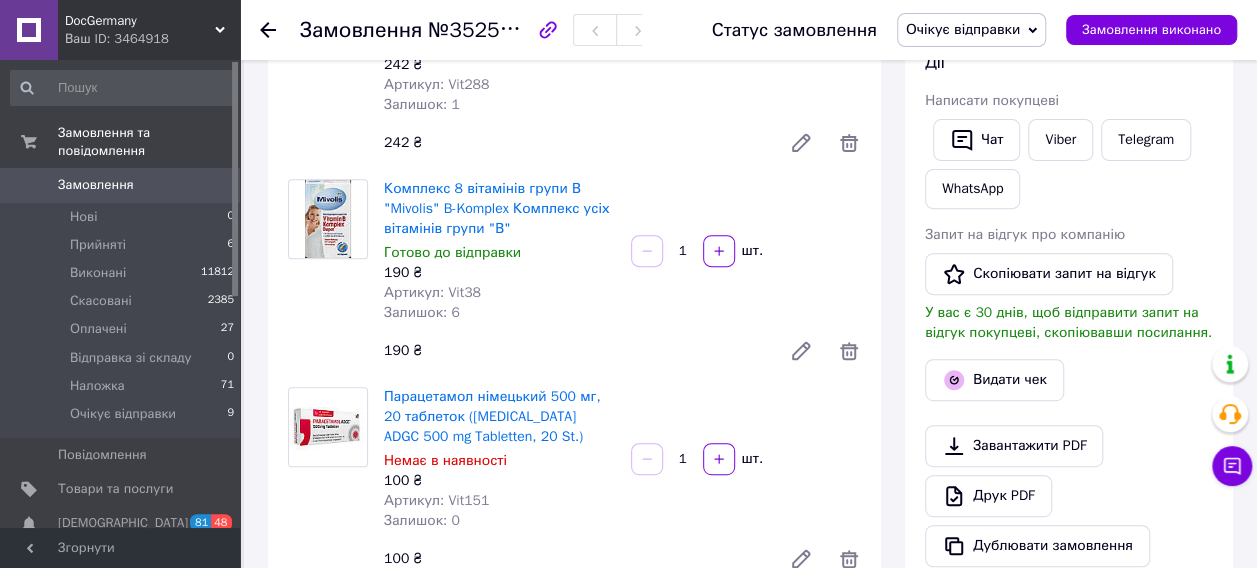 click on "Артикул: Vit151" at bounding box center (436, 500) 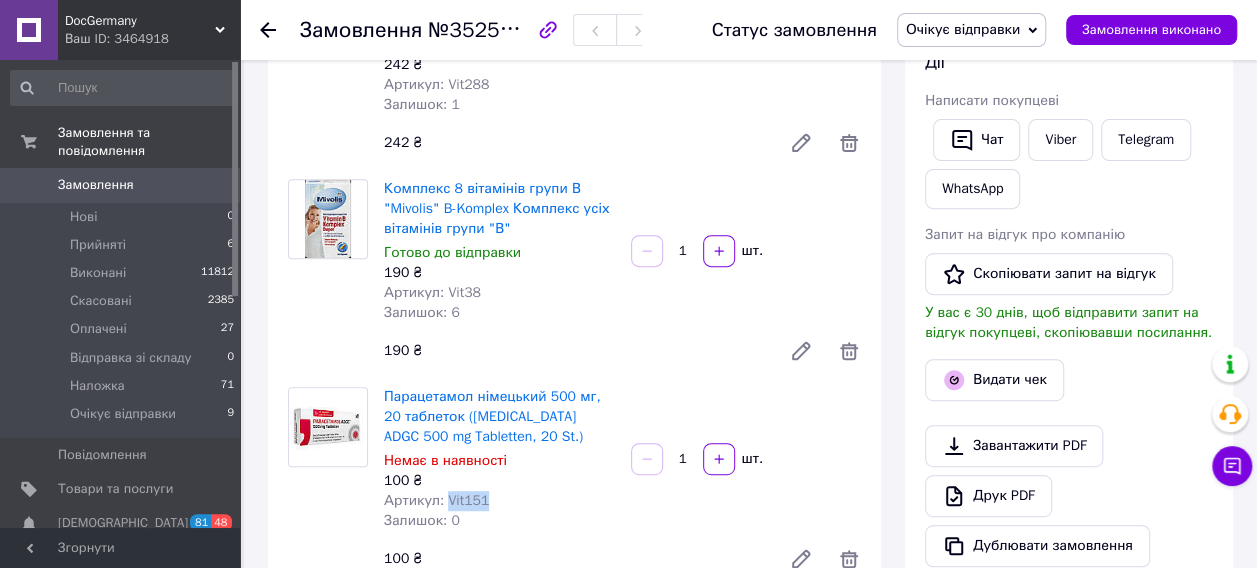 click on "Артикул: Vit151" at bounding box center (436, 500) 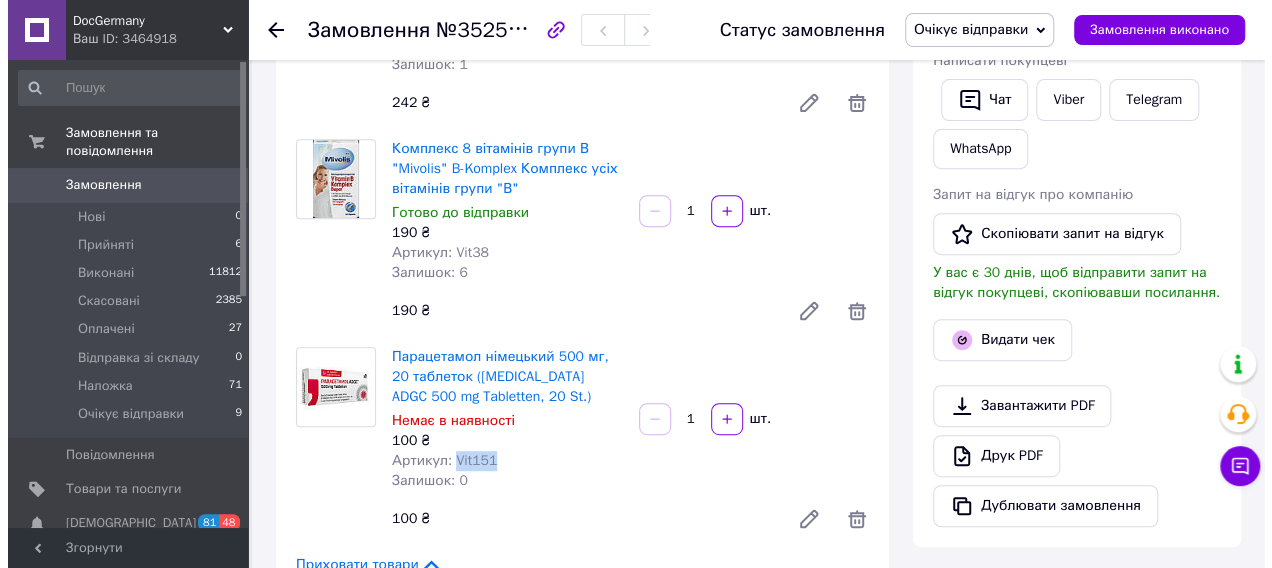 scroll, scrollTop: 400, scrollLeft: 0, axis: vertical 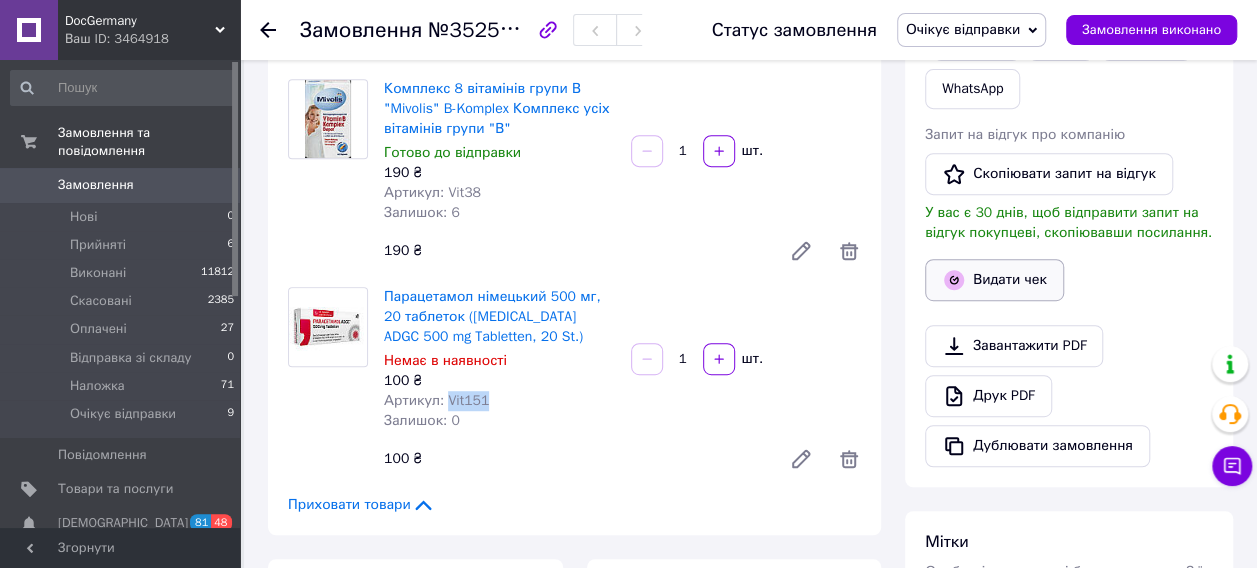 click on "Видати чек" at bounding box center [994, 280] 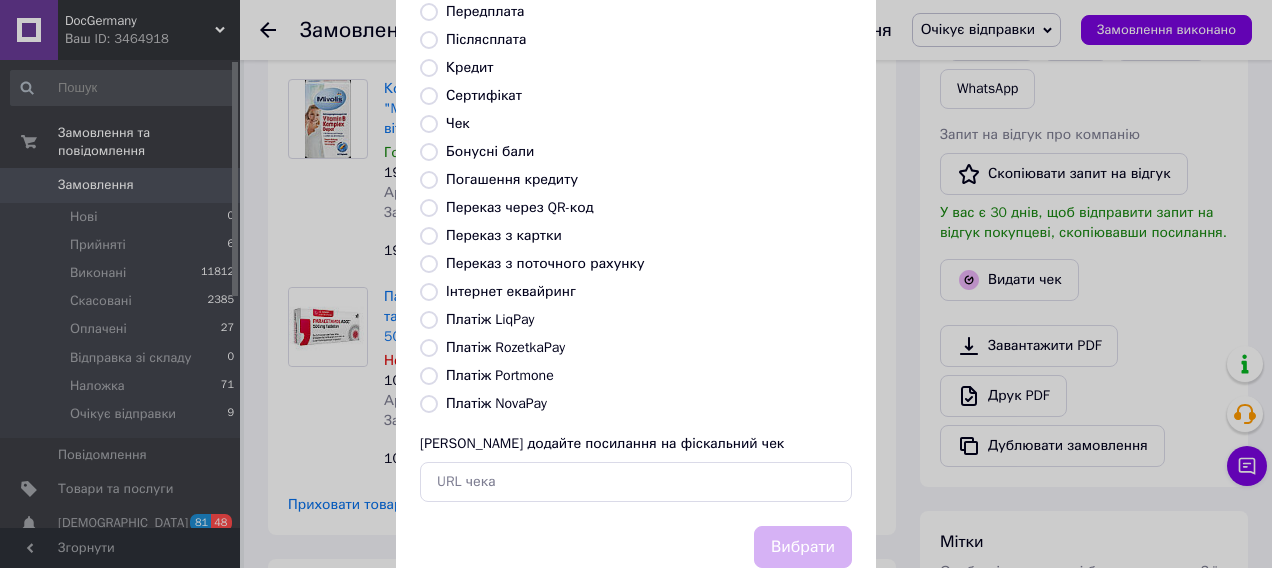 scroll, scrollTop: 290, scrollLeft: 0, axis: vertical 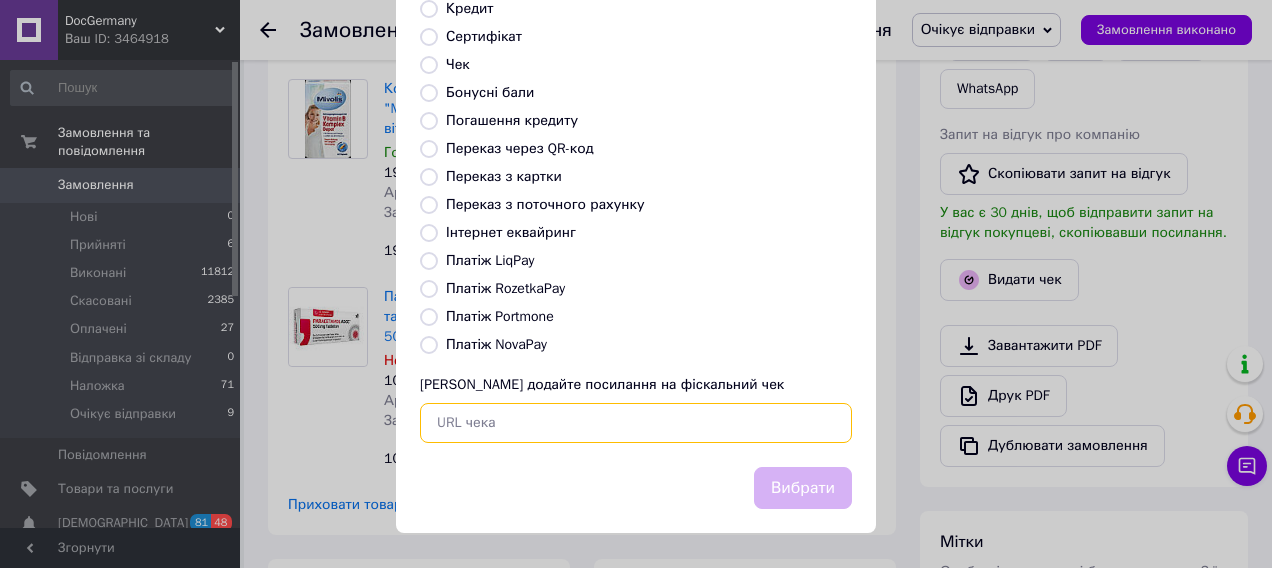 click at bounding box center [636, 423] 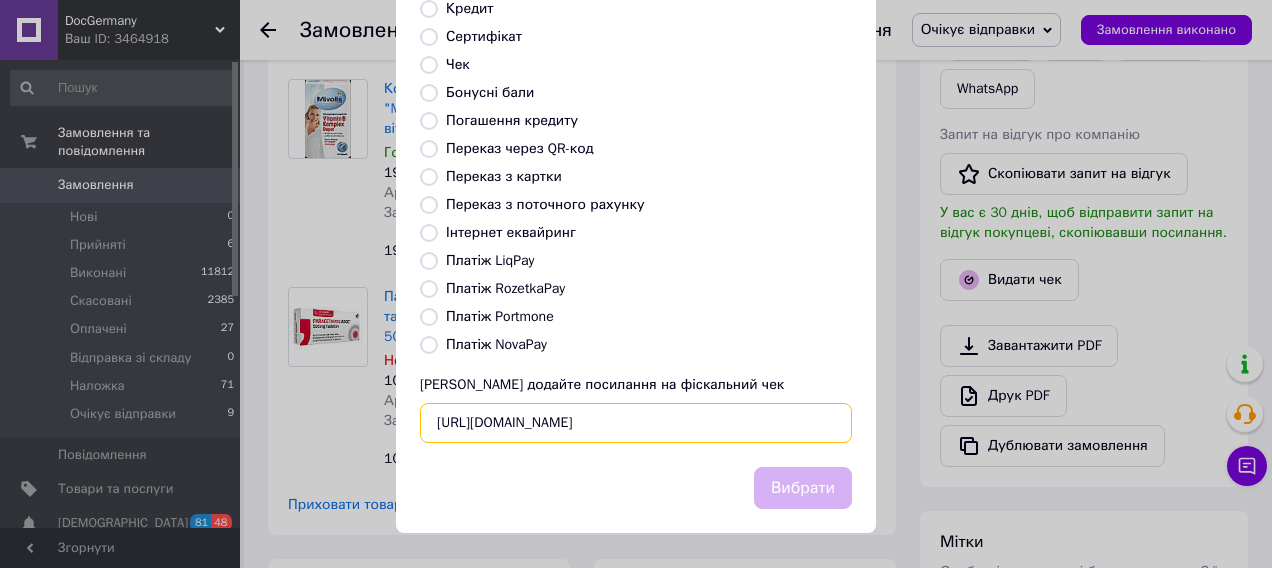 scroll, scrollTop: 0, scrollLeft: 26, axis: horizontal 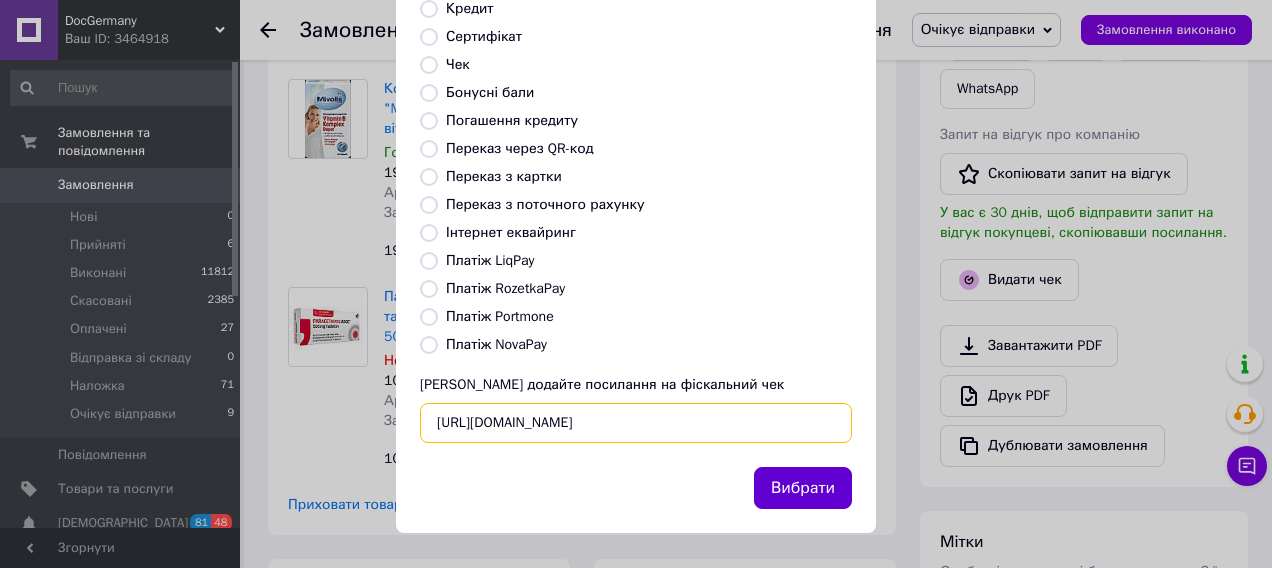 type on "[URL][DOMAIN_NAME]" 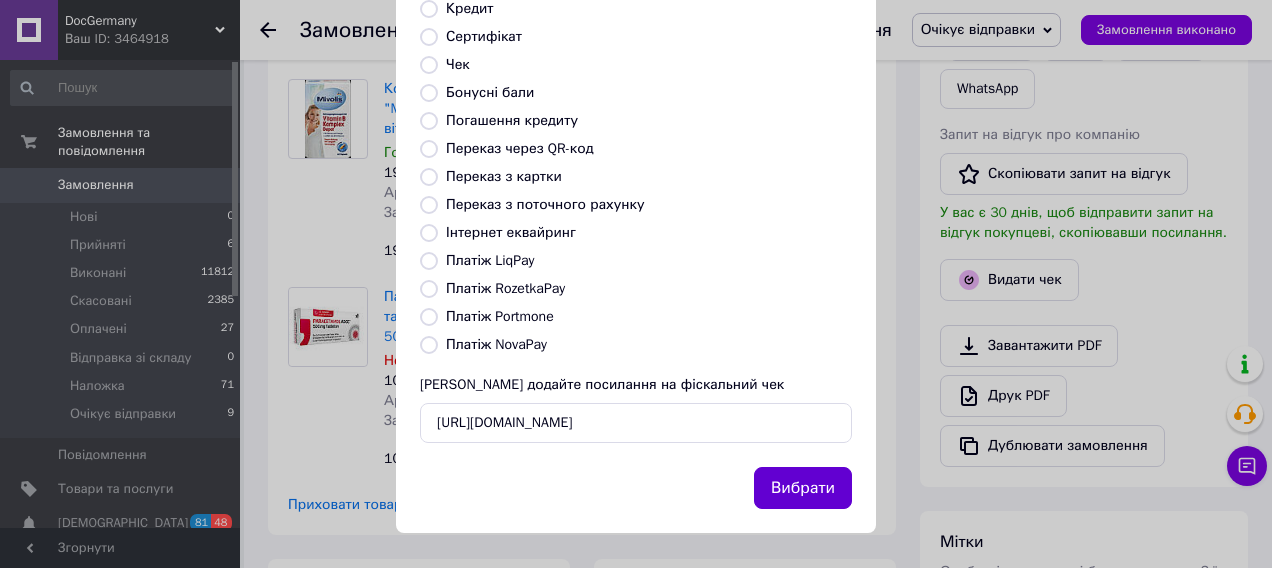 click on "Вибрати" at bounding box center [803, 488] 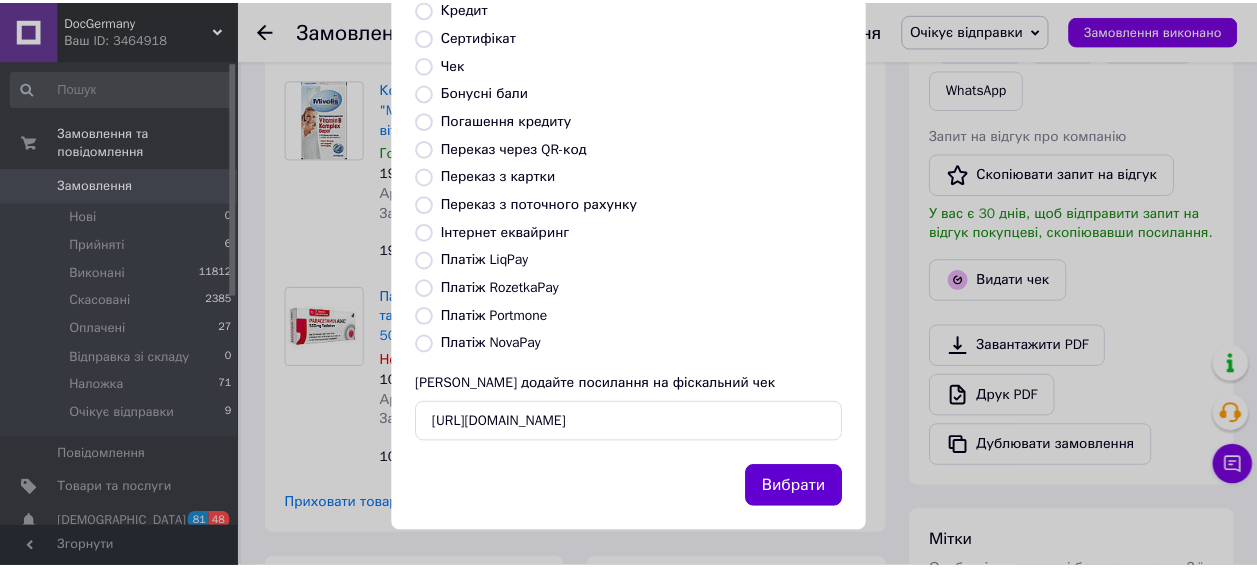 scroll, scrollTop: 0, scrollLeft: 0, axis: both 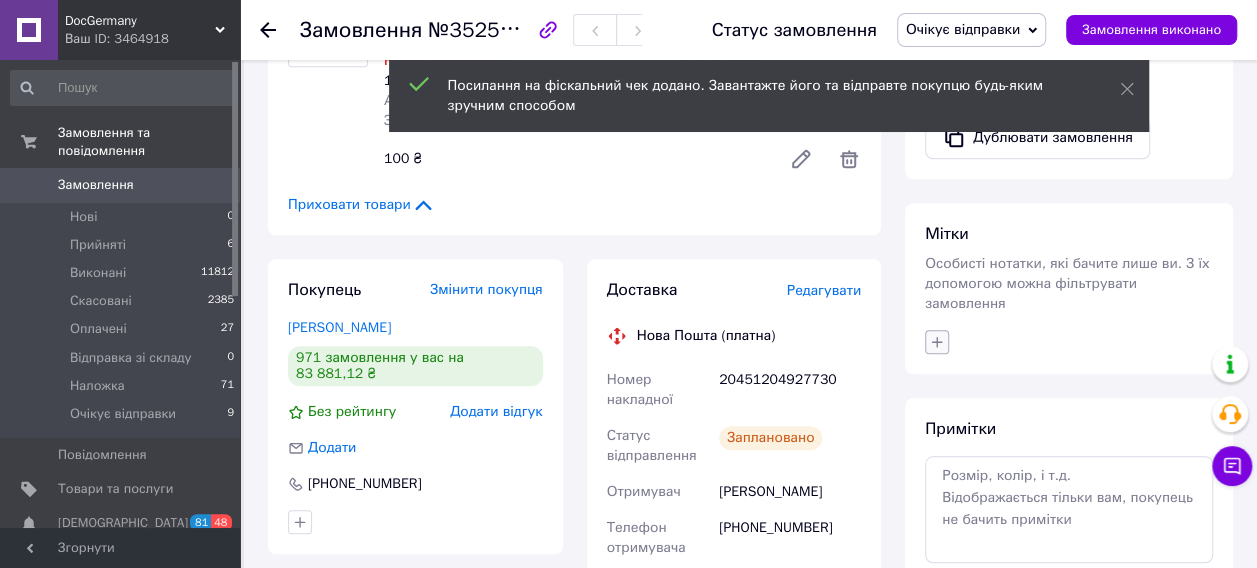 click 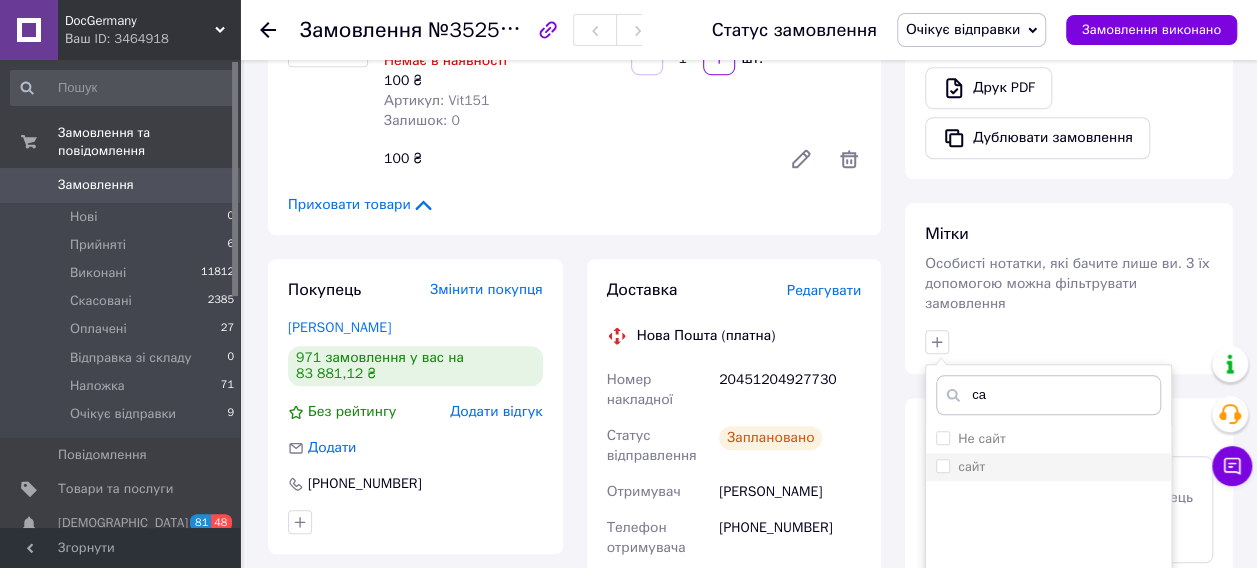 type on "са" 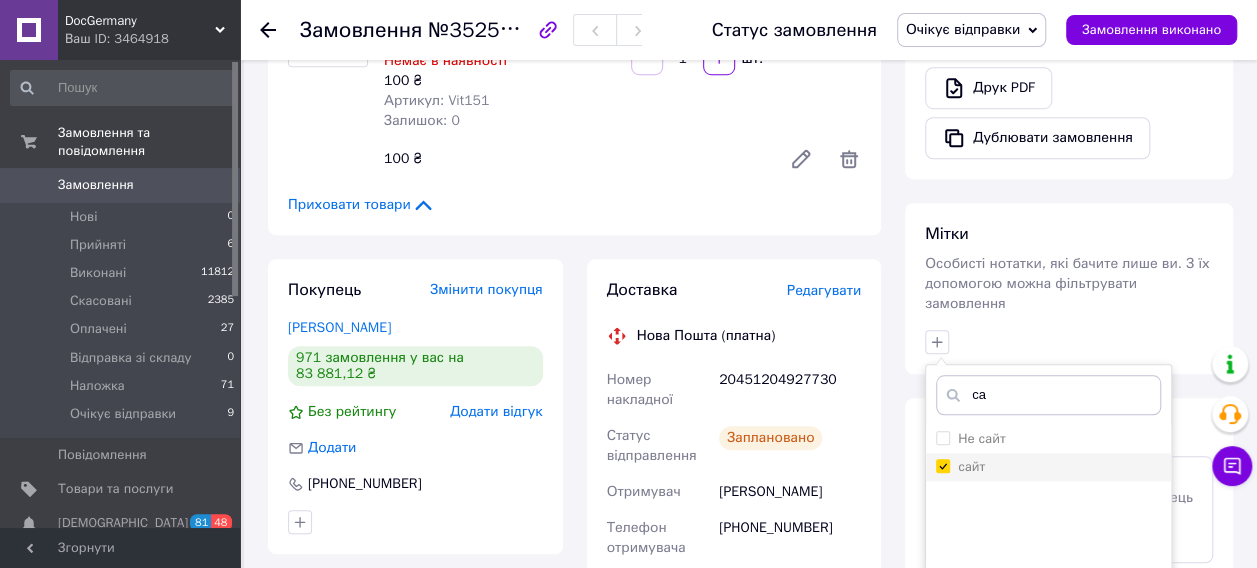 checkbox on "true" 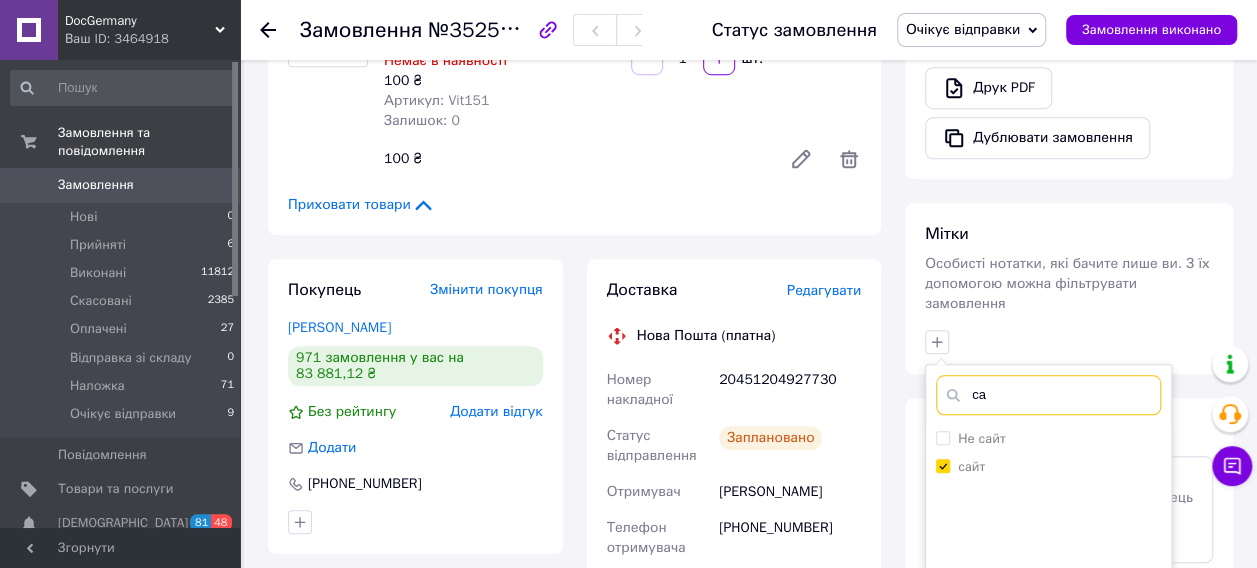 click on "са" at bounding box center [1048, 395] 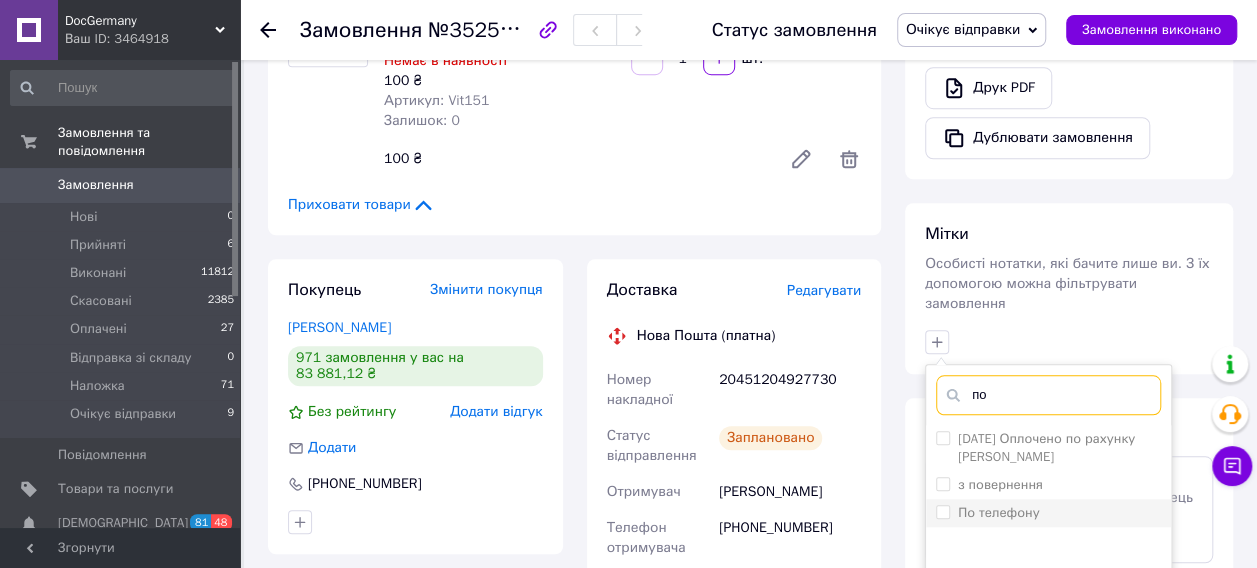 type on "по" 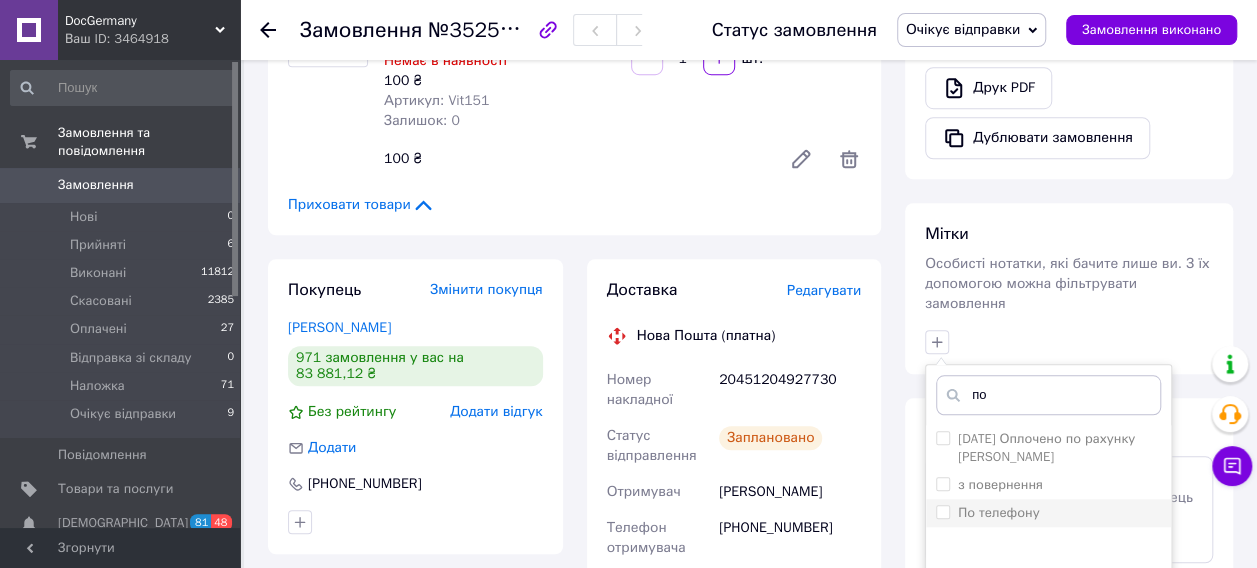 click on "По телефону" at bounding box center (998, 512) 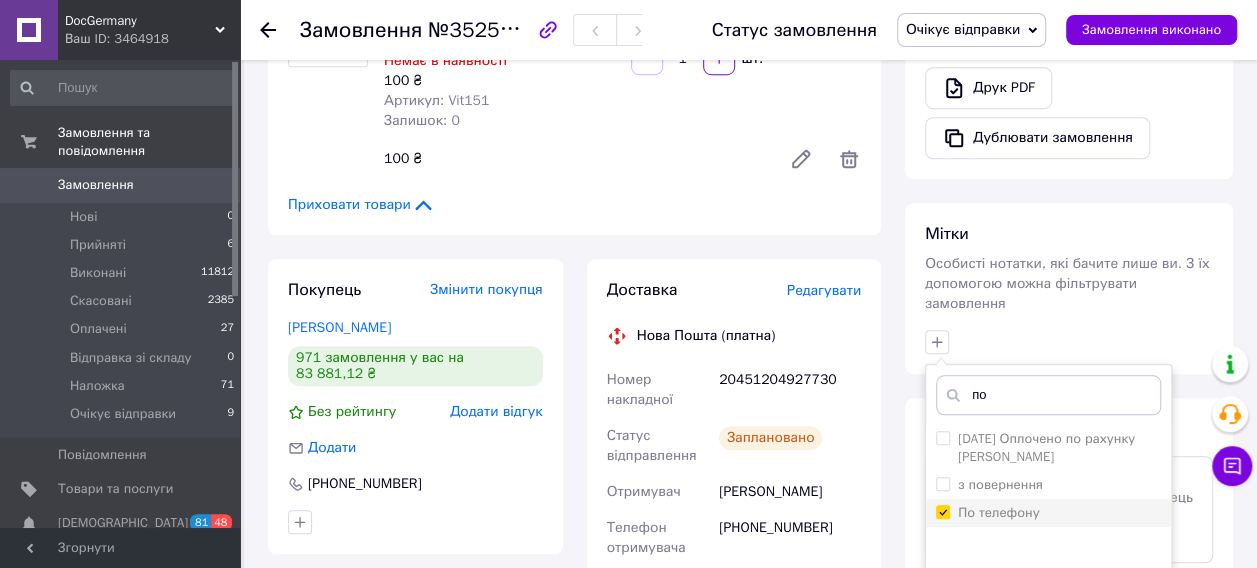 checkbox on "true" 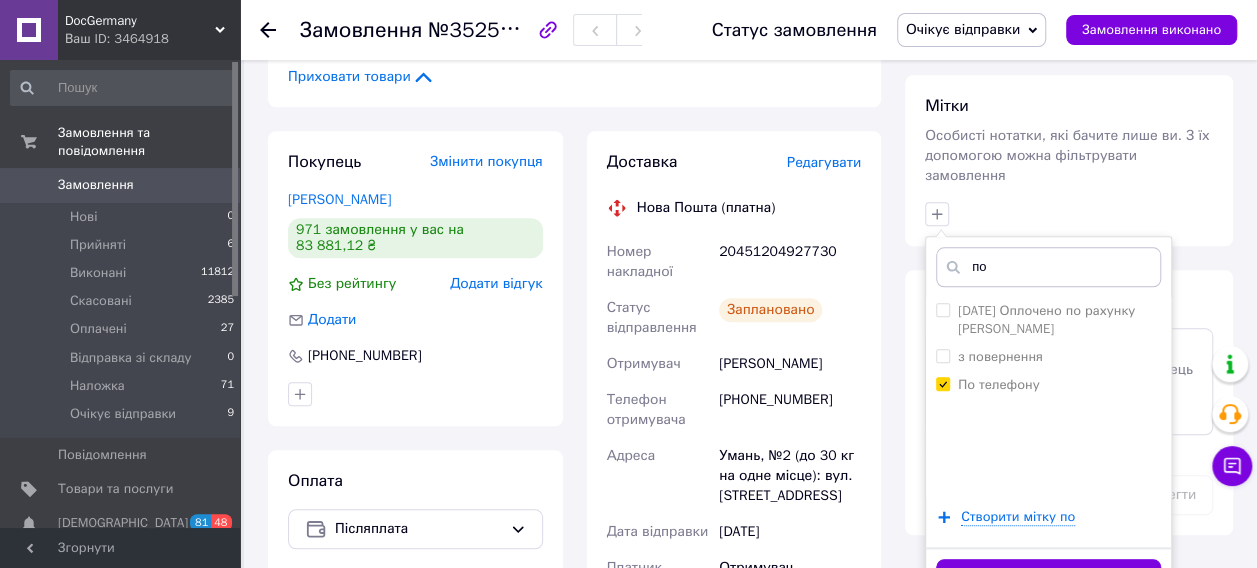 scroll, scrollTop: 900, scrollLeft: 0, axis: vertical 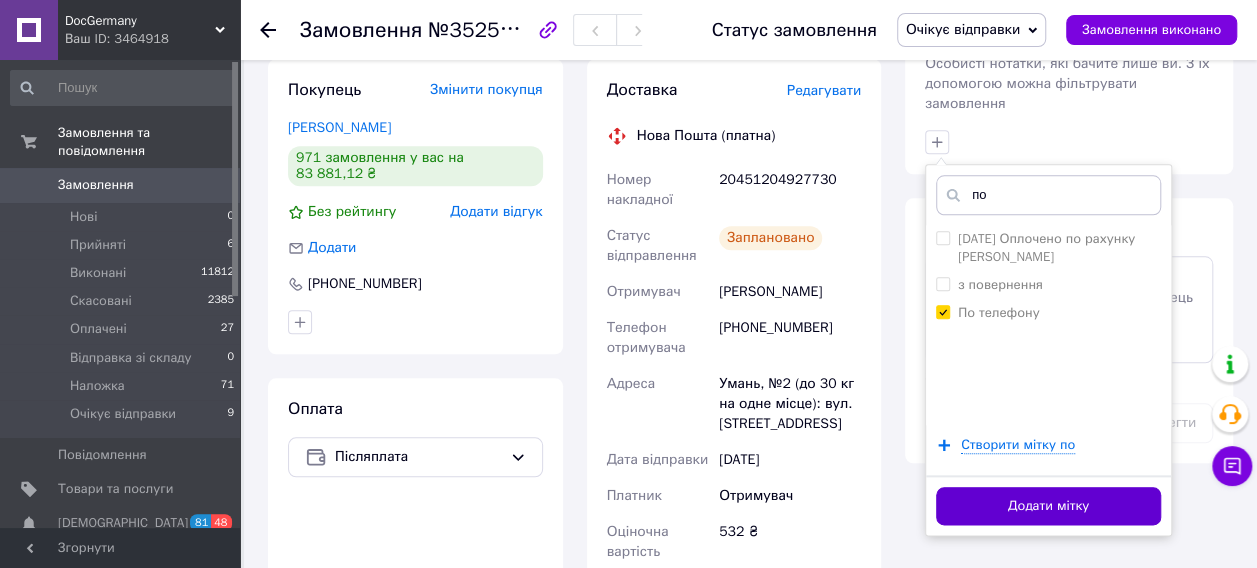 click on "Додати мітку" at bounding box center [1048, 506] 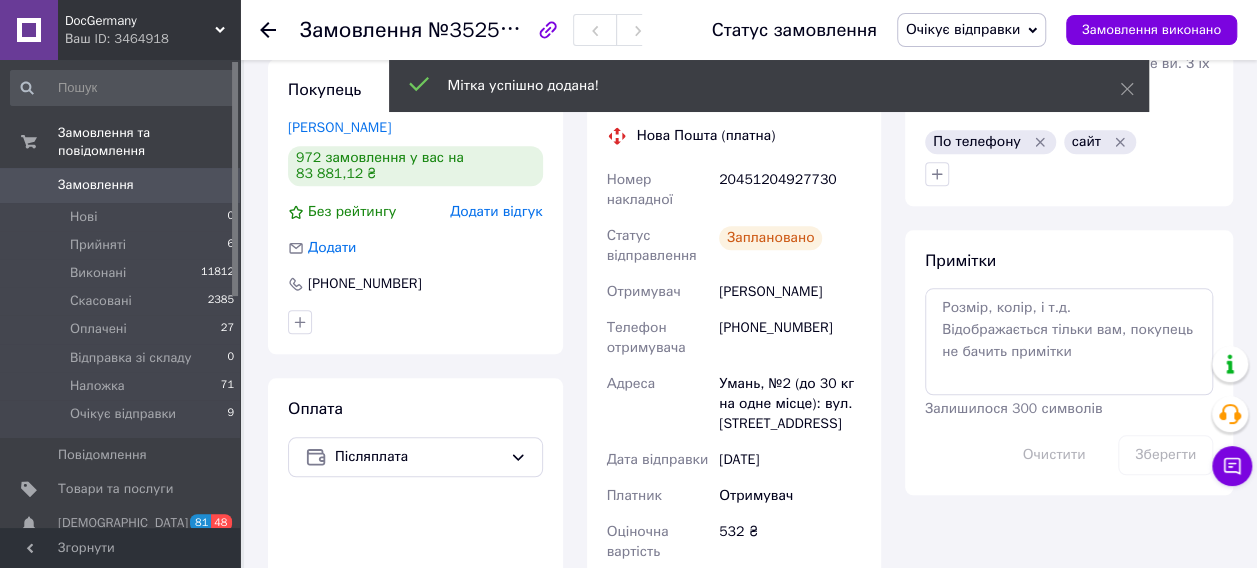 scroll, scrollTop: 602, scrollLeft: 0, axis: vertical 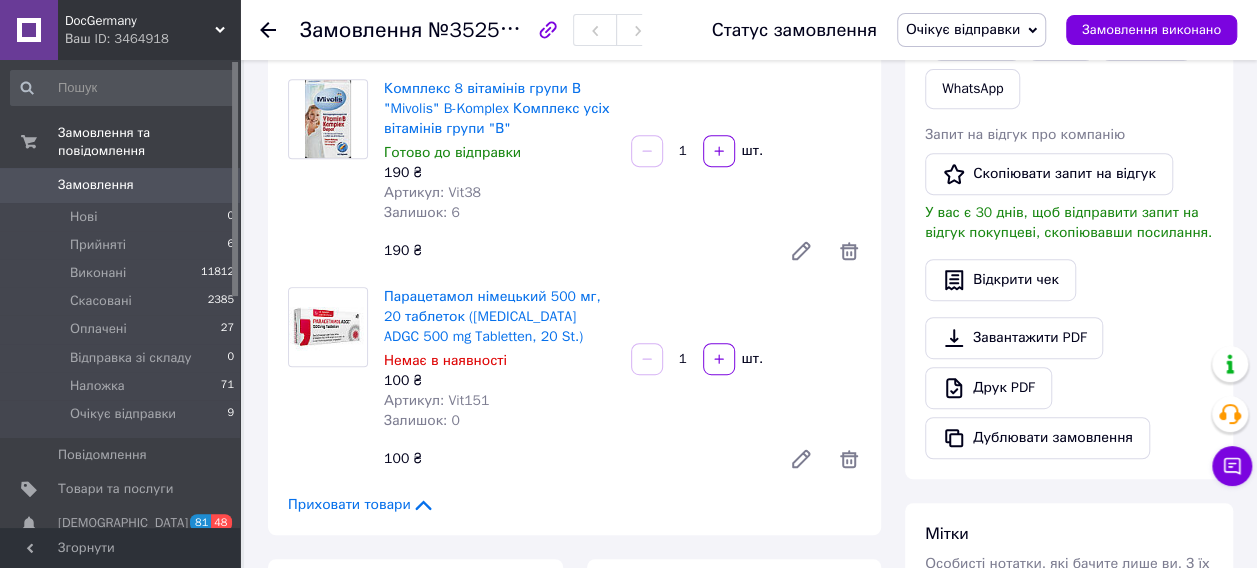 click on "Замовлення" at bounding box center [121, 185] 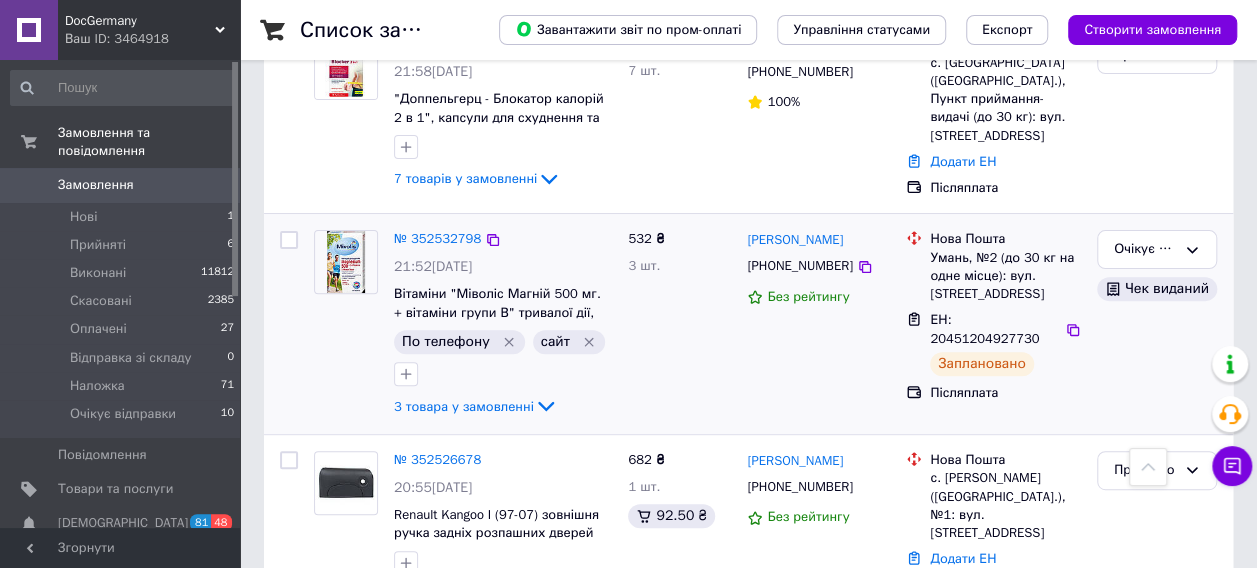 scroll, scrollTop: 100, scrollLeft: 0, axis: vertical 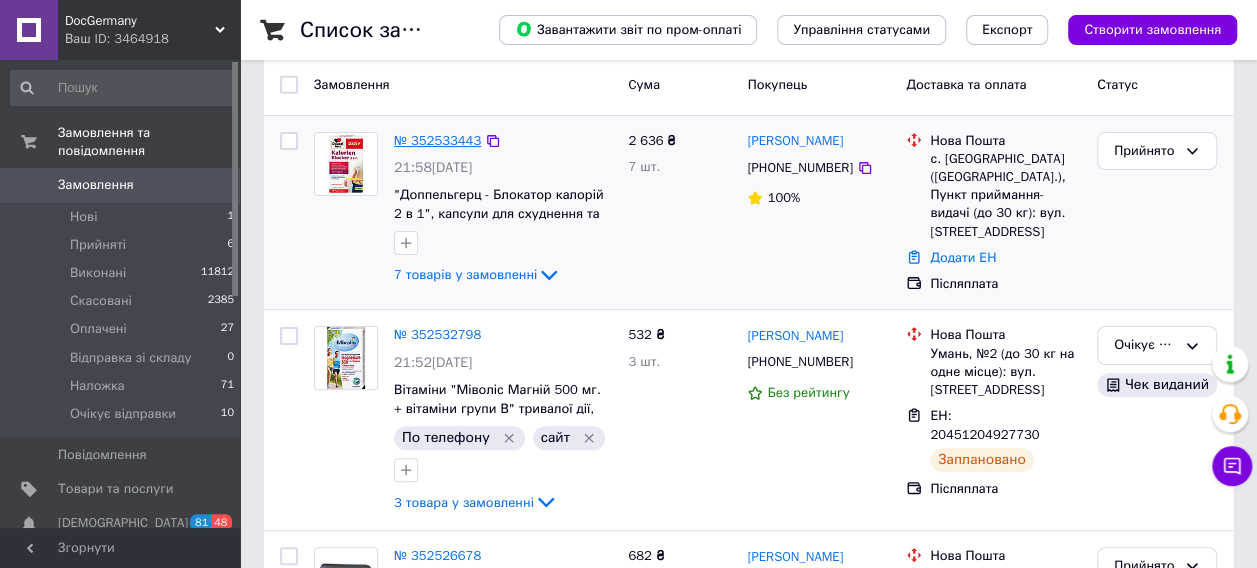 click on "№ 352533443" at bounding box center (437, 140) 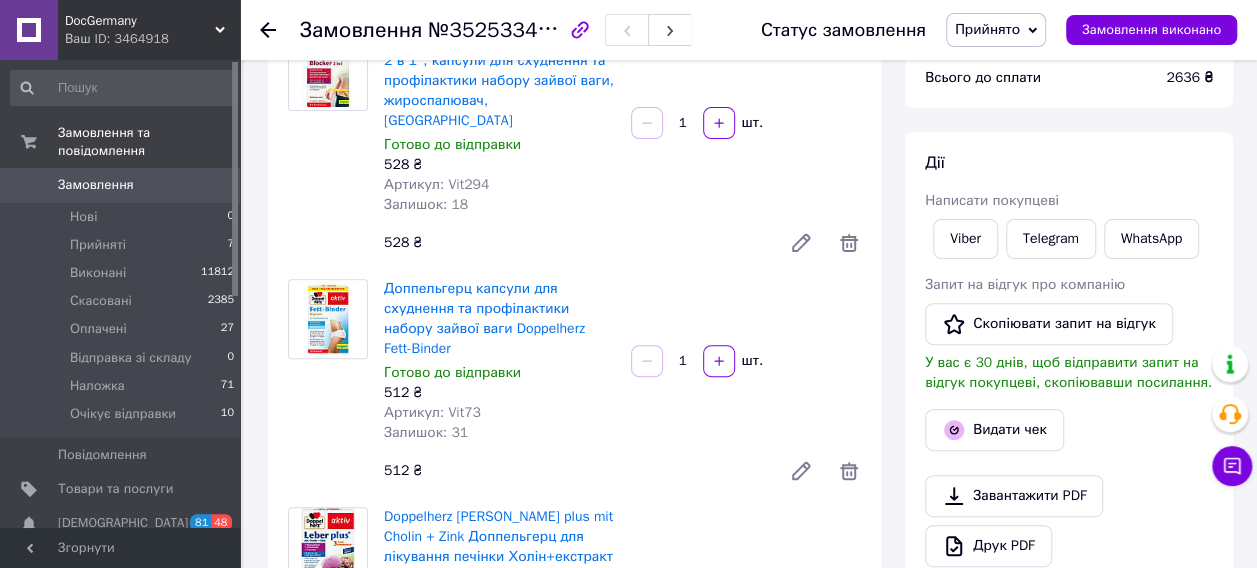 scroll, scrollTop: 0, scrollLeft: 0, axis: both 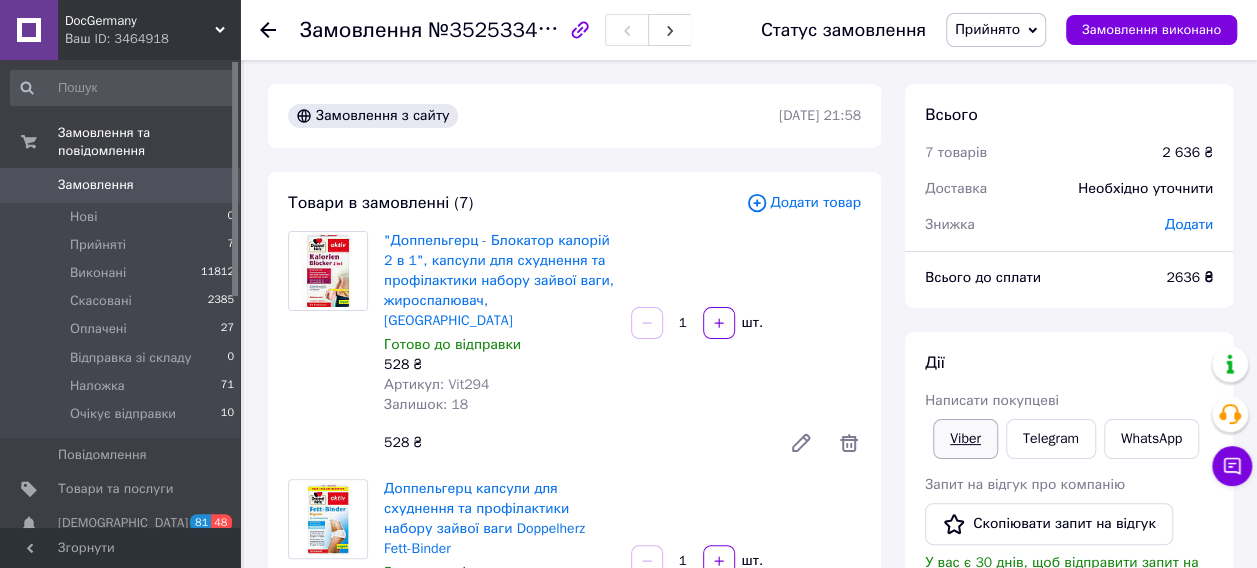 click on "Viber" at bounding box center (965, 439) 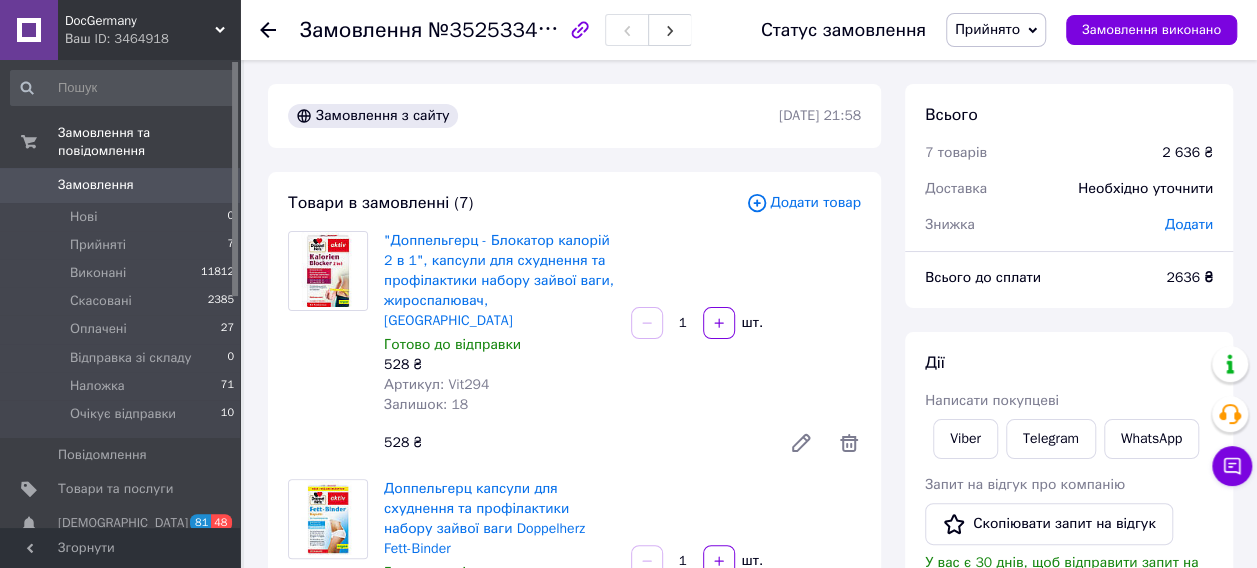 click on "Додати" at bounding box center (1189, 224) 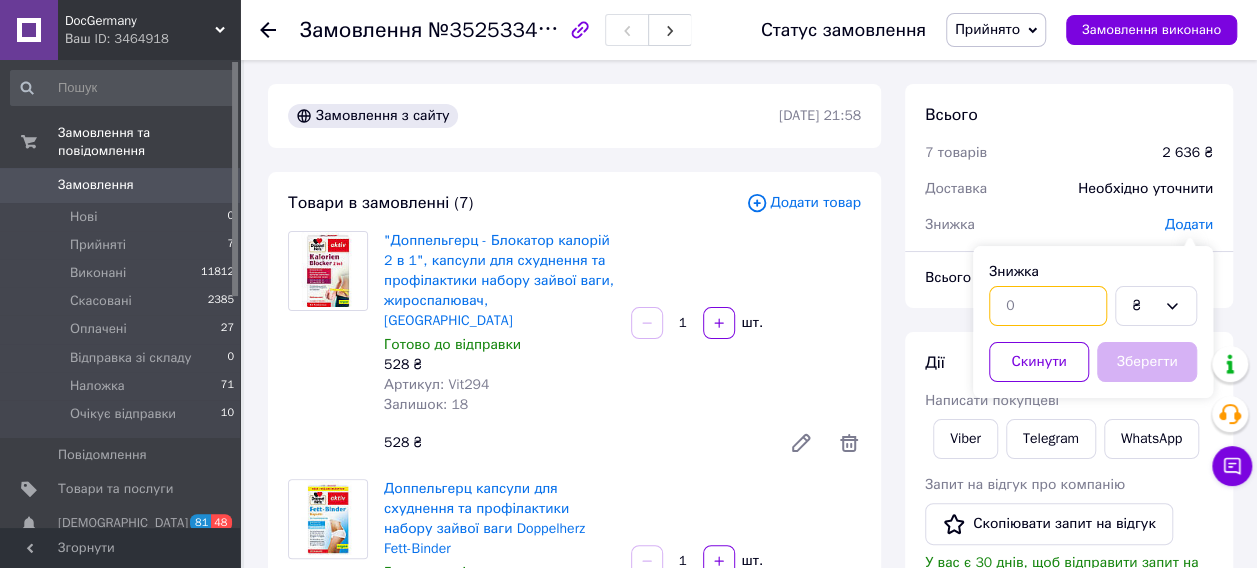 click at bounding box center (1048, 306) 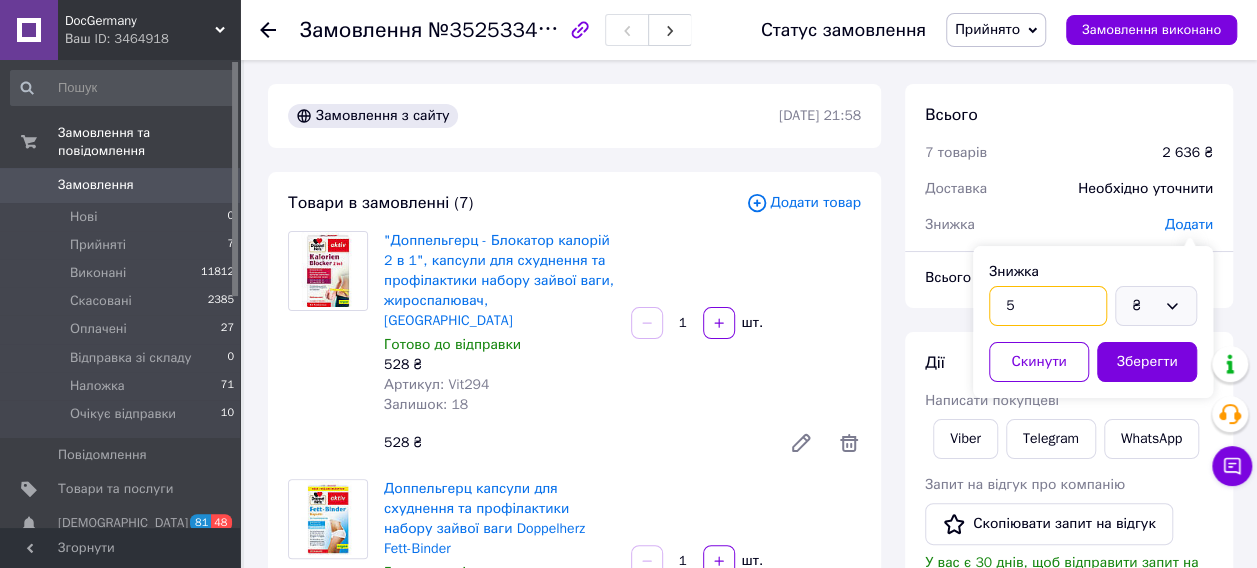 type on "5" 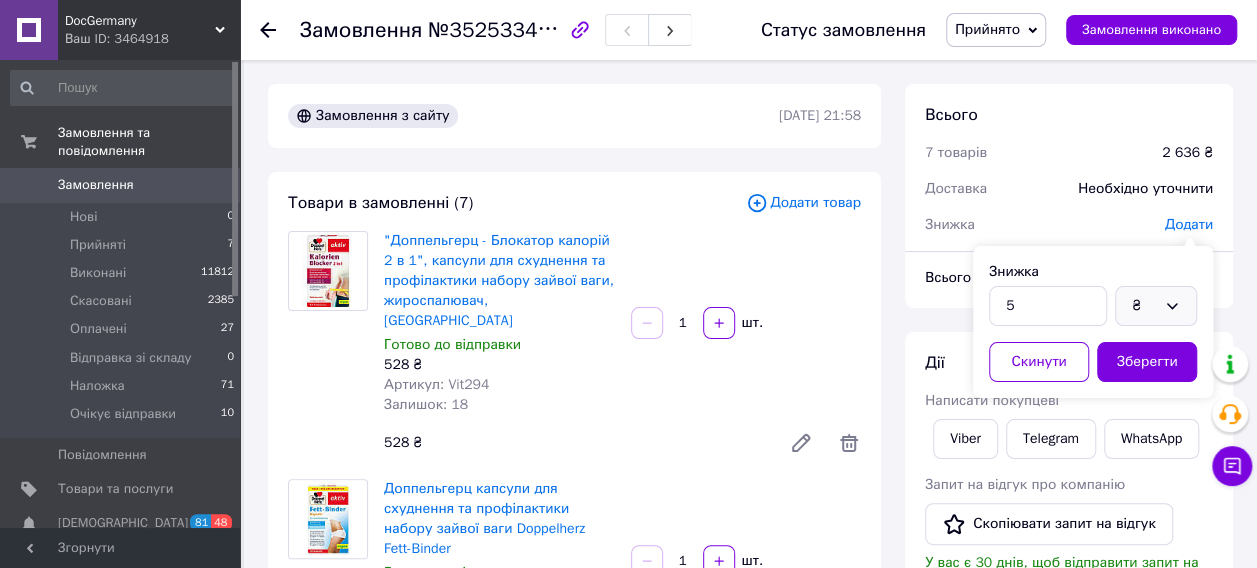 click 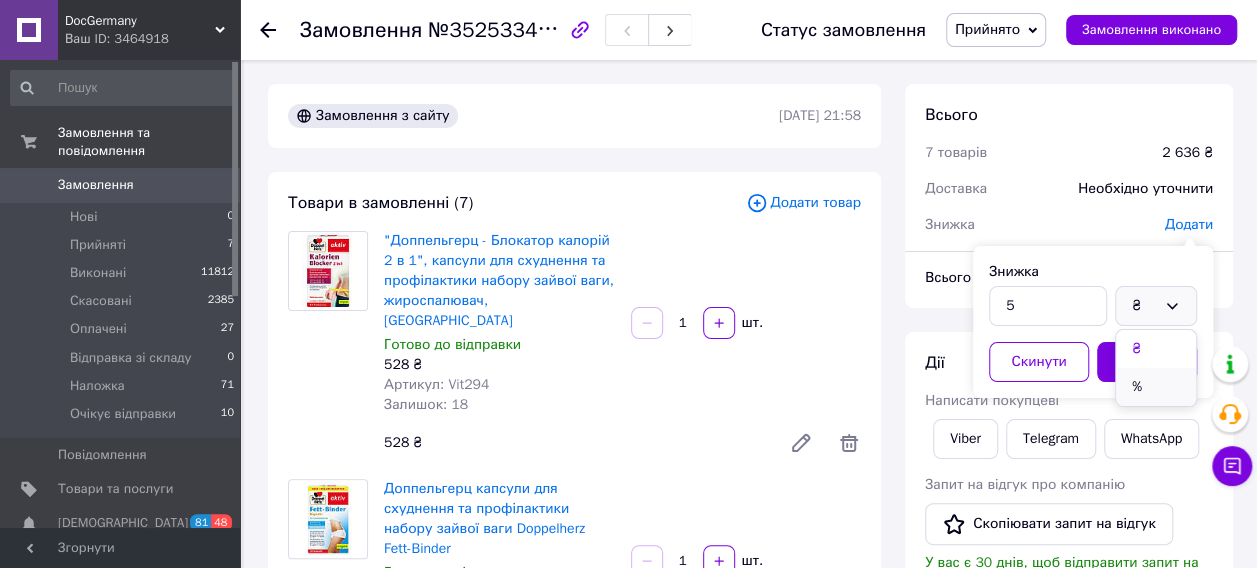 click on "%" at bounding box center (1156, 387) 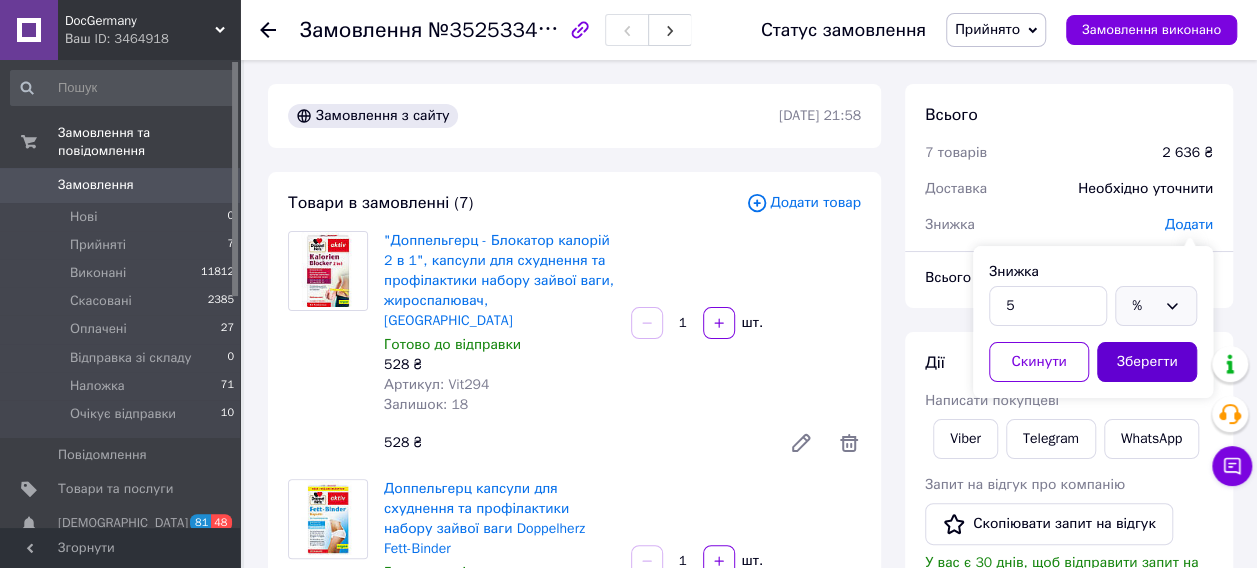 click on "Зберегти" at bounding box center (1147, 362) 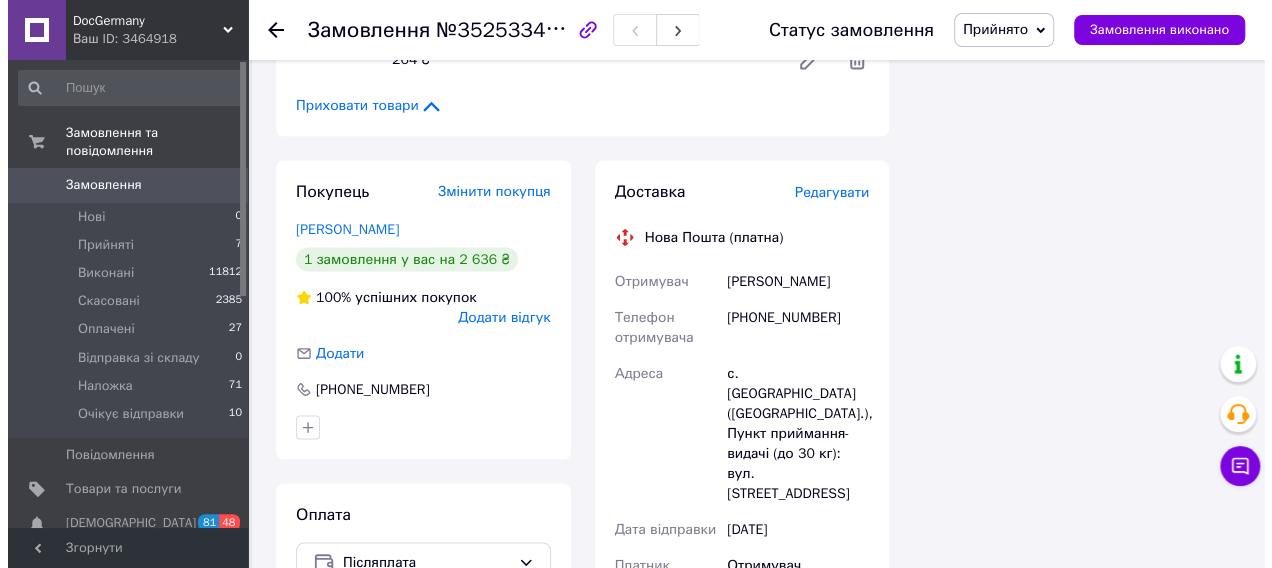scroll, scrollTop: 1700, scrollLeft: 0, axis: vertical 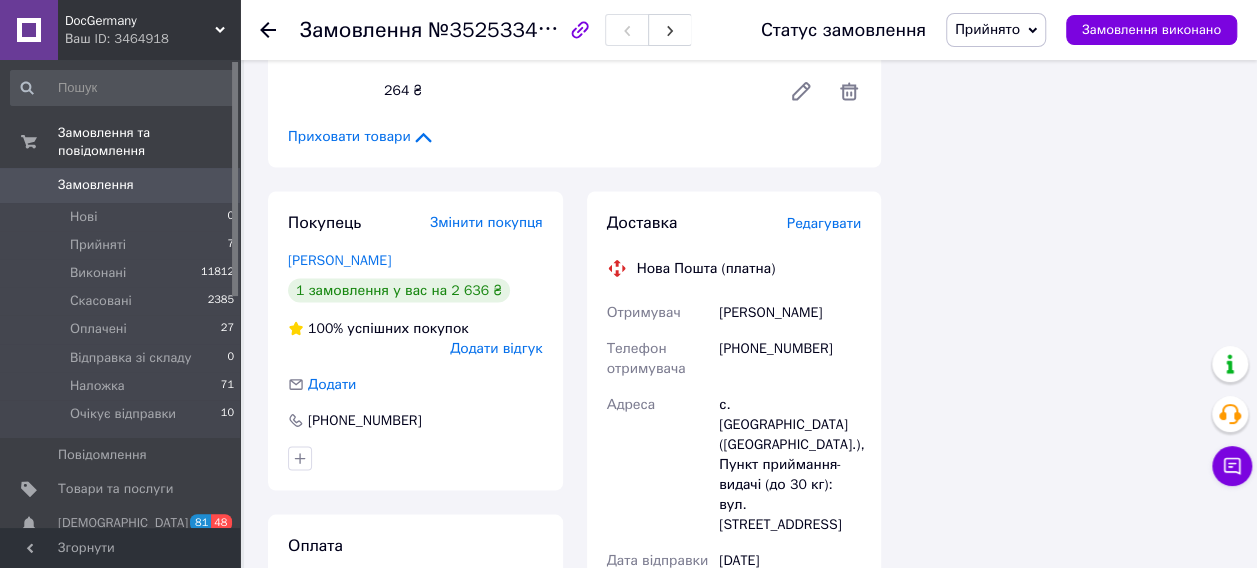 click on "Редагувати" at bounding box center [824, 222] 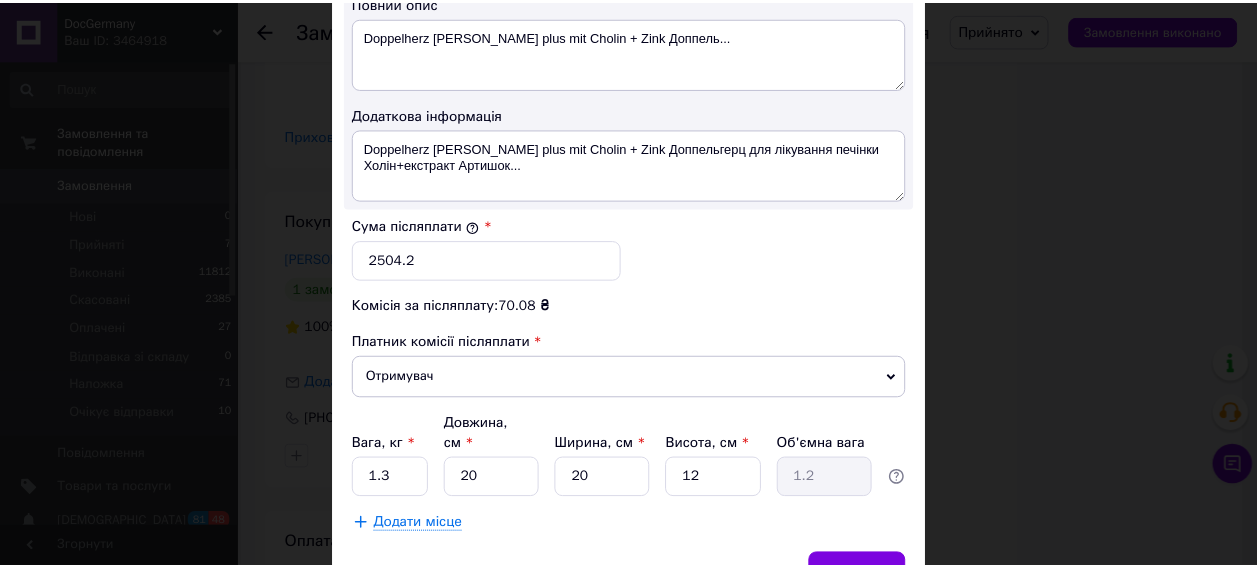 scroll, scrollTop: 1190, scrollLeft: 0, axis: vertical 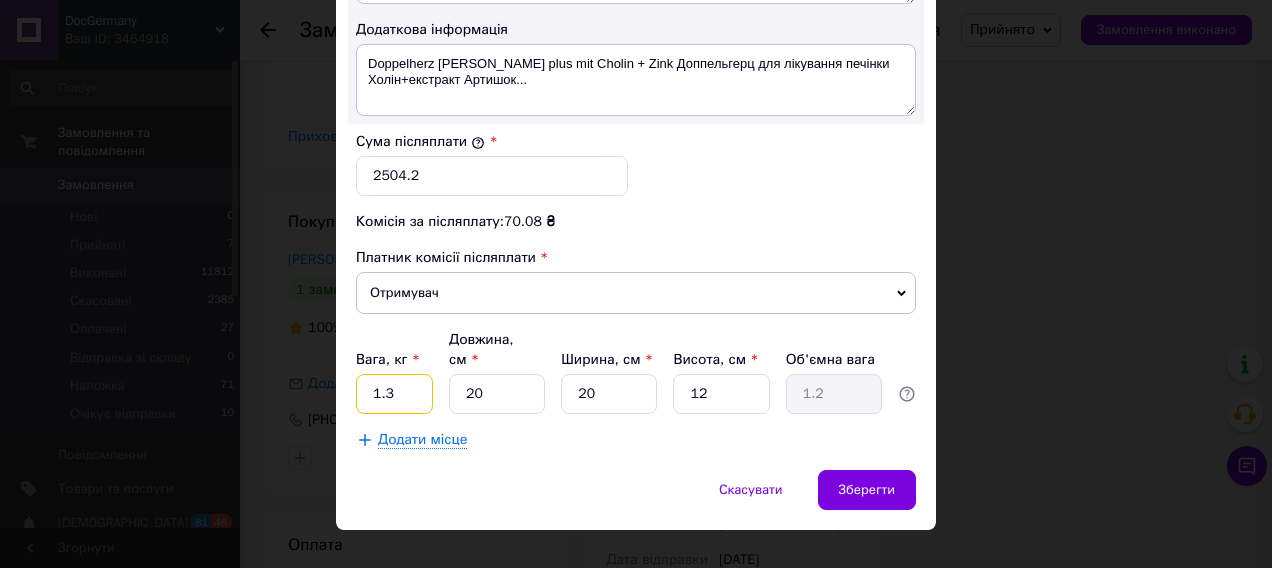 click on "1.3" at bounding box center [394, 394] 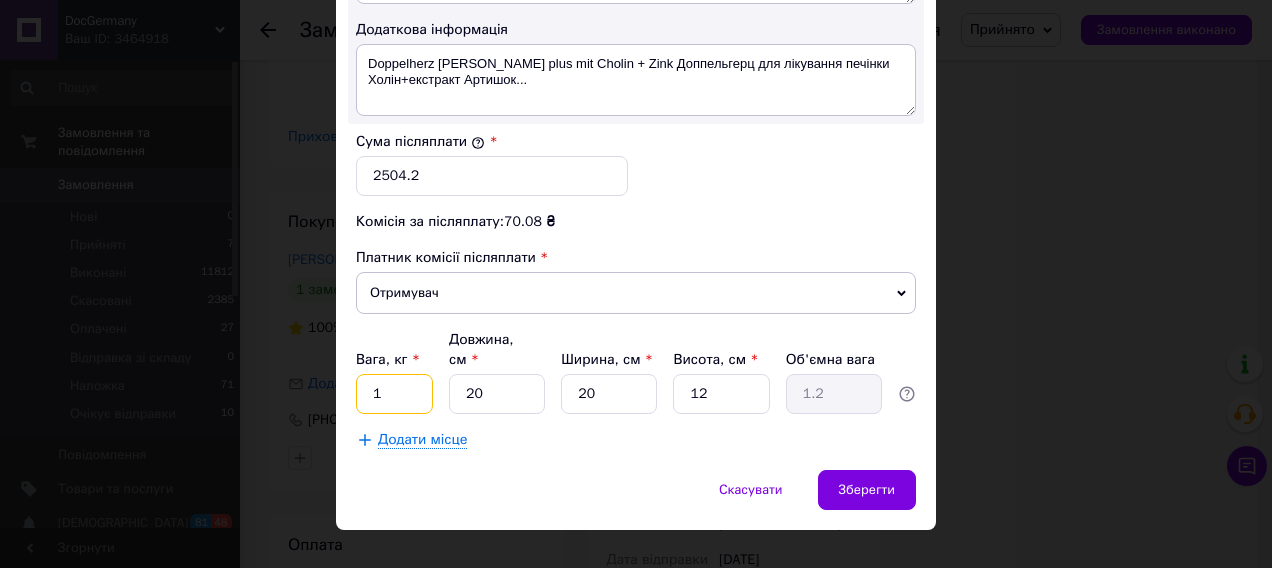 type on "1" 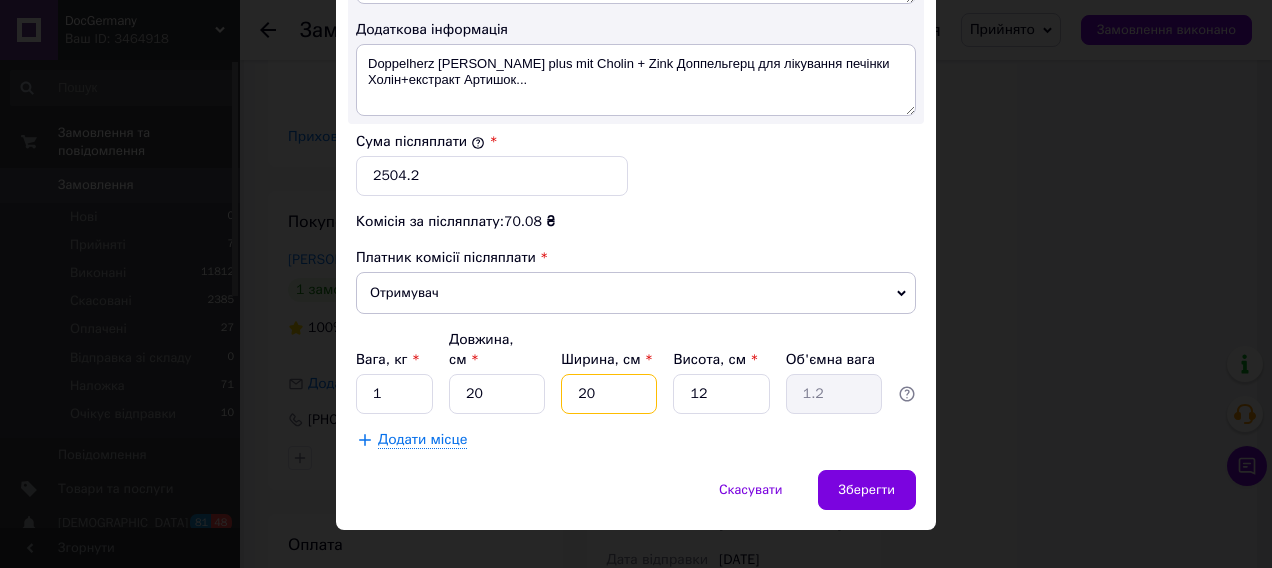 type on "1" 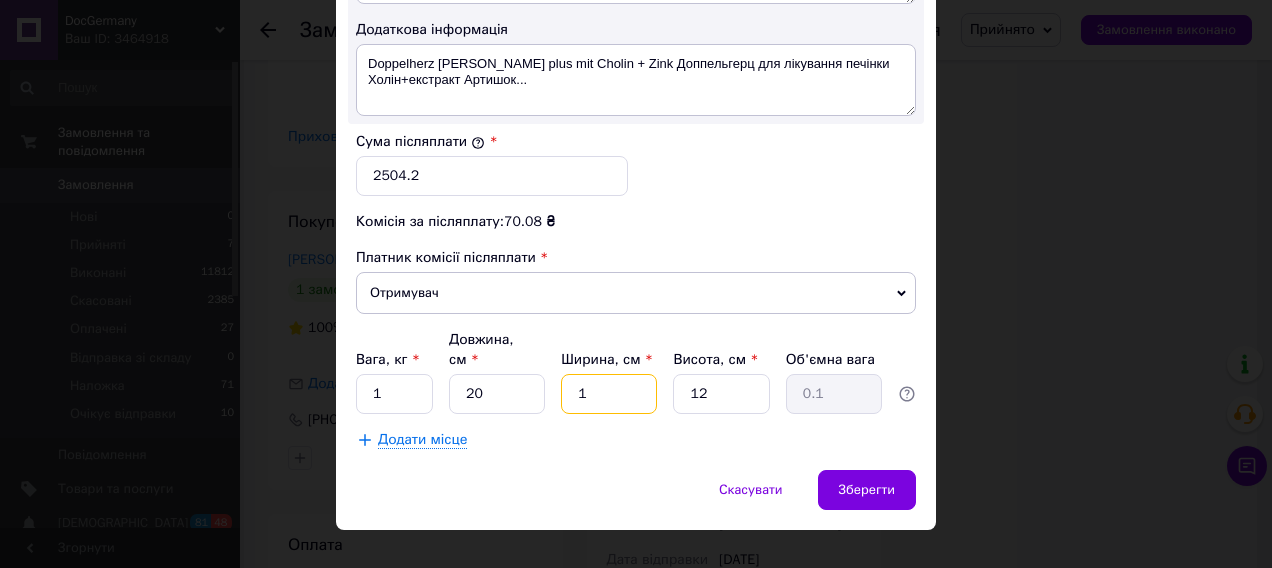 type on "10" 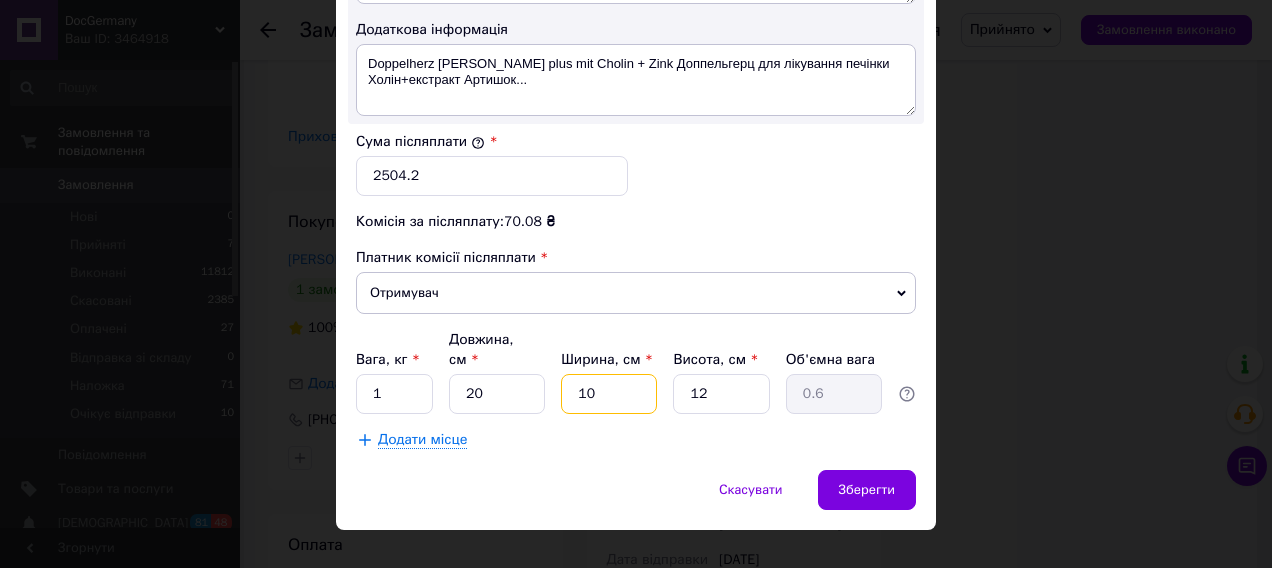 type on "10" 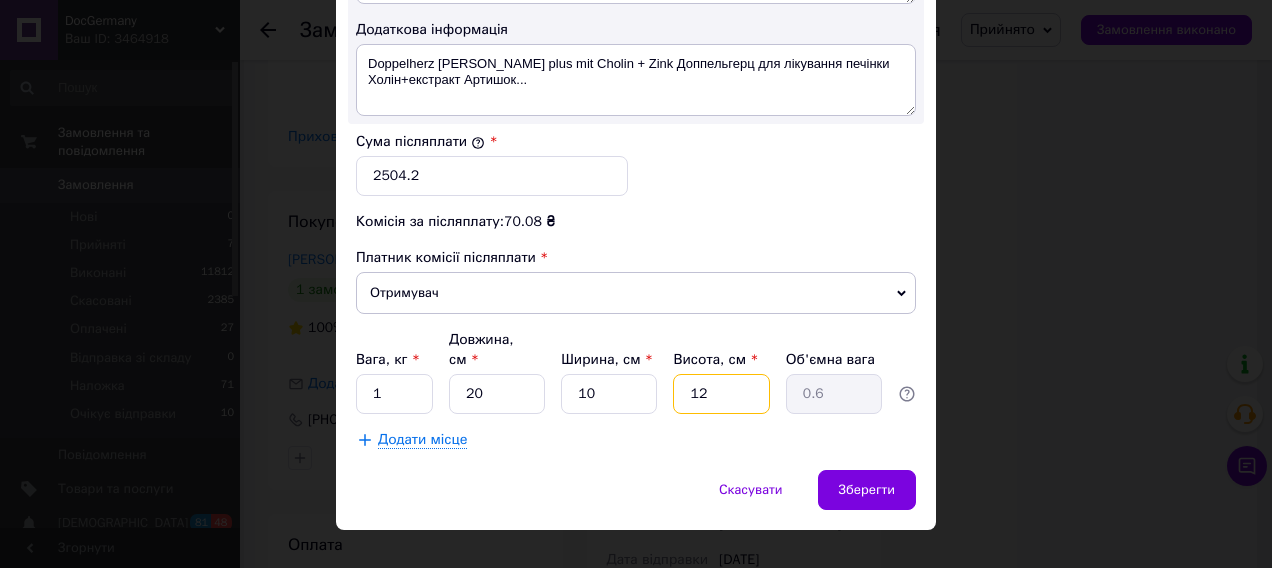 type on "2" 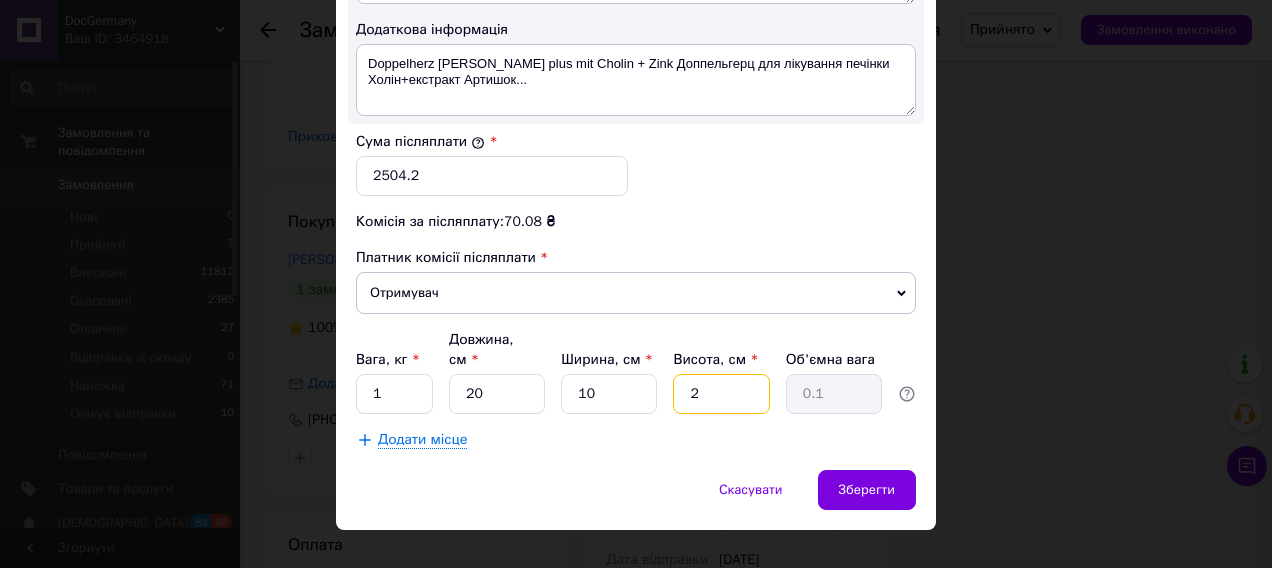 type on "20" 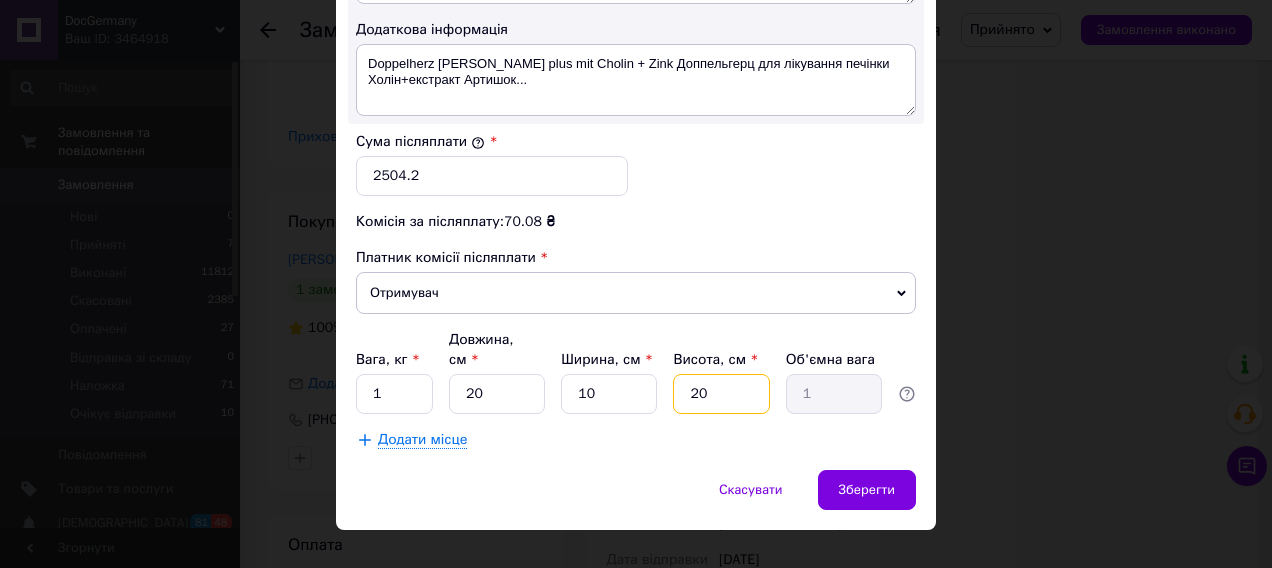 type on "20" 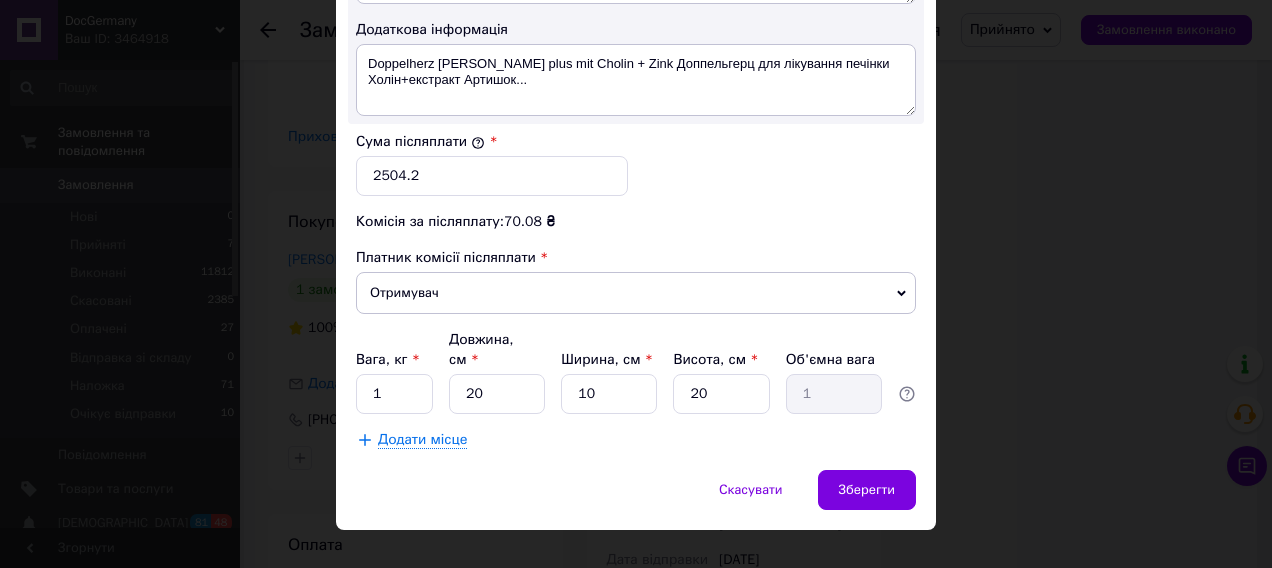 click on "Скасувати   Зберегти" at bounding box center (636, 500) 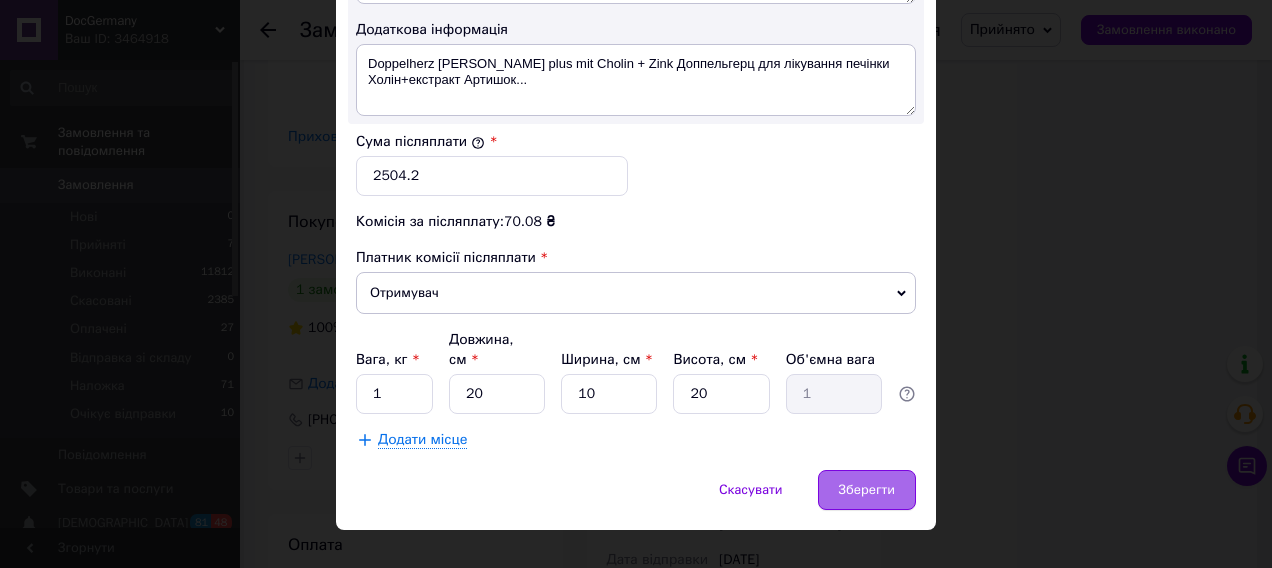 click on "Зберегти" at bounding box center (867, 490) 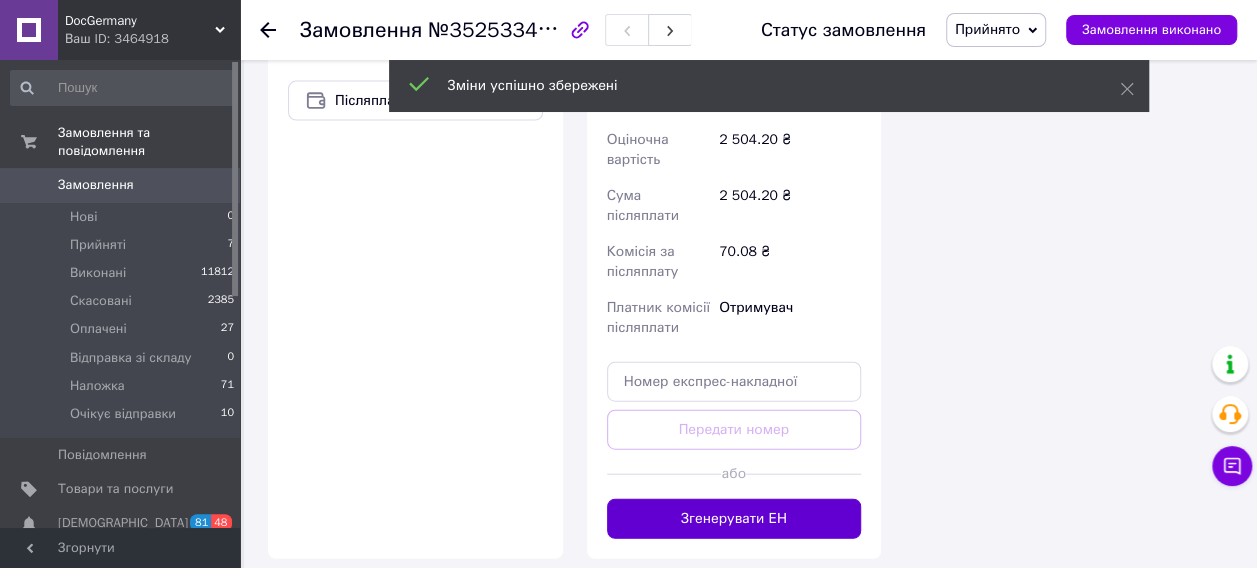 scroll, scrollTop: 2200, scrollLeft: 0, axis: vertical 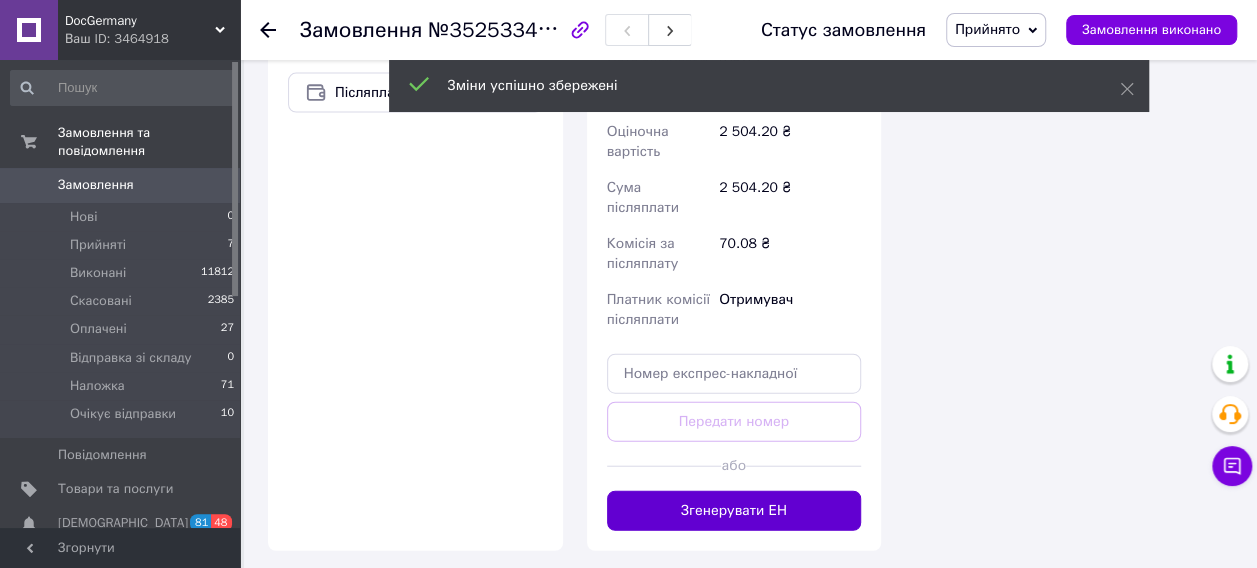 click on "Згенерувати ЕН" at bounding box center (734, 511) 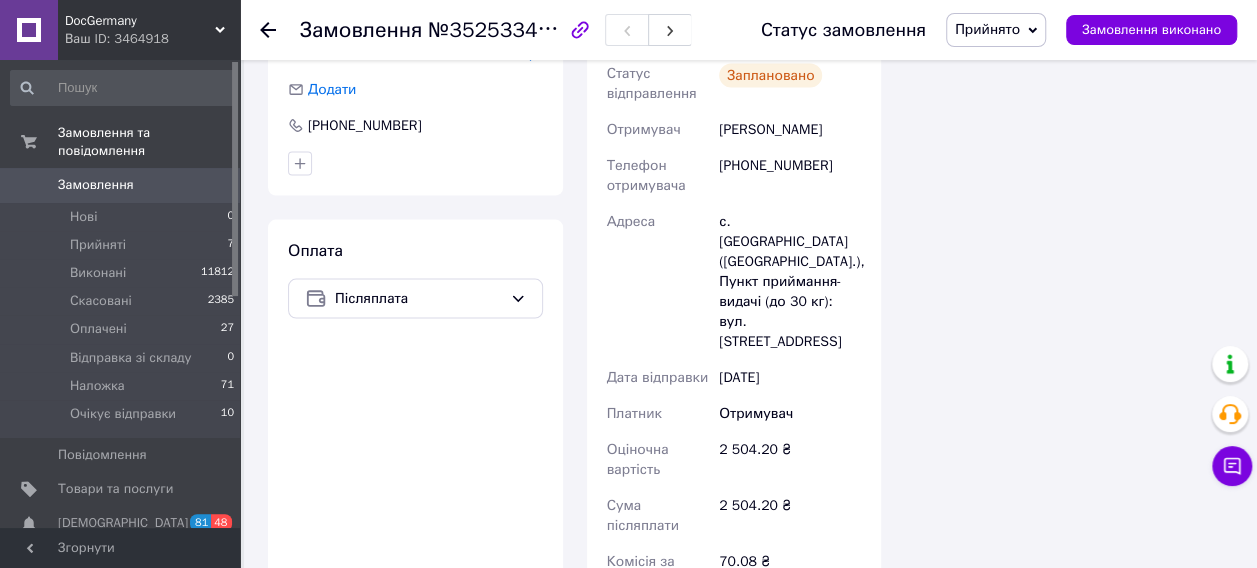 scroll, scrollTop: 1900, scrollLeft: 0, axis: vertical 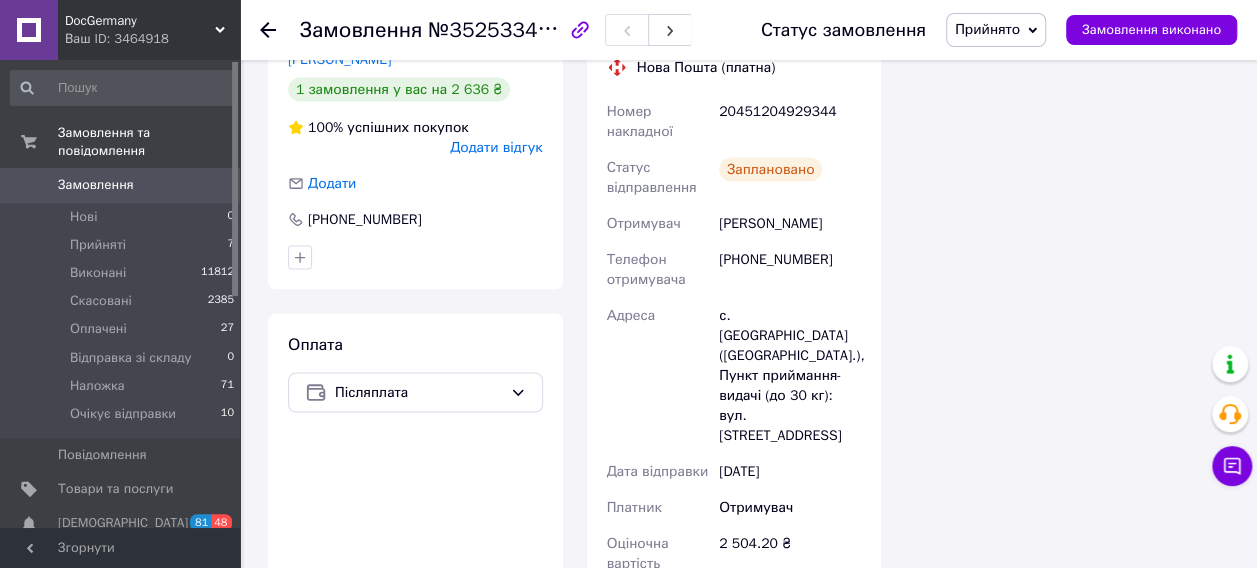 click on "Статус замовлення Прийнято Виконано Скасовано Оплачено Відправка зі складу Наложка Очікує відправки Замовлення виконано" at bounding box center [979, 30] 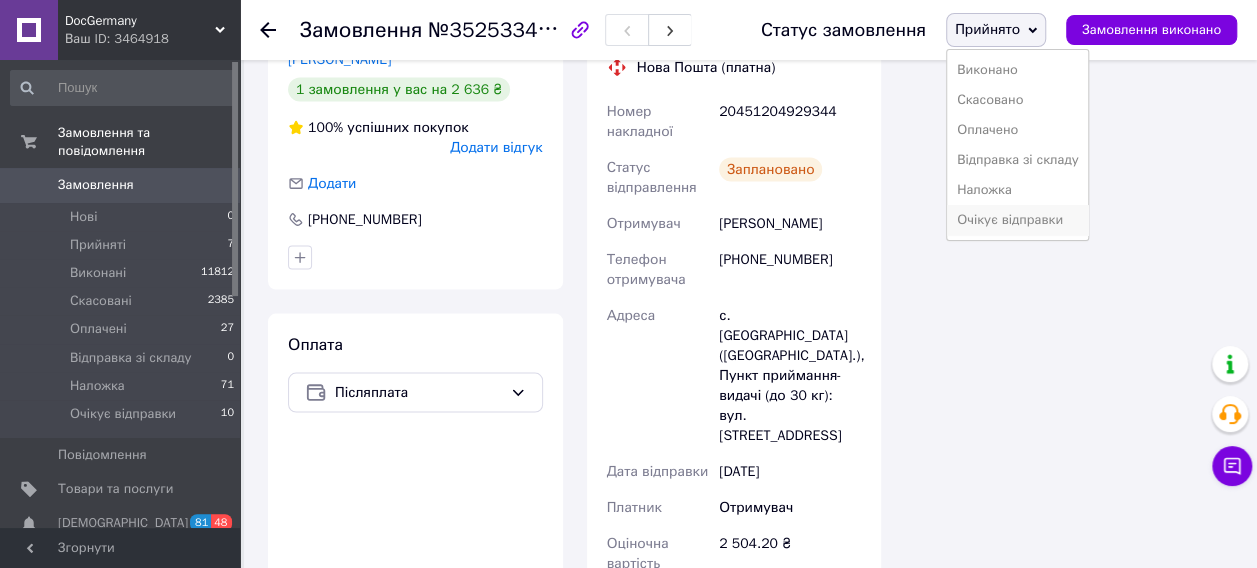click on "Очікує відправки" at bounding box center (1018, 220) 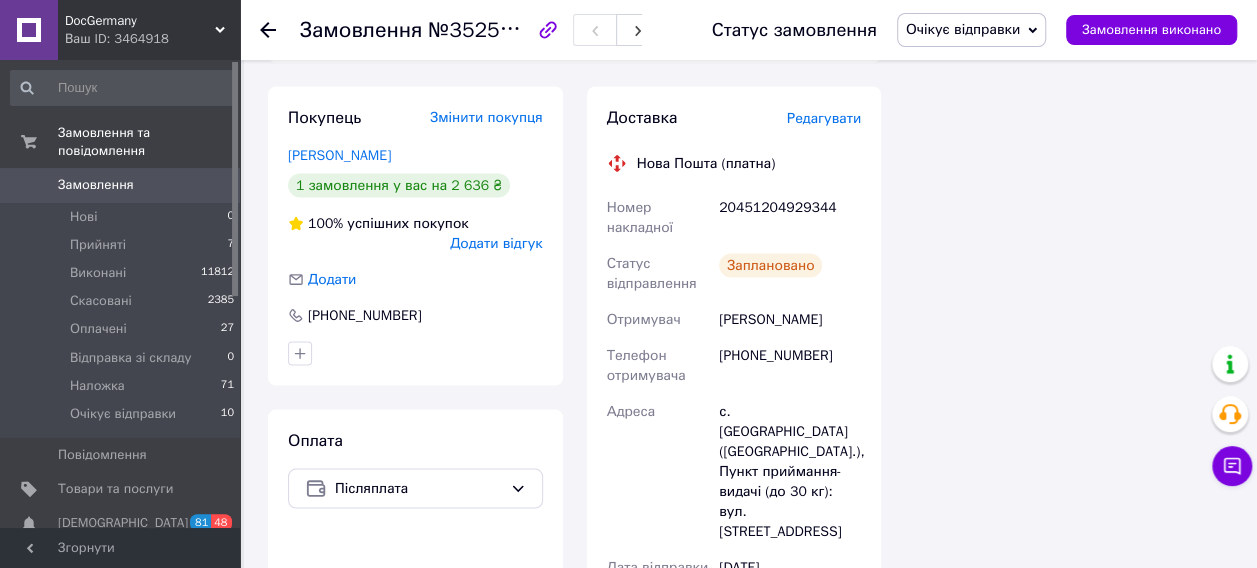 scroll, scrollTop: 1800, scrollLeft: 0, axis: vertical 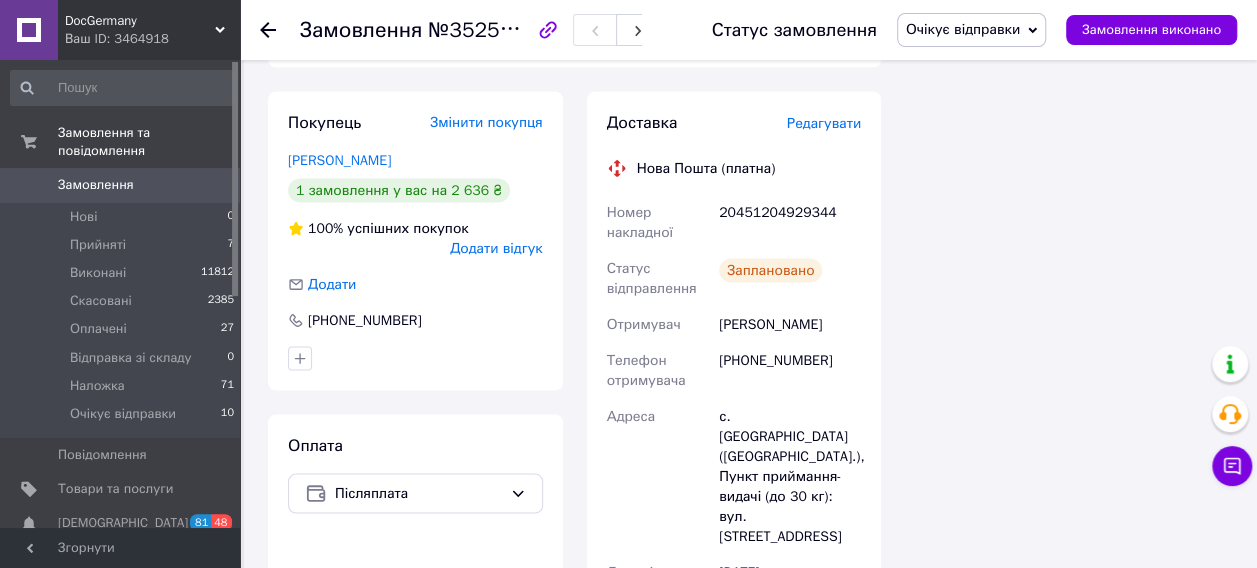 click on "20451204929344" at bounding box center (790, 222) 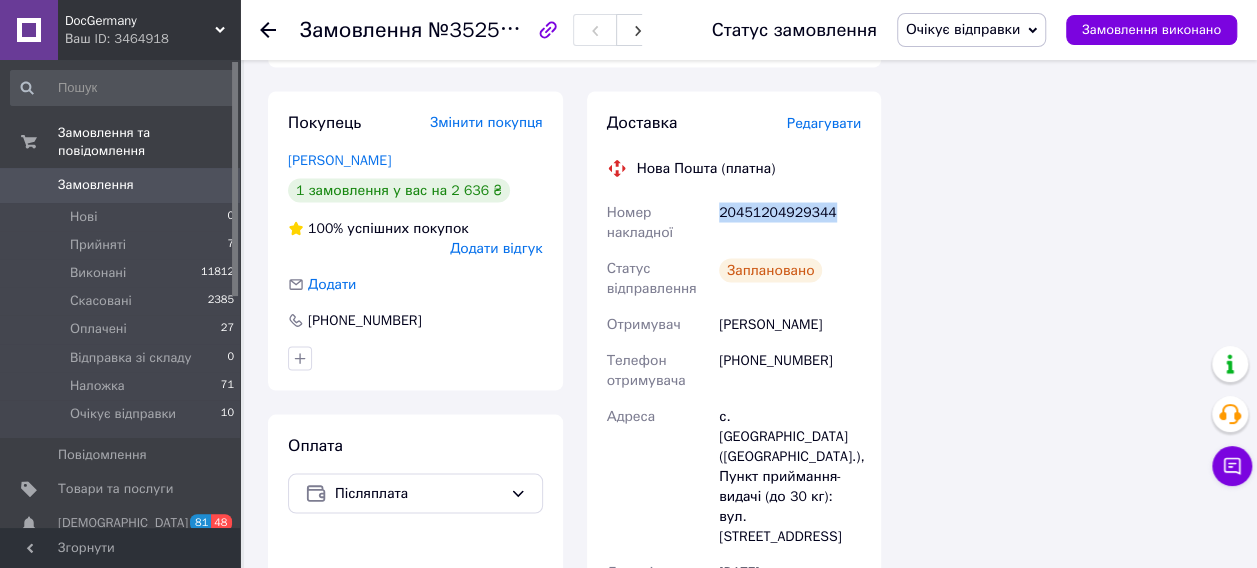 click on "20451204929344" at bounding box center (790, 222) 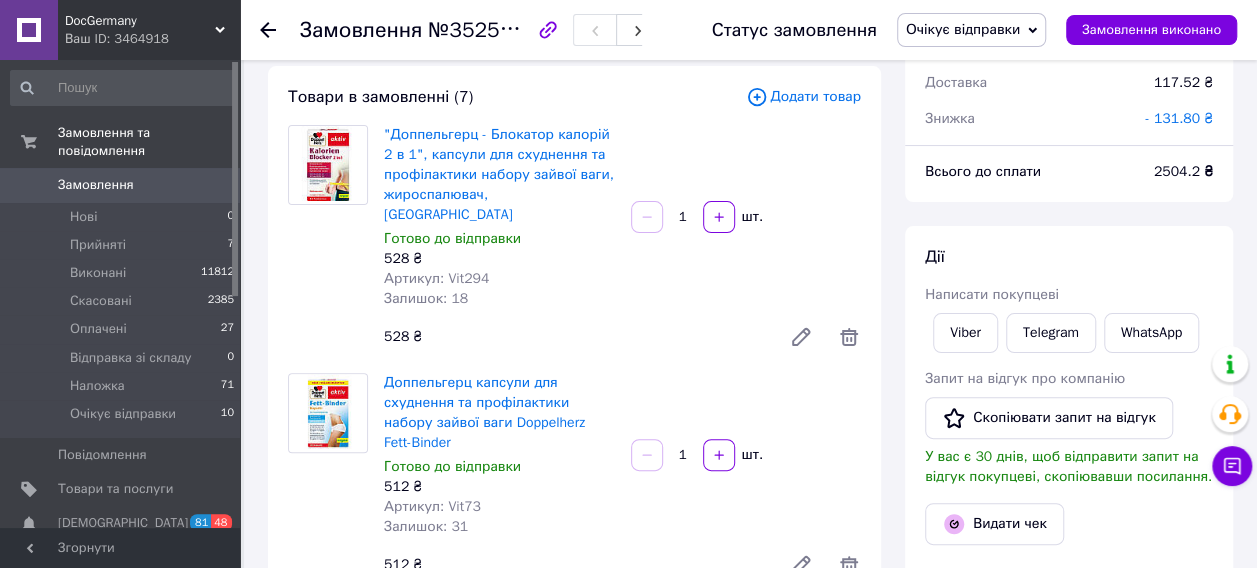 scroll, scrollTop: 0, scrollLeft: 0, axis: both 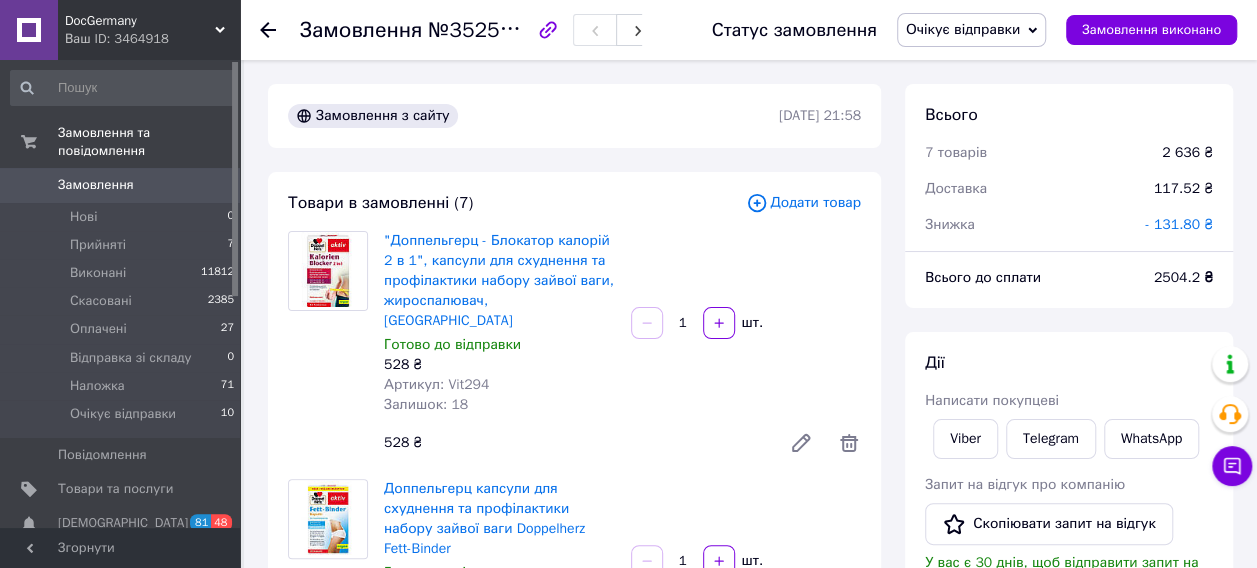 click on "Артикул: Vit294" at bounding box center (436, 384) 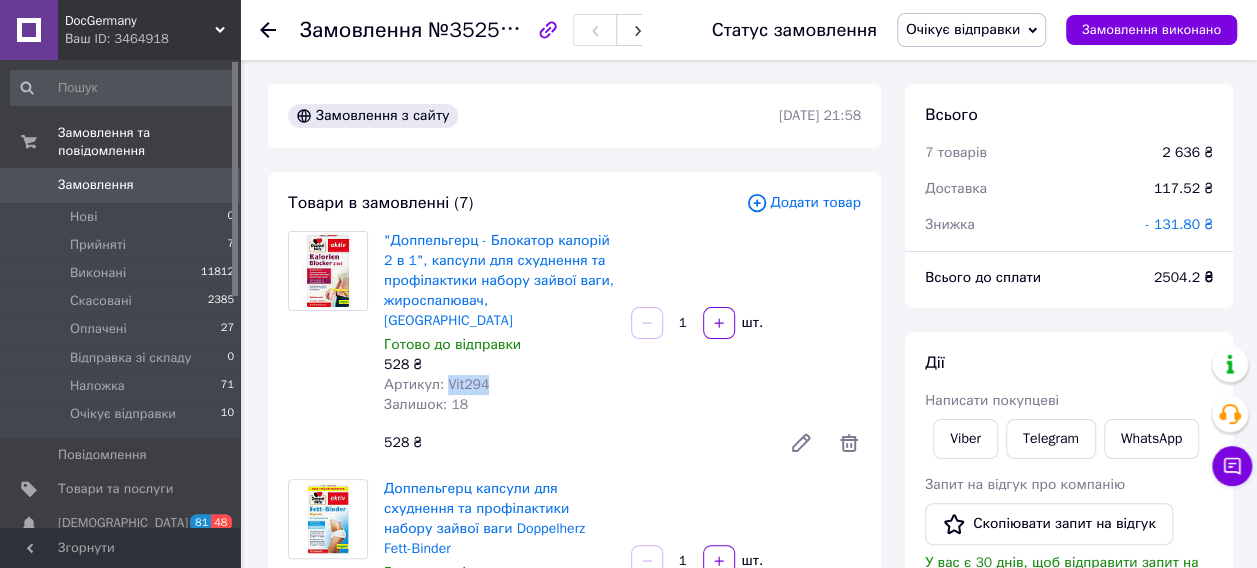 click on "Артикул: Vit294" at bounding box center (436, 384) 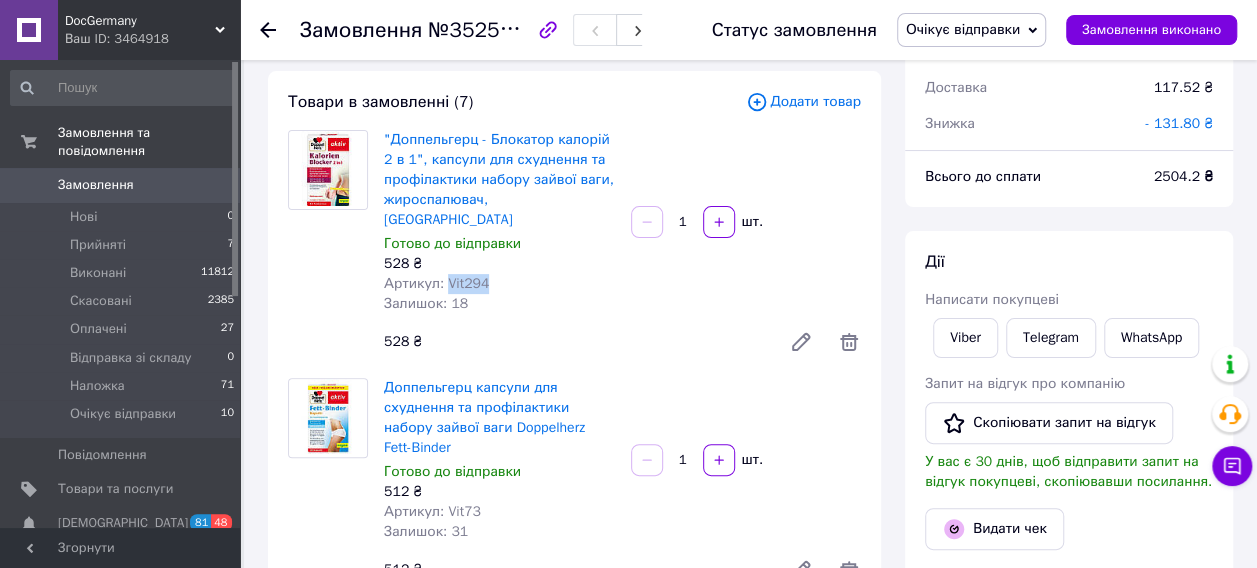 scroll, scrollTop: 200, scrollLeft: 0, axis: vertical 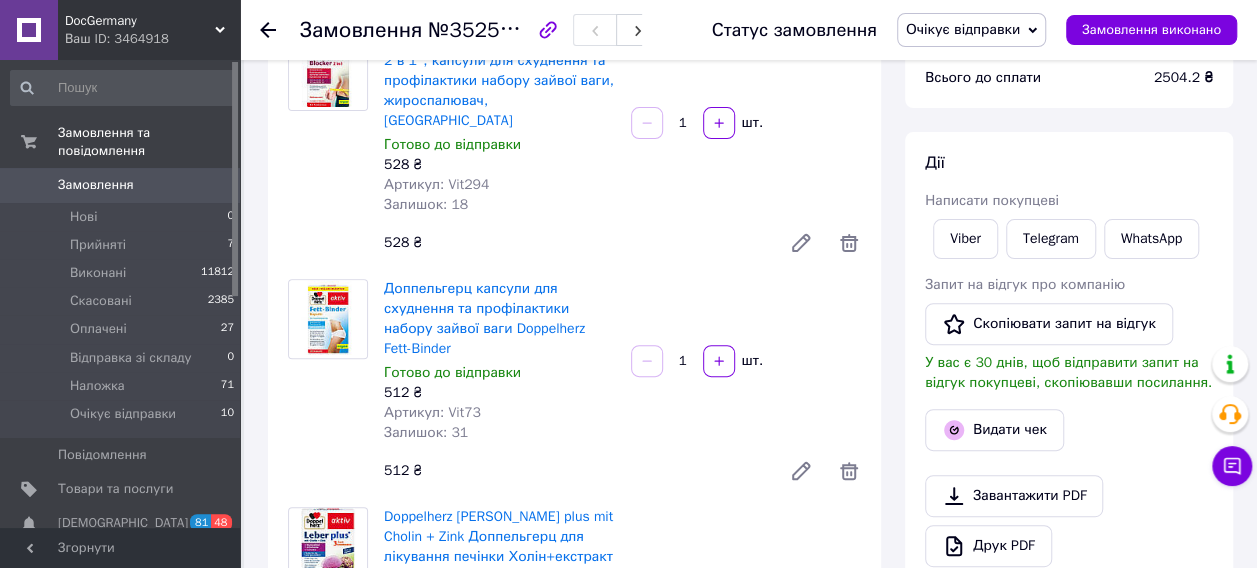 click on "Артикул: Vit73" at bounding box center [432, 412] 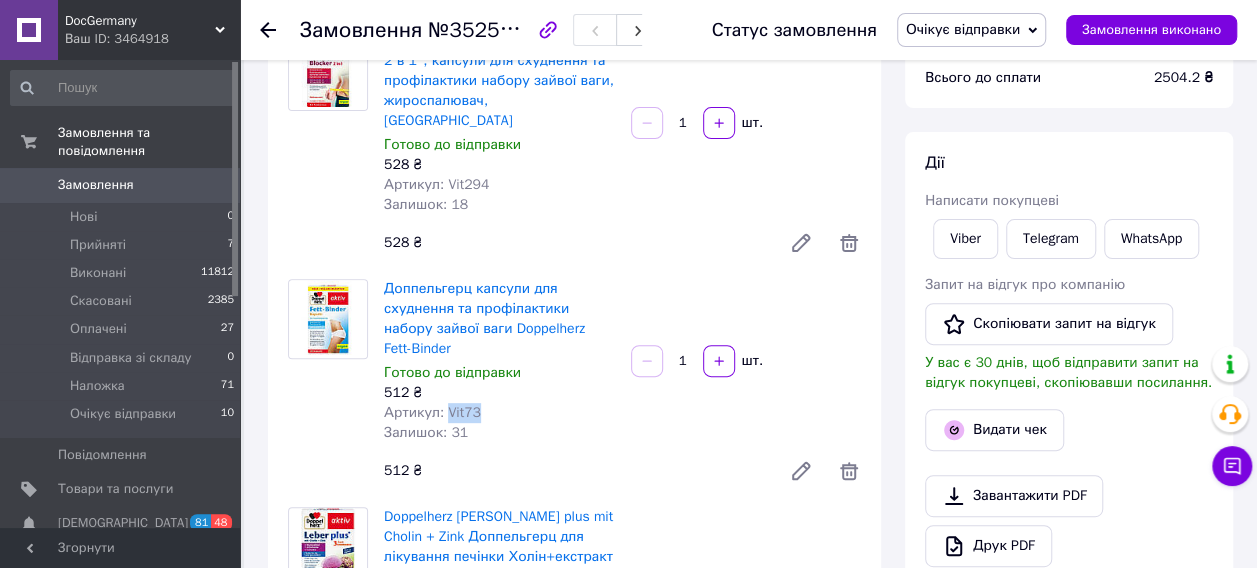 click on "Артикул: Vit73" at bounding box center (432, 412) 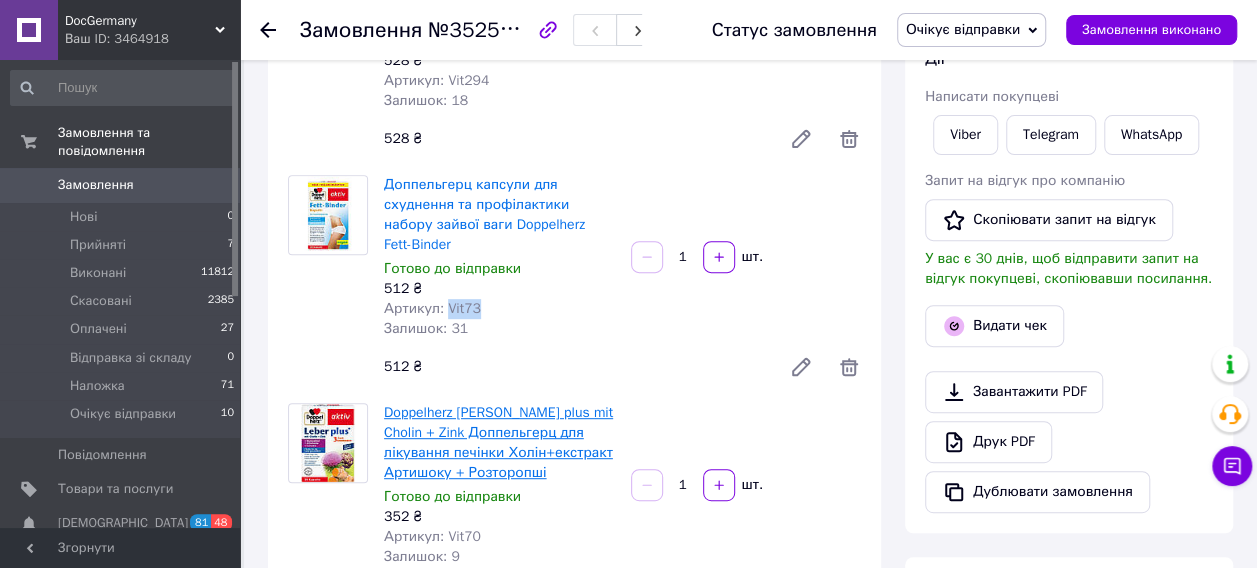 scroll, scrollTop: 400, scrollLeft: 0, axis: vertical 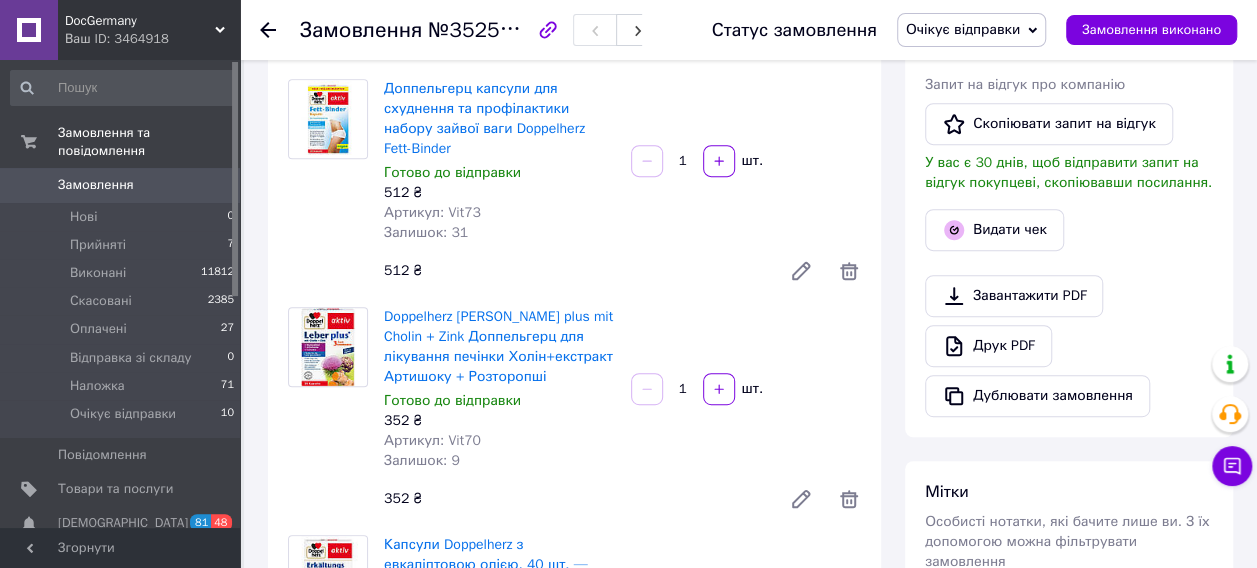 click on "Артикул: Vit70" at bounding box center [432, 440] 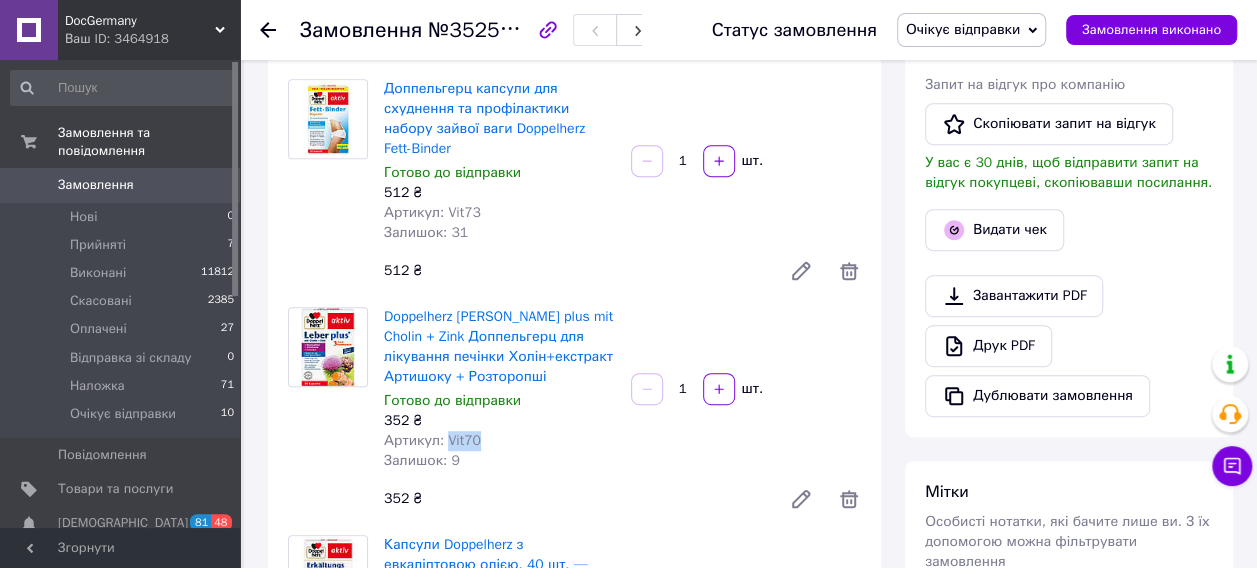 click on "Артикул: Vit70" at bounding box center [432, 440] 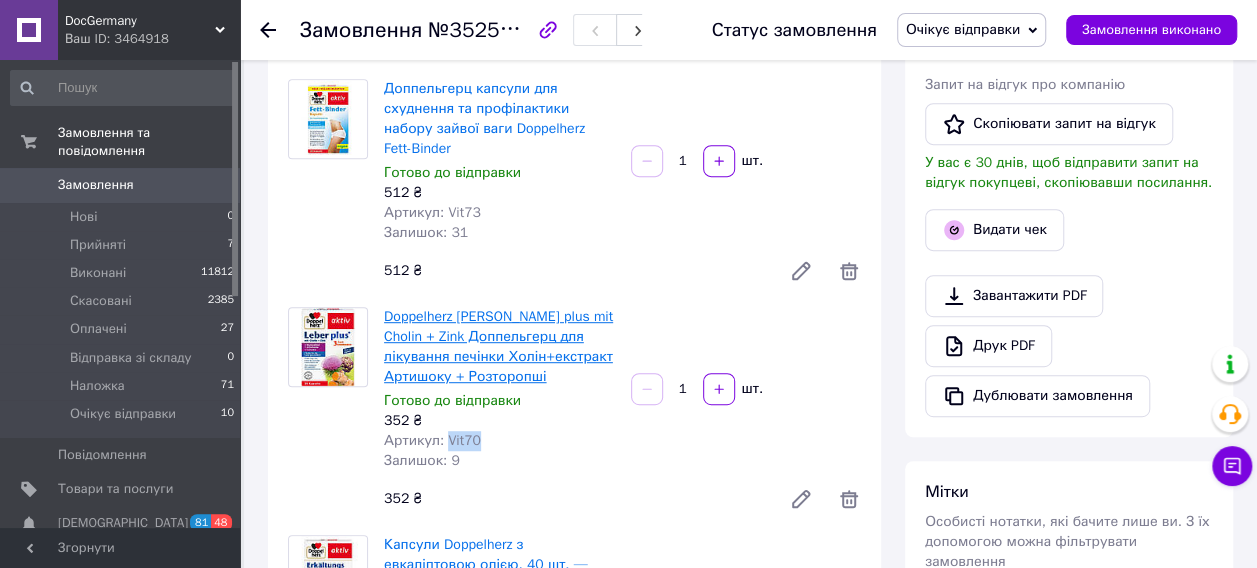 copy on "Vit70" 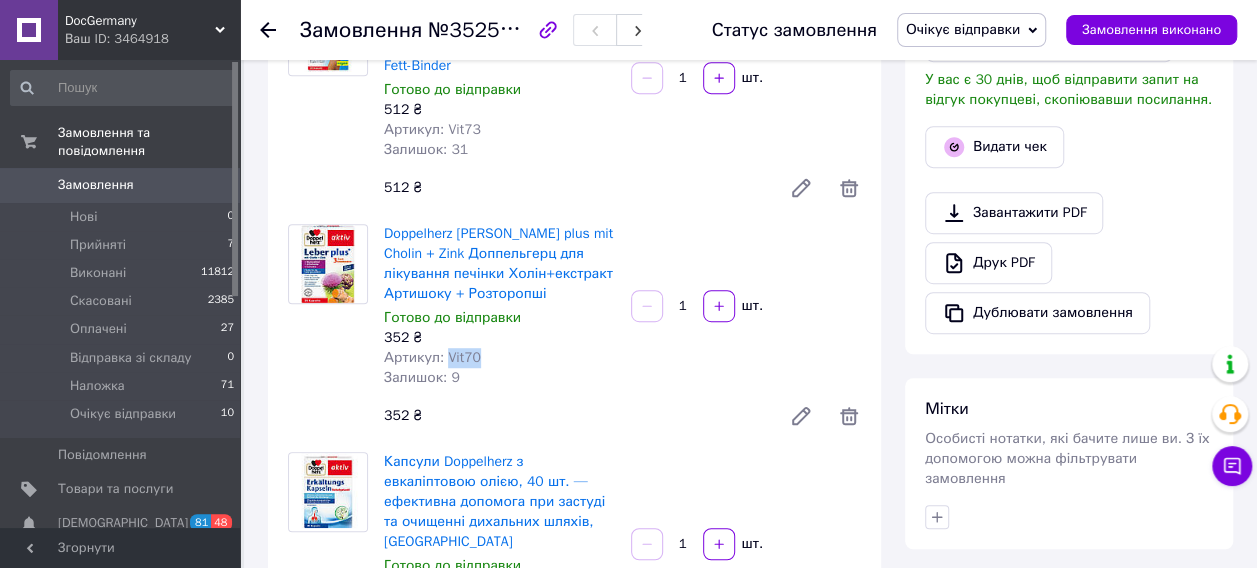 scroll, scrollTop: 600, scrollLeft: 0, axis: vertical 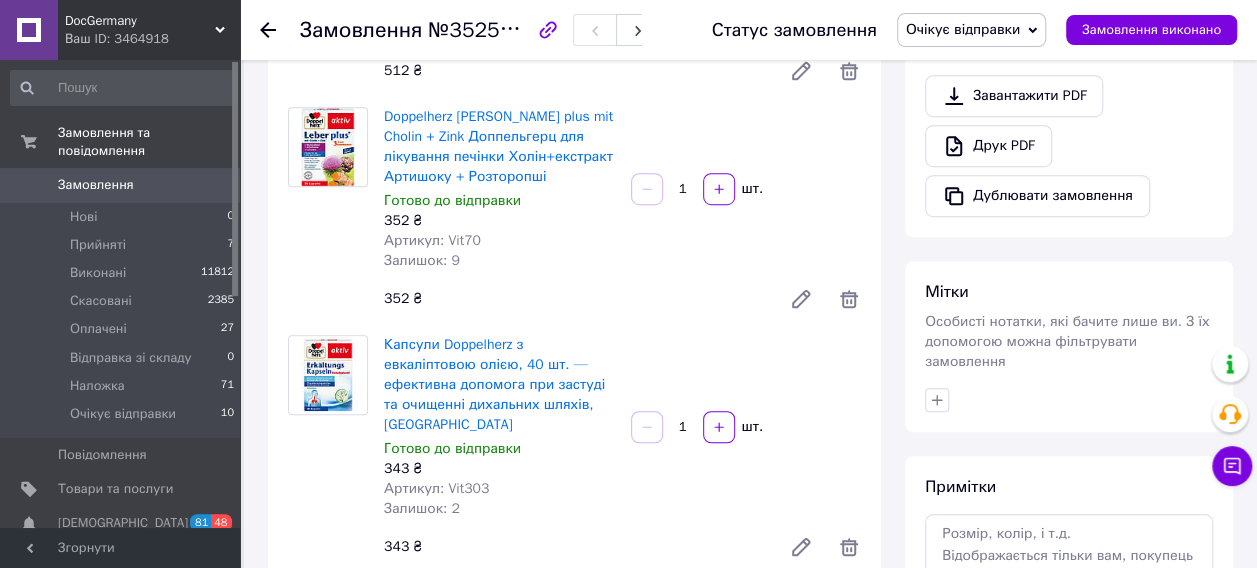 click on "Артикул: Vit303" at bounding box center (436, 488) 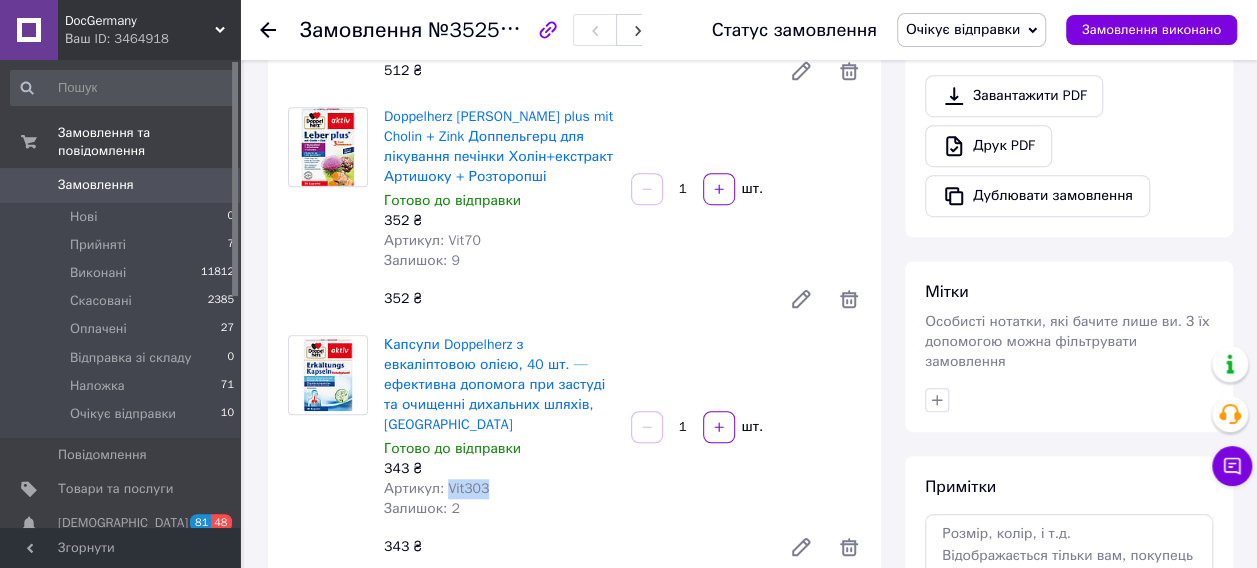 click on "Артикул: Vit303" at bounding box center [436, 488] 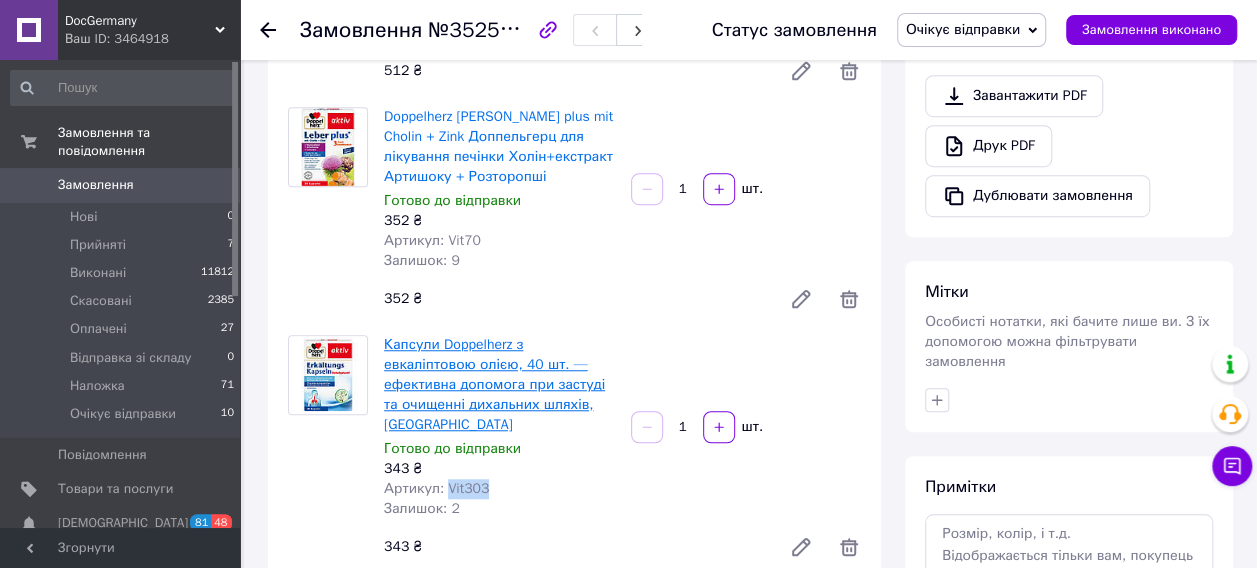copy on "Vit303" 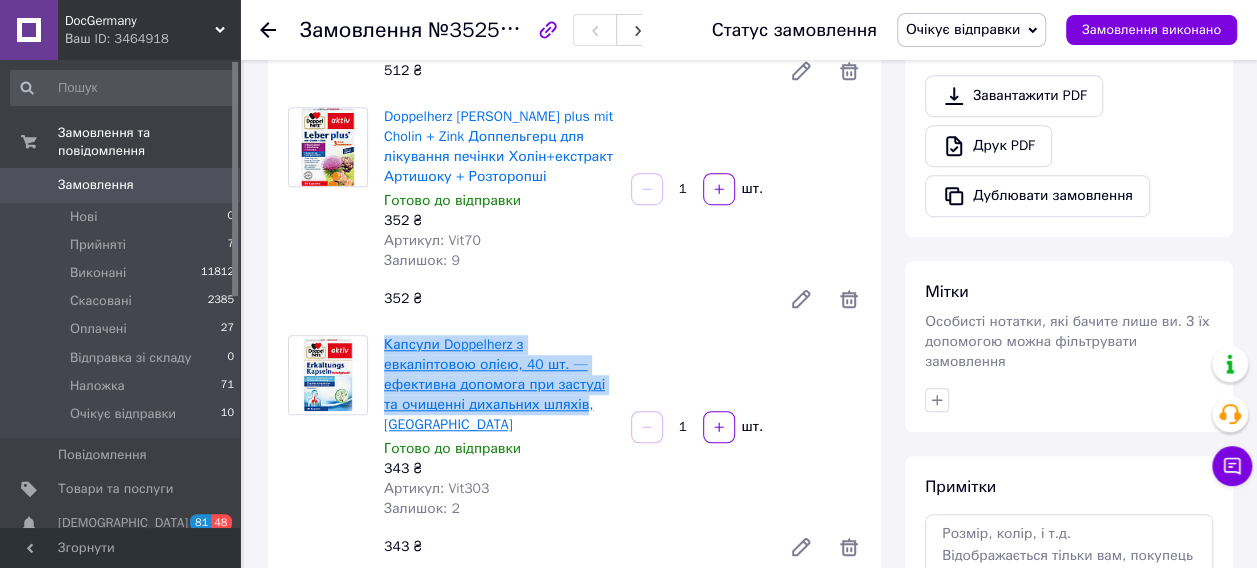 drag, startPoint x: 379, startPoint y: 302, endPoint x: 495, endPoint y: 365, distance: 132.00378 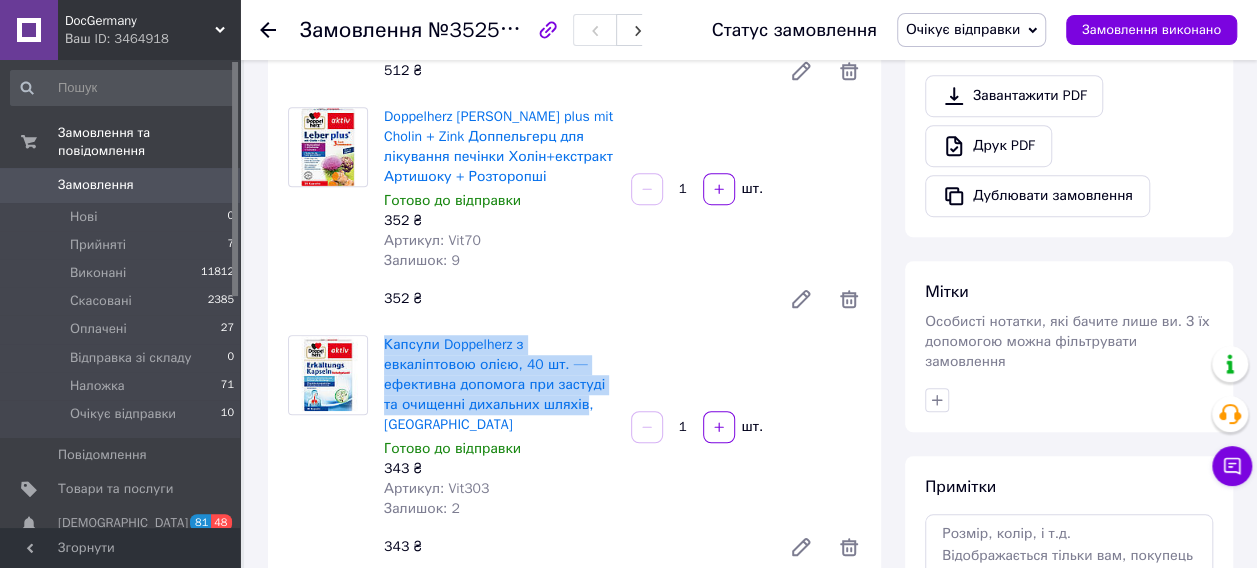 copy on "Капсули Doppelherz з евкаліптовою олією, 40 шт. — ефективна допомога при застуді та очищенні дихальних шляхів" 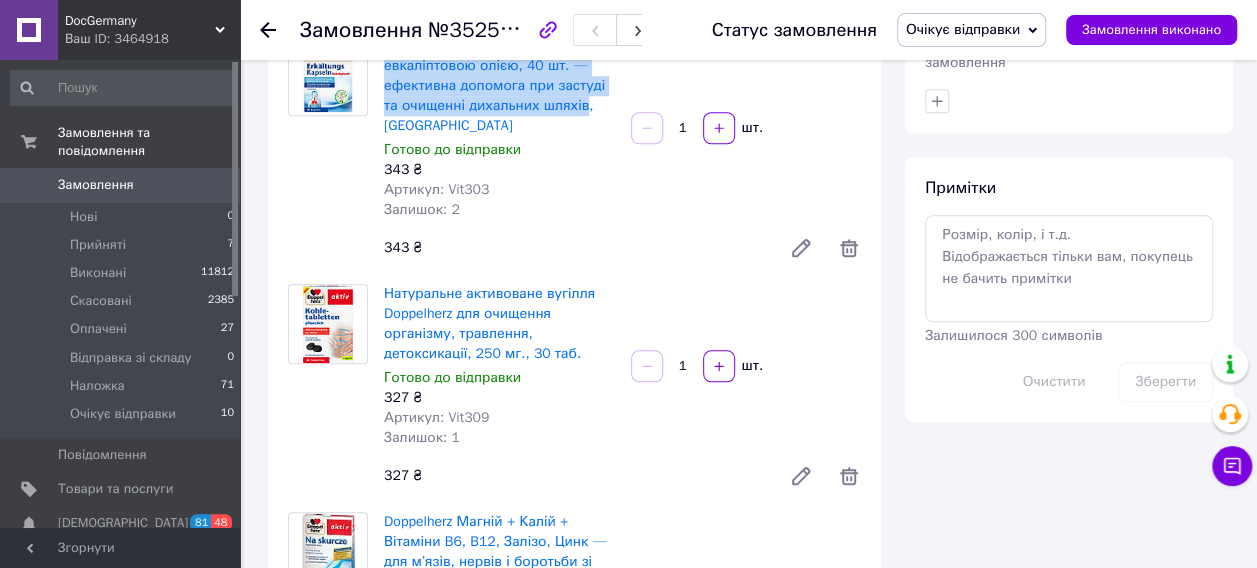 scroll, scrollTop: 900, scrollLeft: 0, axis: vertical 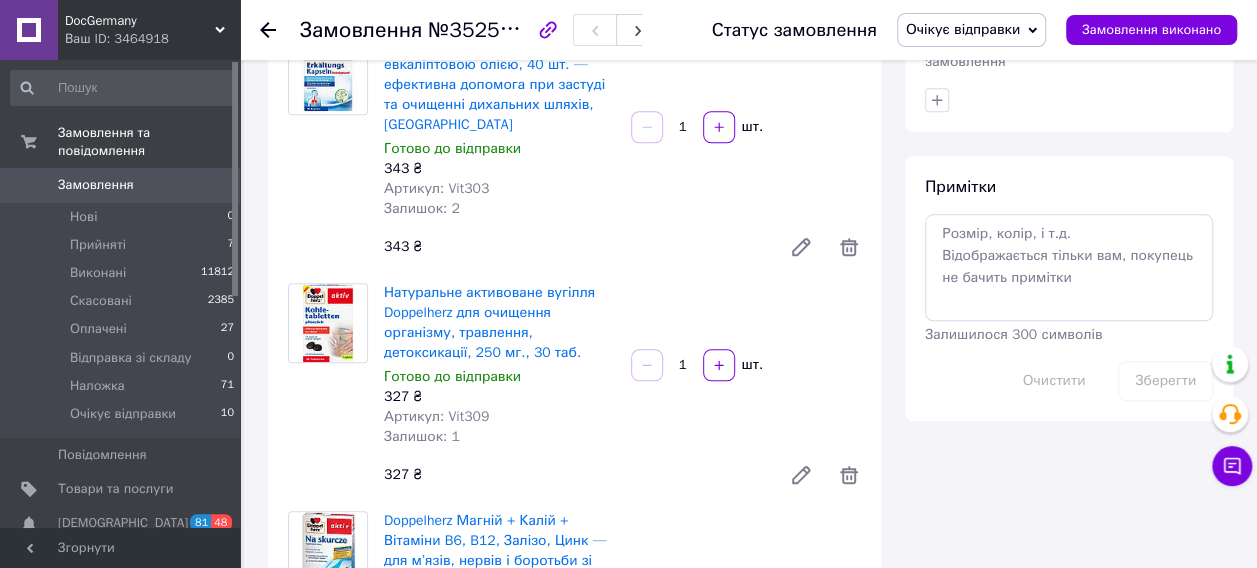 click on "Артикул: Vit309" at bounding box center (436, 416) 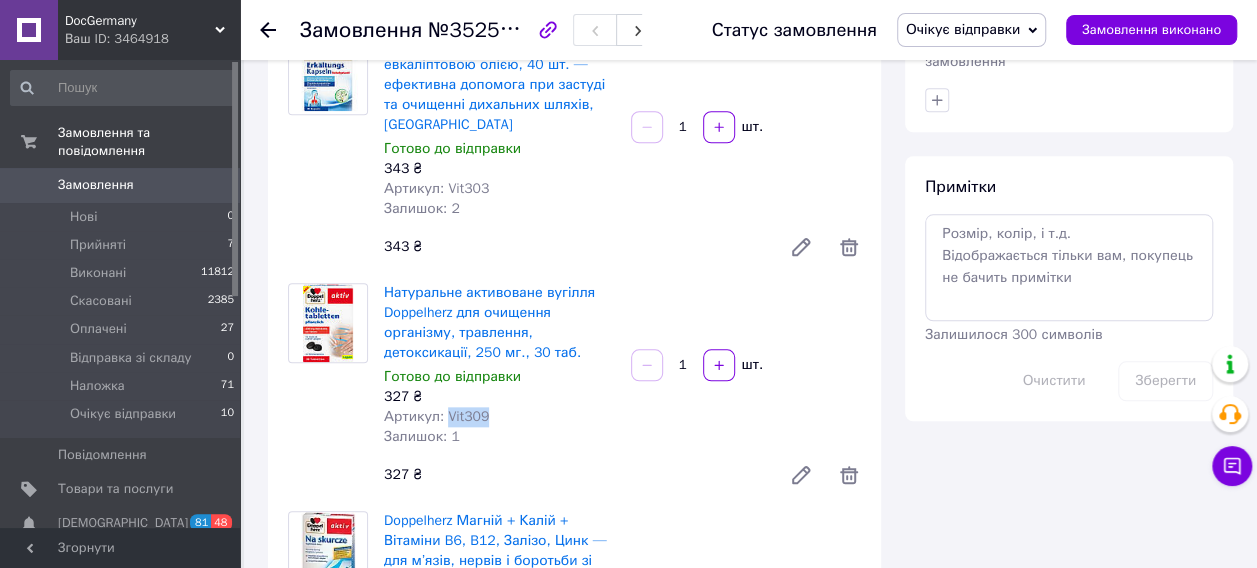 click on "Артикул: Vit309" at bounding box center [436, 416] 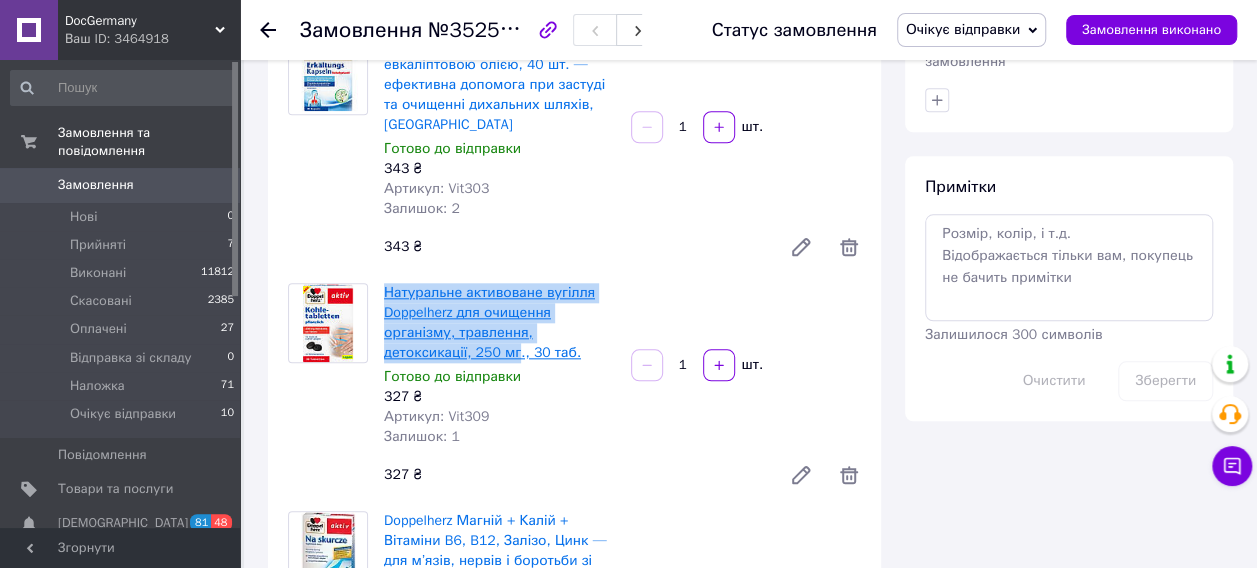 drag, startPoint x: 384, startPoint y: 232, endPoint x: 424, endPoint y: 291, distance: 71.281136 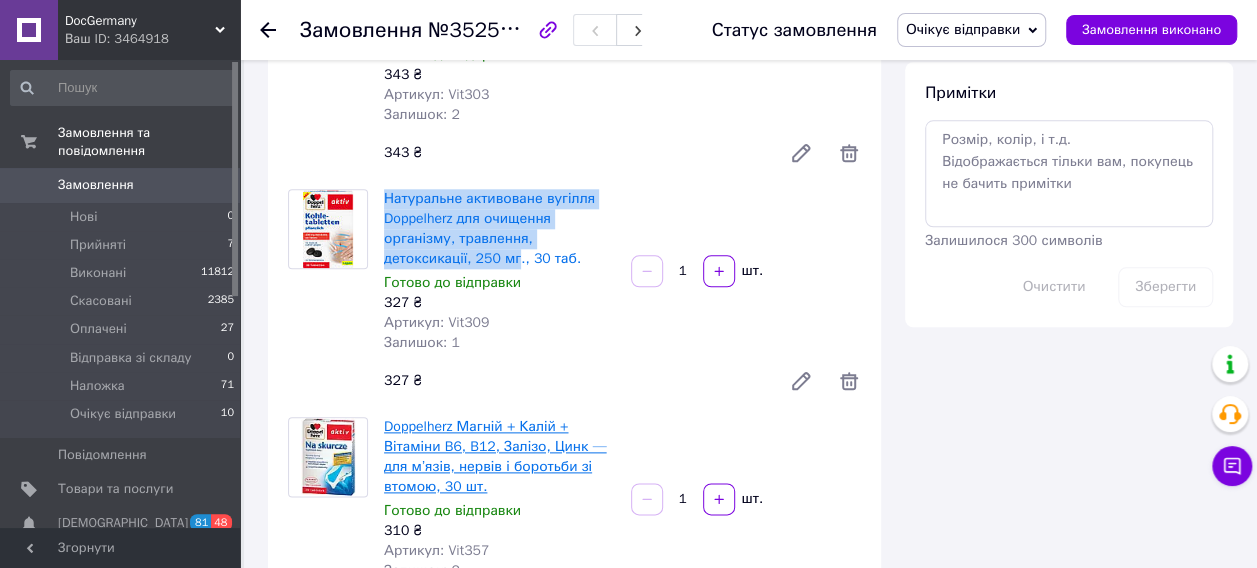 scroll, scrollTop: 1100, scrollLeft: 0, axis: vertical 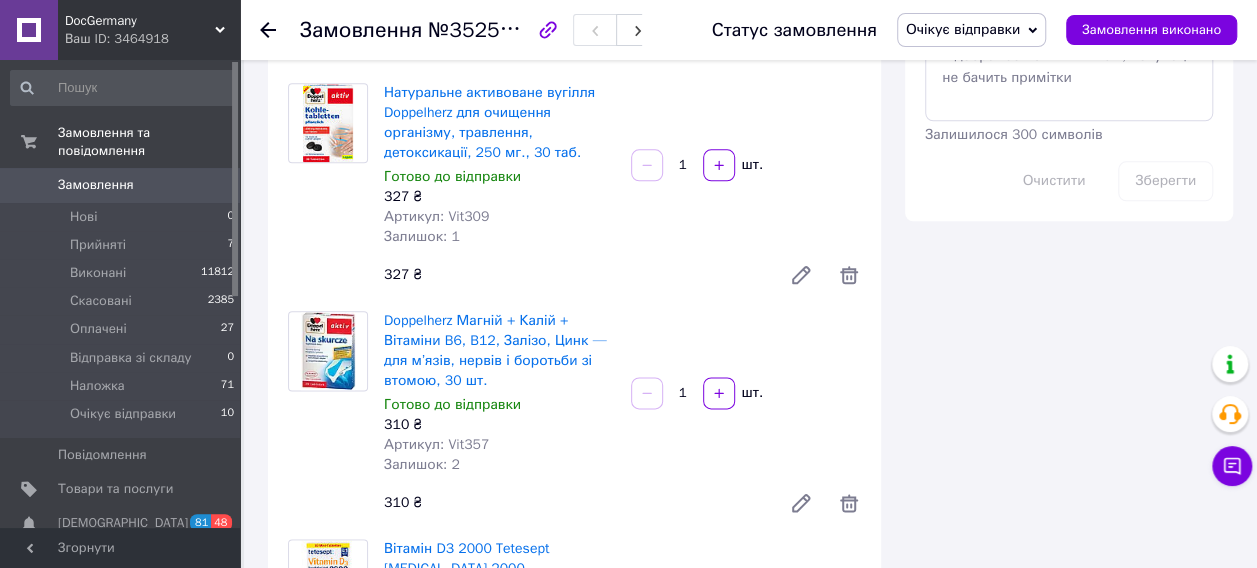 click on "Артикул: Vit357" at bounding box center (436, 444) 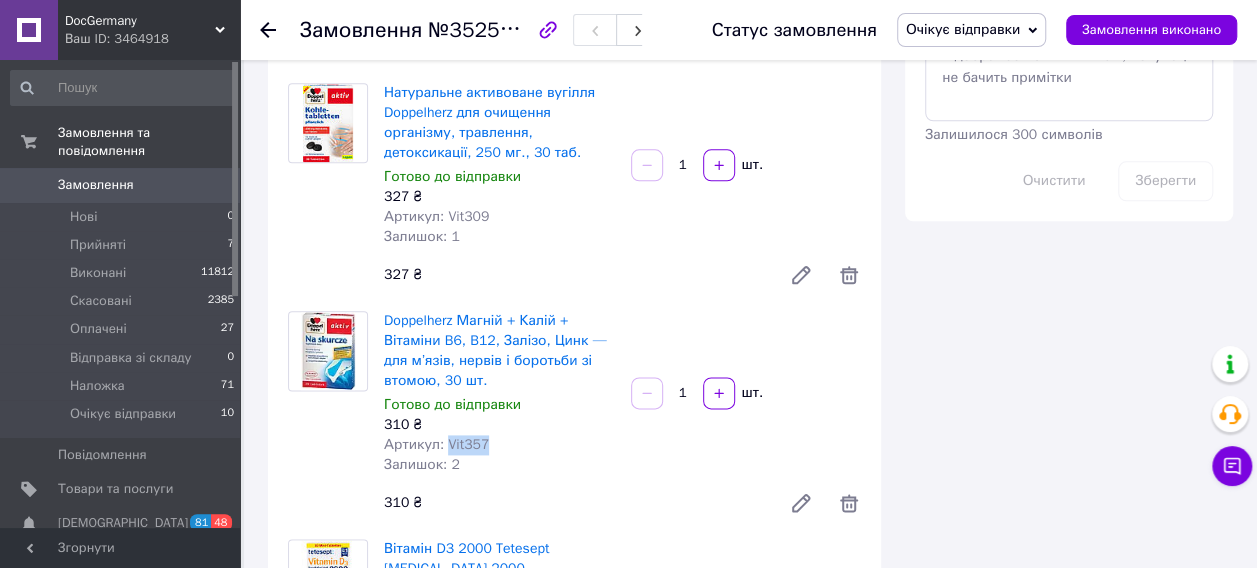 click on "Артикул: Vit357" at bounding box center (436, 444) 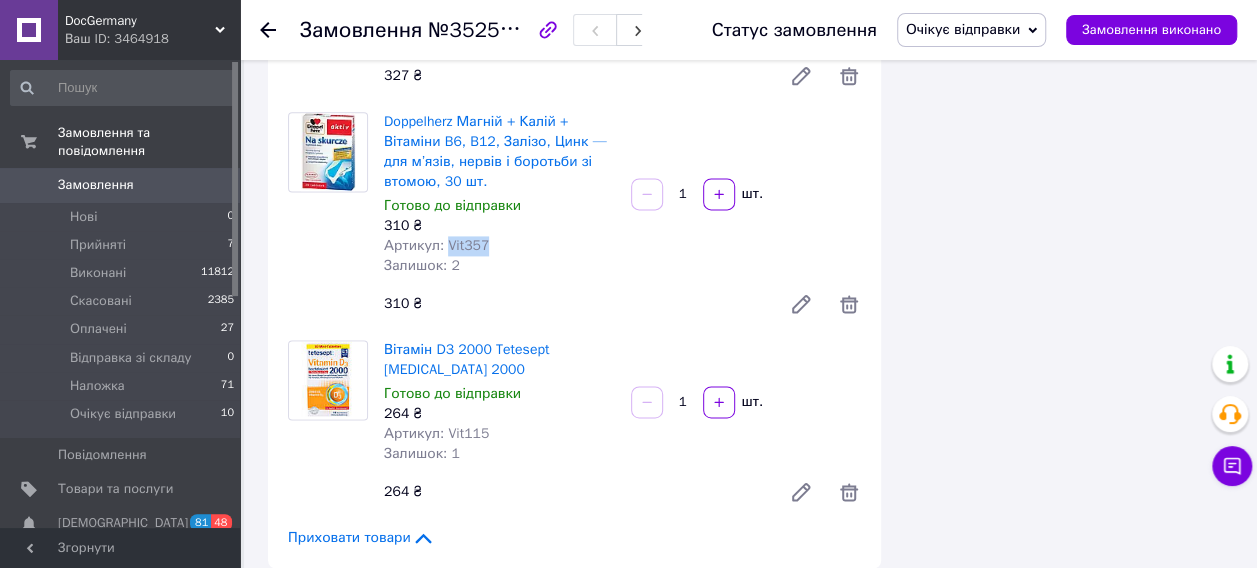 scroll, scrollTop: 1300, scrollLeft: 0, axis: vertical 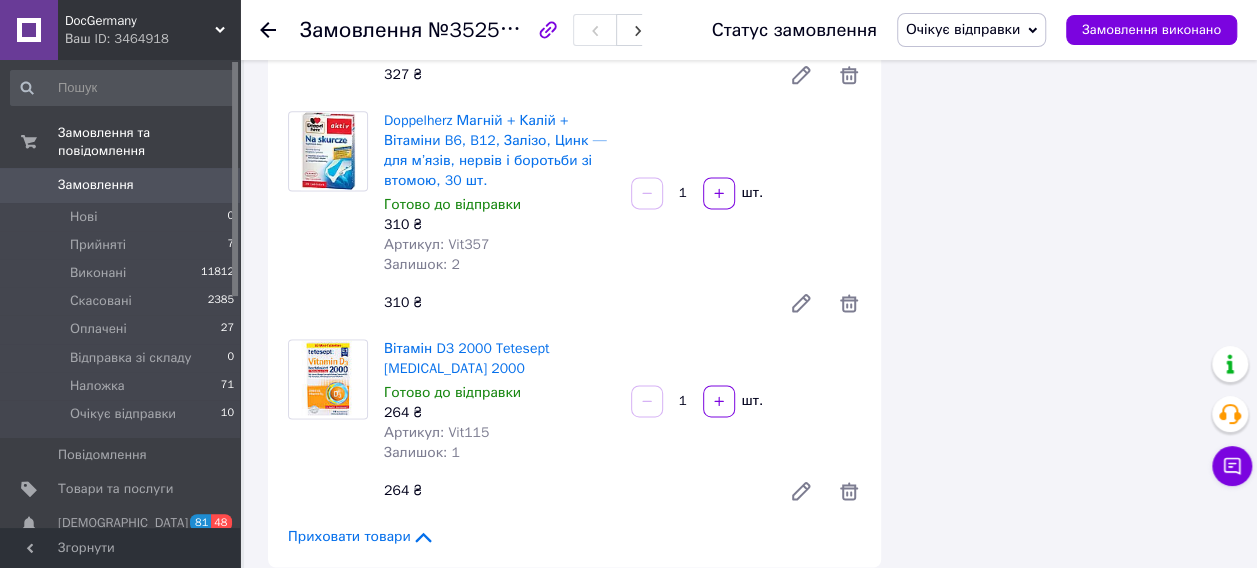 click on "Артикул: Vit115" at bounding box center (436, 432) 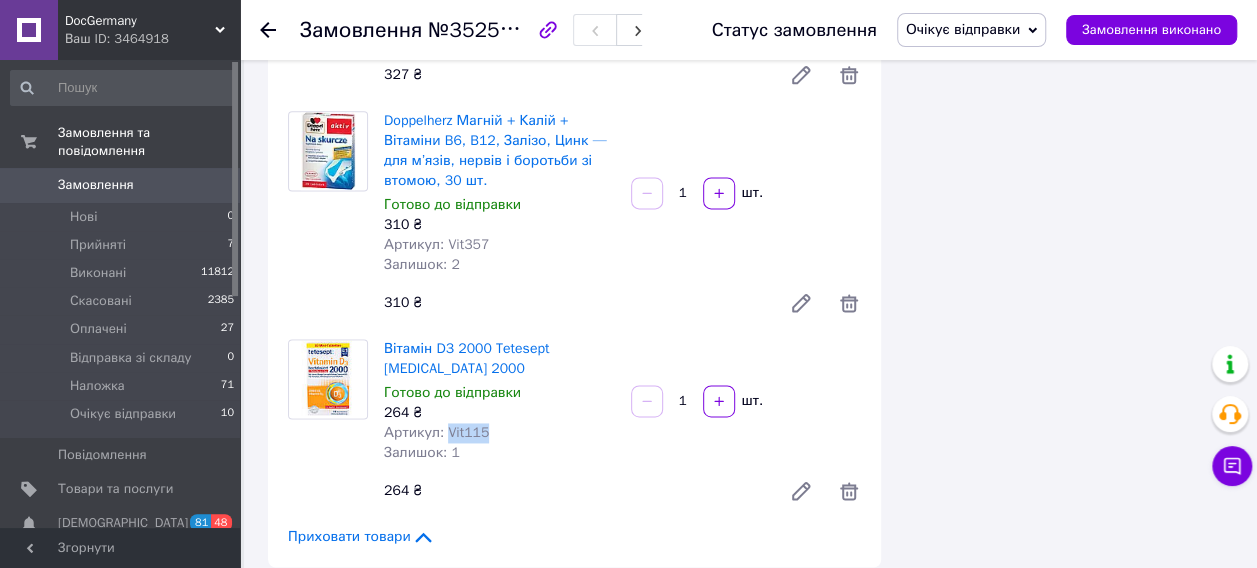 click on "Артикул: Vit115" at bounding box center [436, 432] 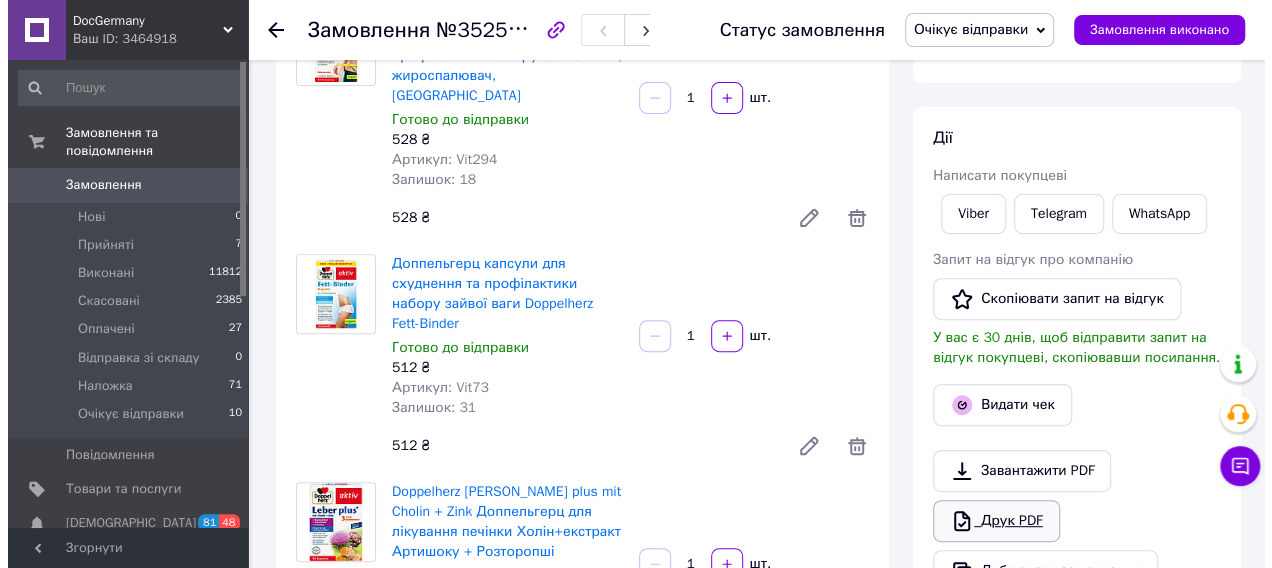 scroll, scrollTop: 400, scrollLeft: 0, axis: vertical 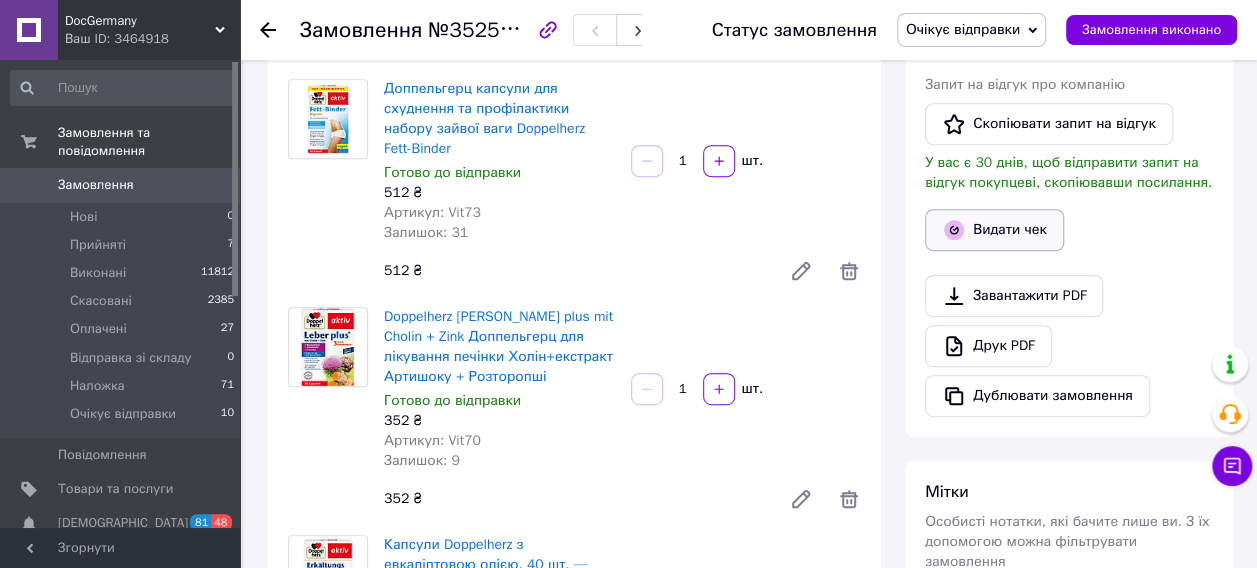 click on "Видати чек" at bounding box center (994, 230) 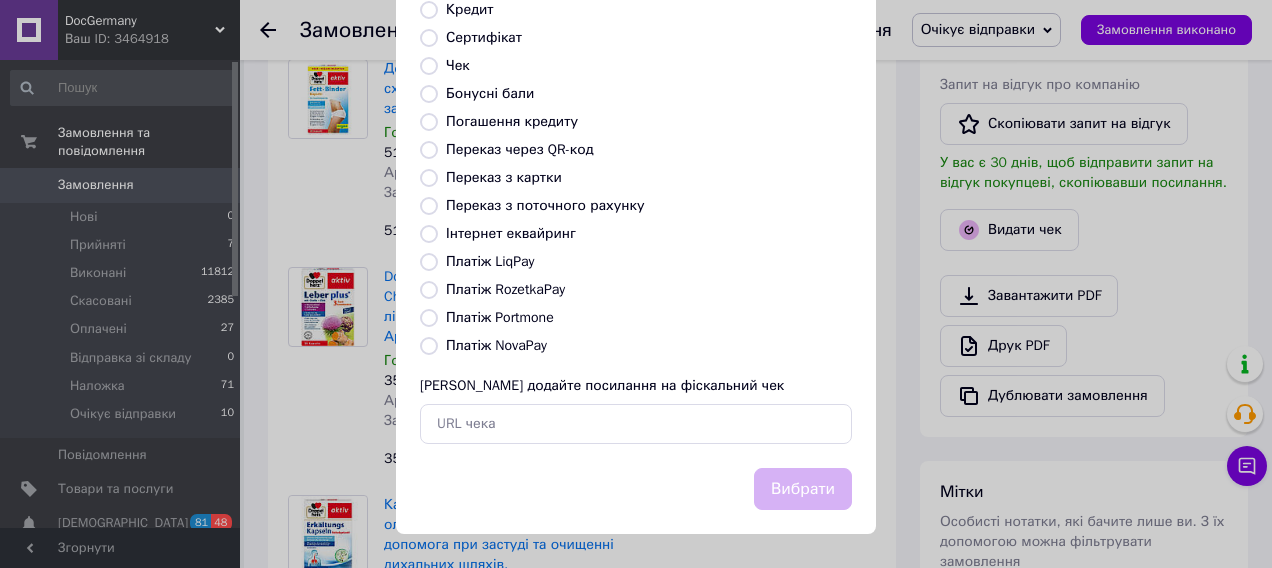 scroll, scrollTop: 290, scrollLeft: 0, axis: vertical 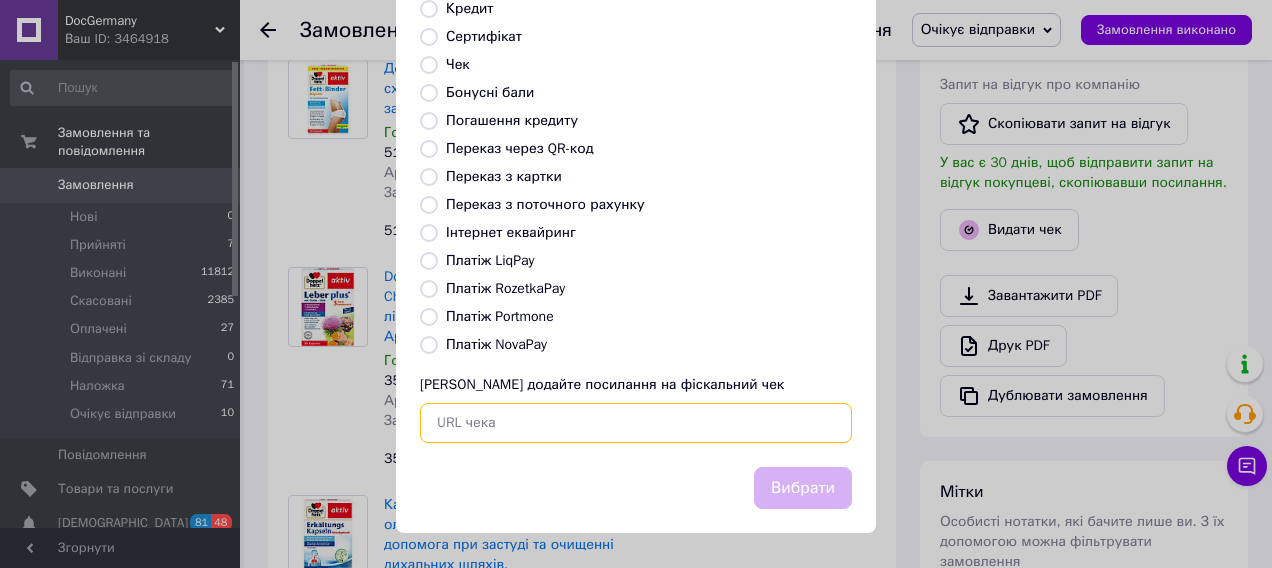 click at bounding box center [636, 423] 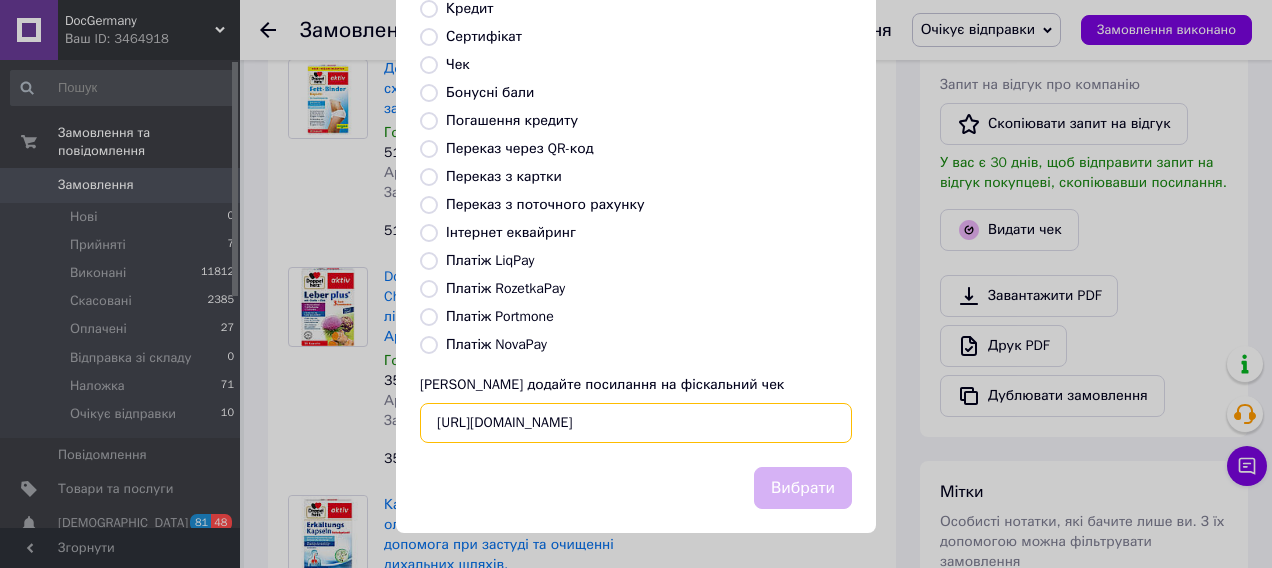 scroll, scrollTop: 0, scrollLeft: 26, axis: horizontal 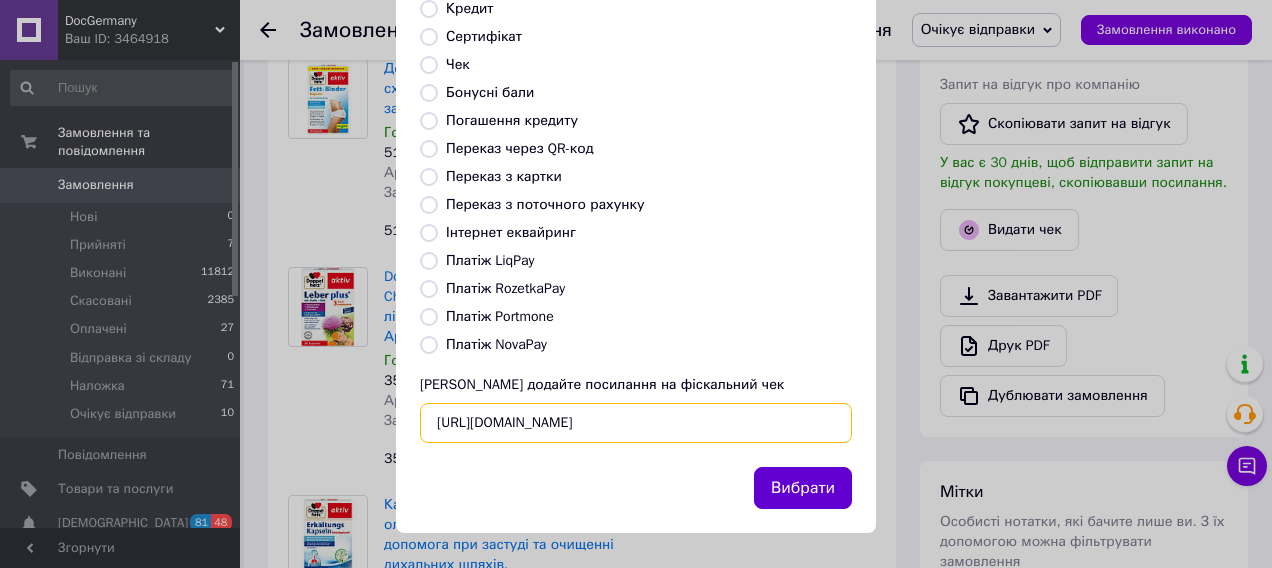 type on "[URL][DOMAIN_NAME]" 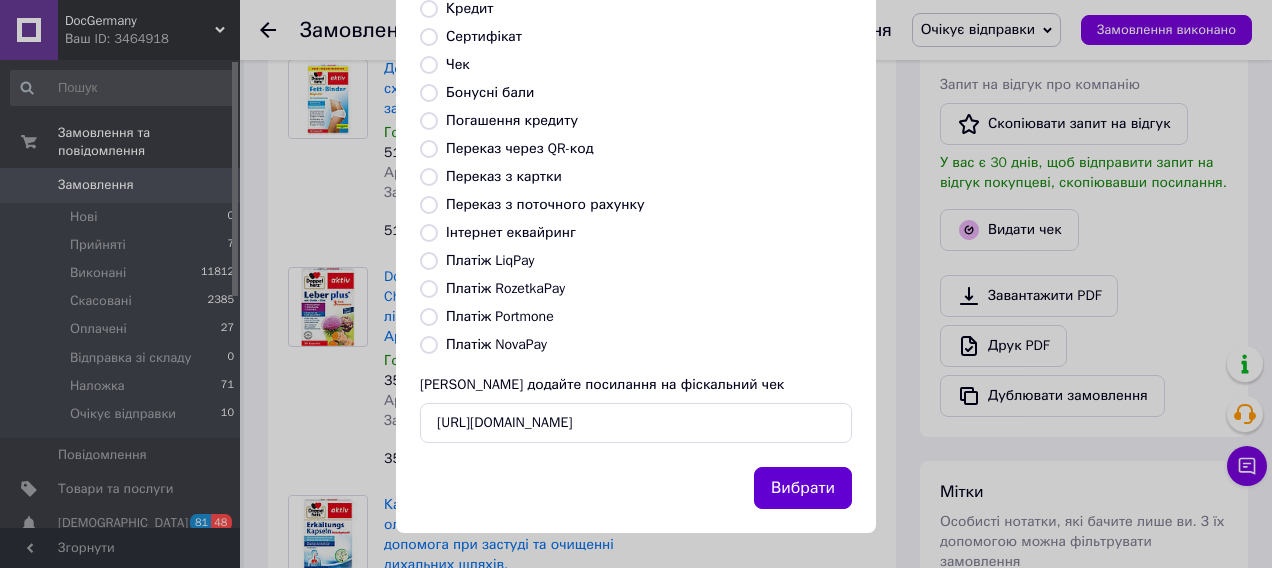 click on "Вибрати" at bounding box center [803, 488] 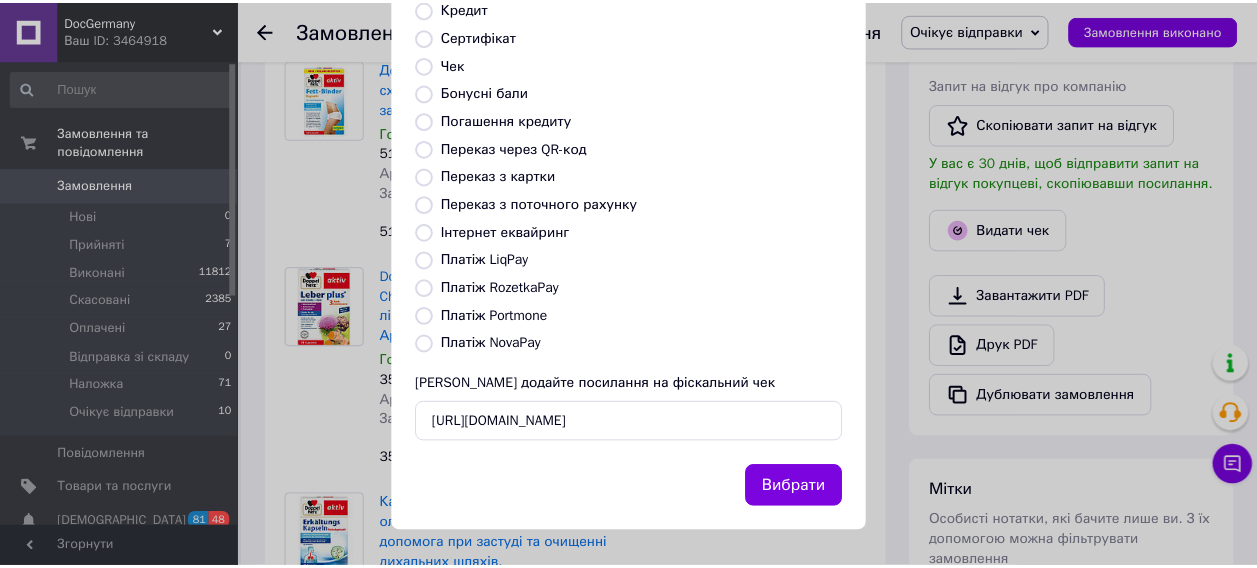 scroll, scrollTop: 0, scrollLeft: 0, axis: both 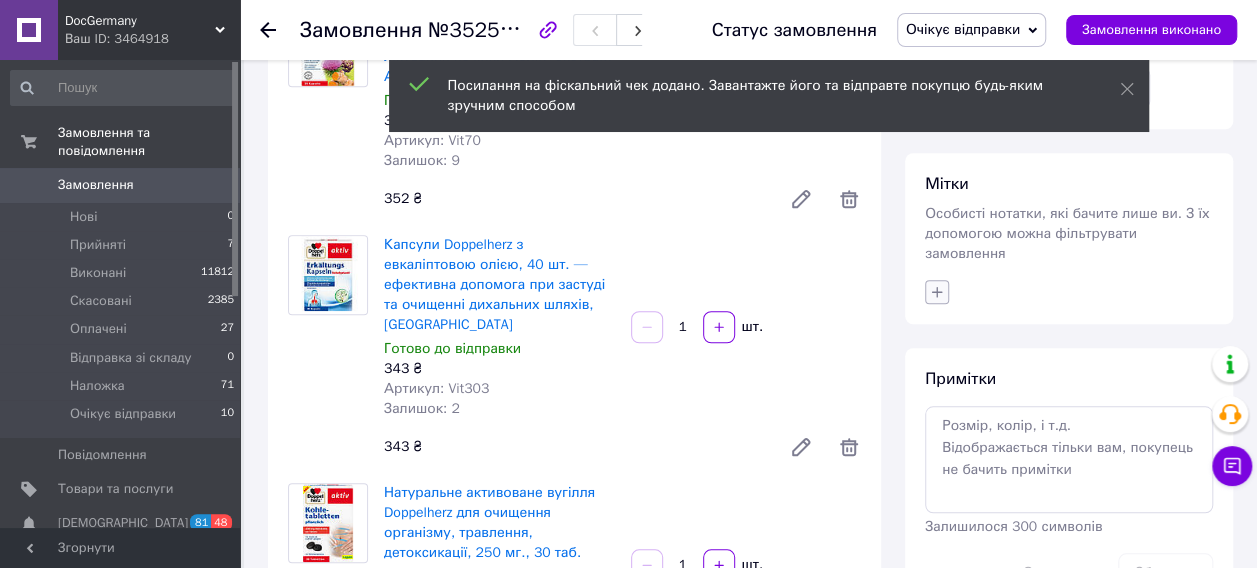 click 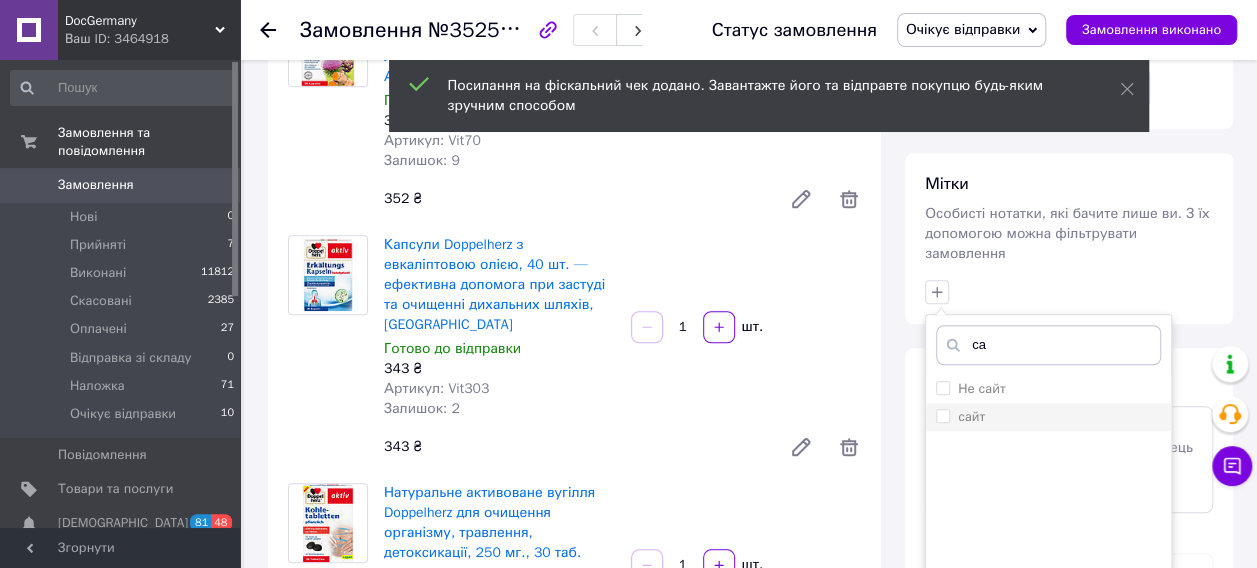type on "са" 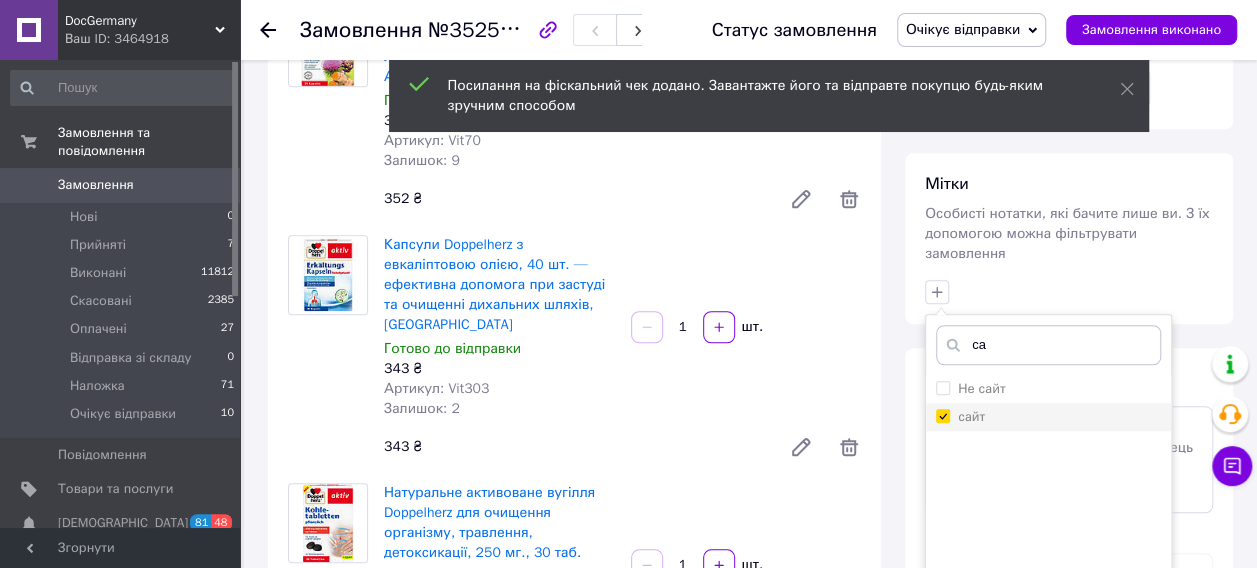 checkbox on "true" 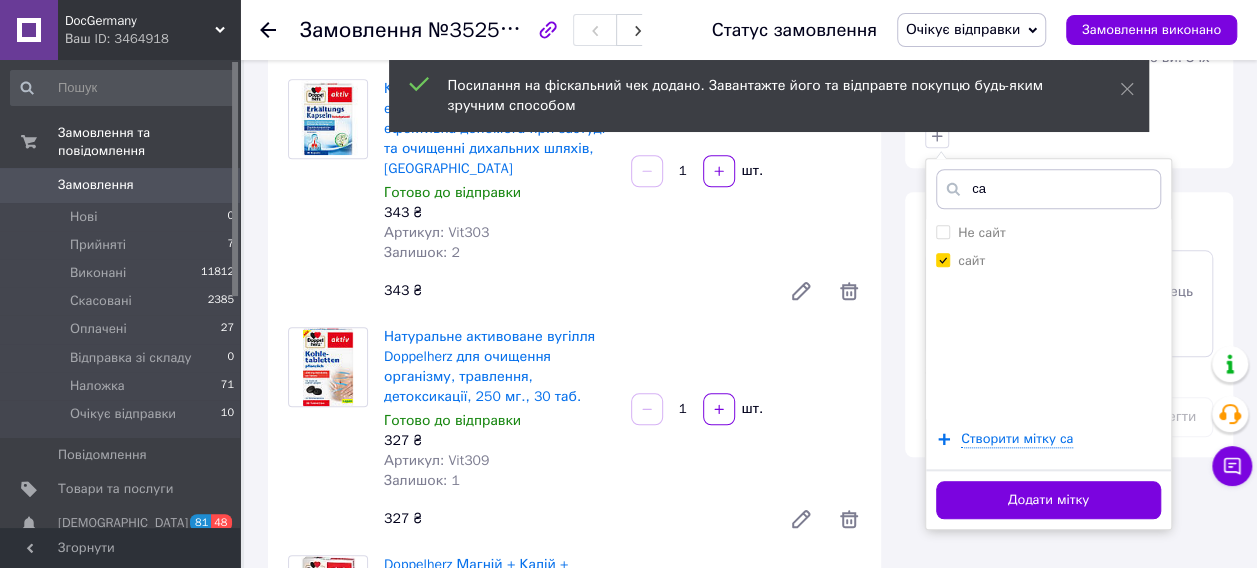 scroll, scrollTop: 1000, scrollLeft: 0, axis: vertical 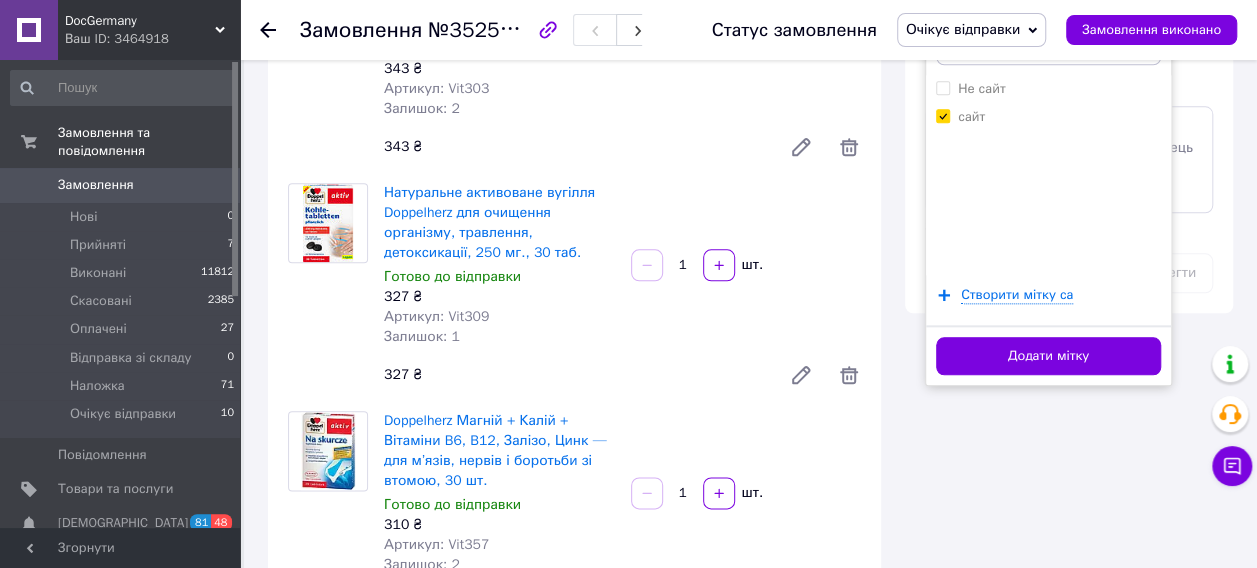 drag, startPoint x: 995, startPoint y: 335, endPoint x: 788, endPoint y: 343, distance: 207.15453 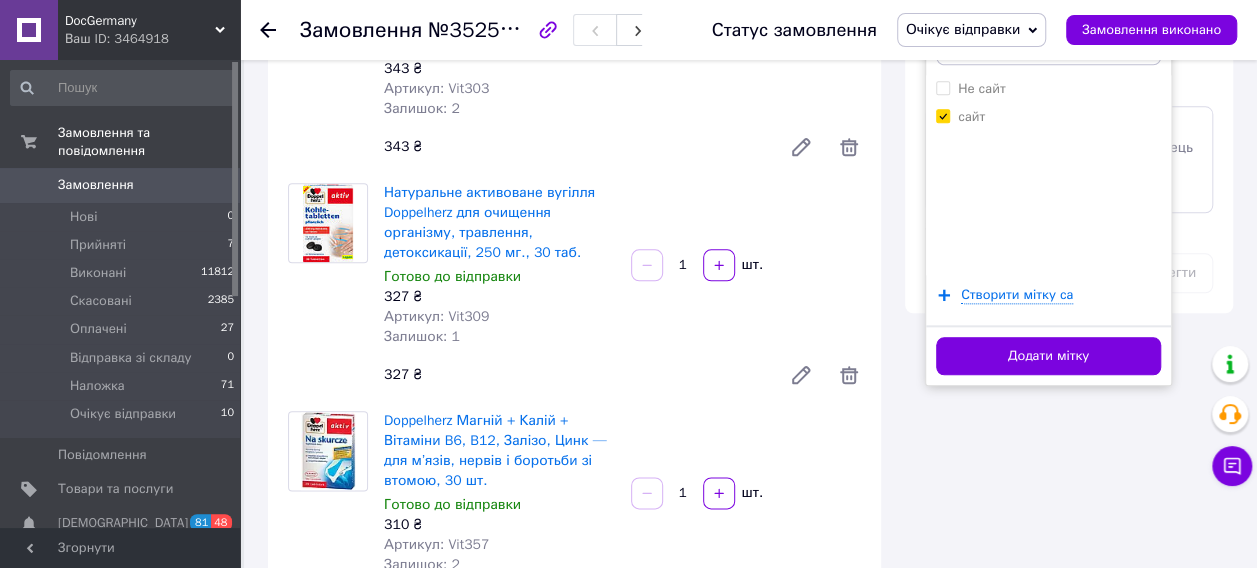 click on "Додати мітку" at bounding box center (1048, 356) 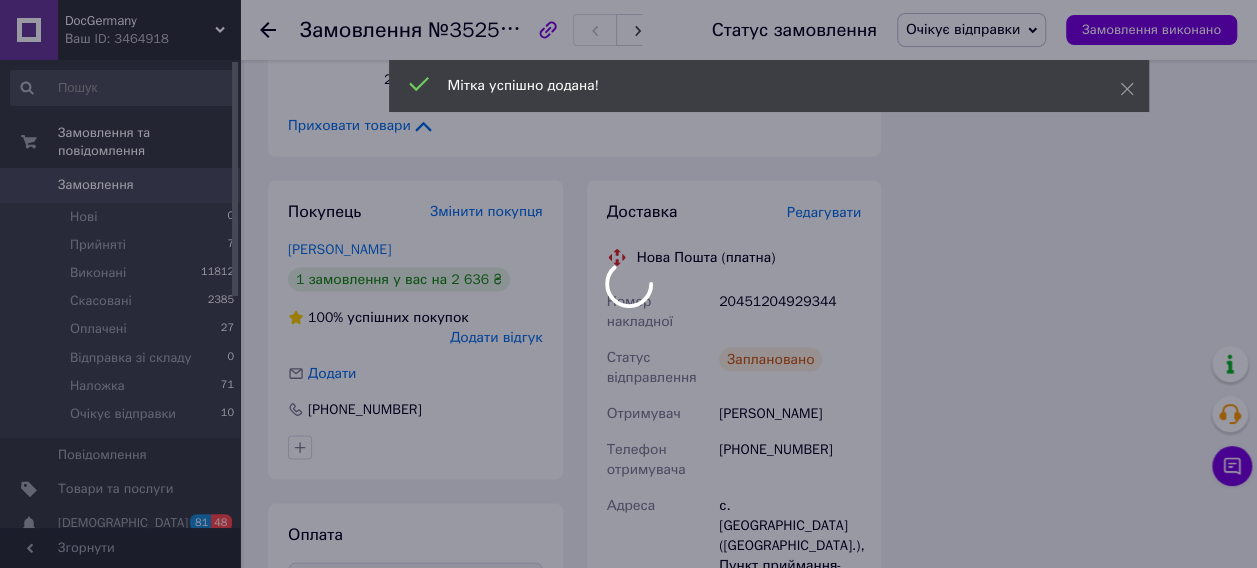 scroll, scrollTop: 2000, scrollLeft: 0, axis: vertical 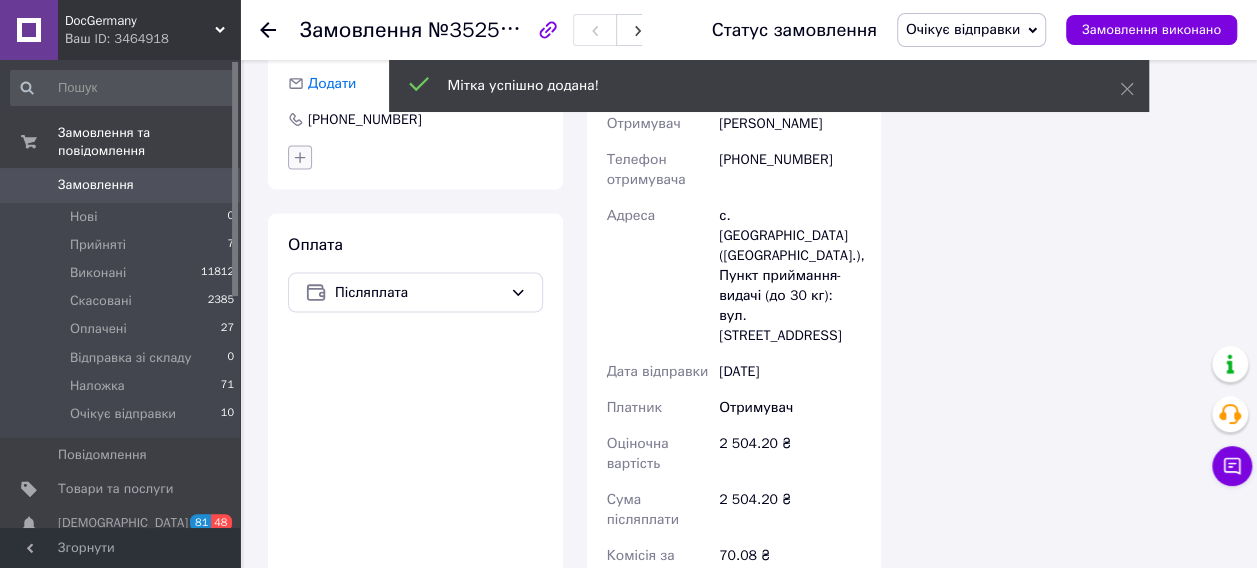 click 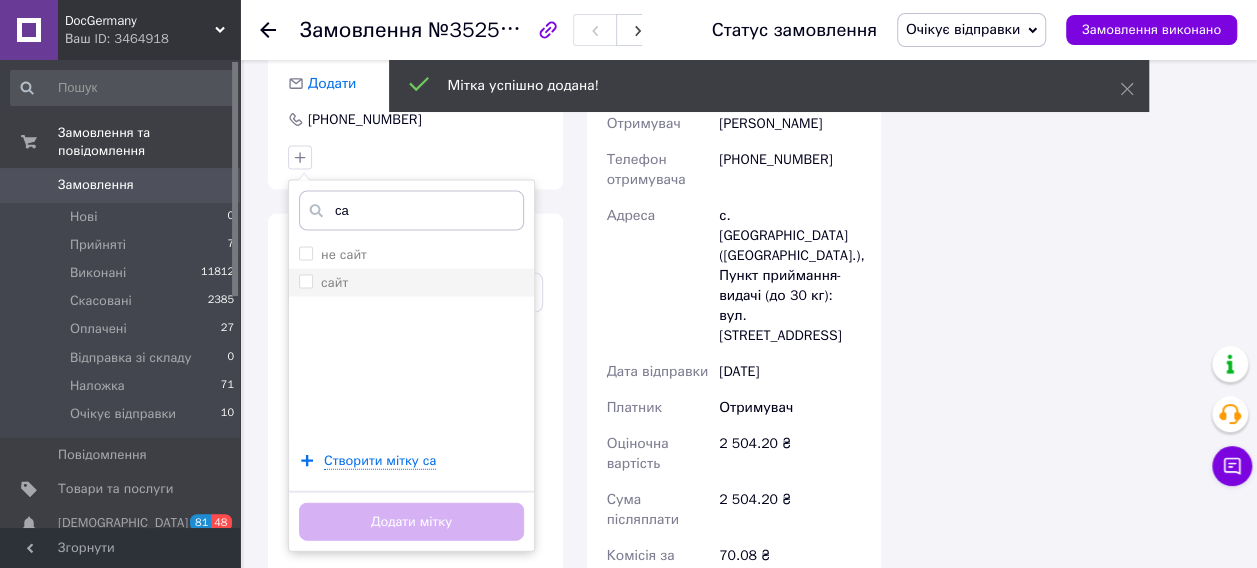 type on "са" 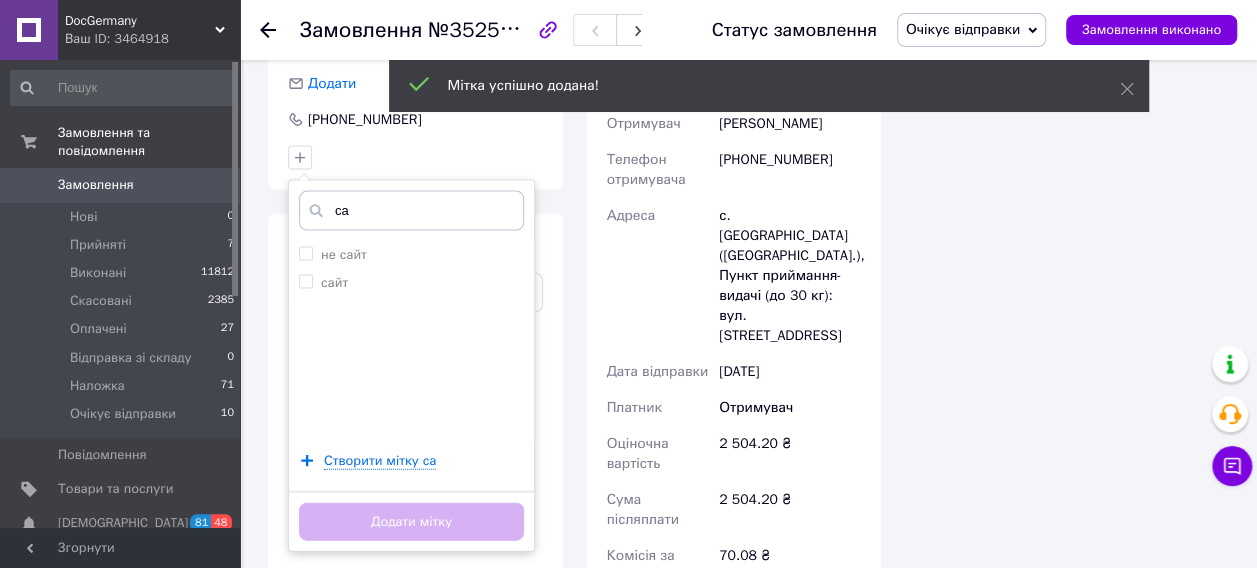 drag, startPoint x: 332, startPoint y: 232, endPoint x: 332, endPoint y: 249, distance: 17 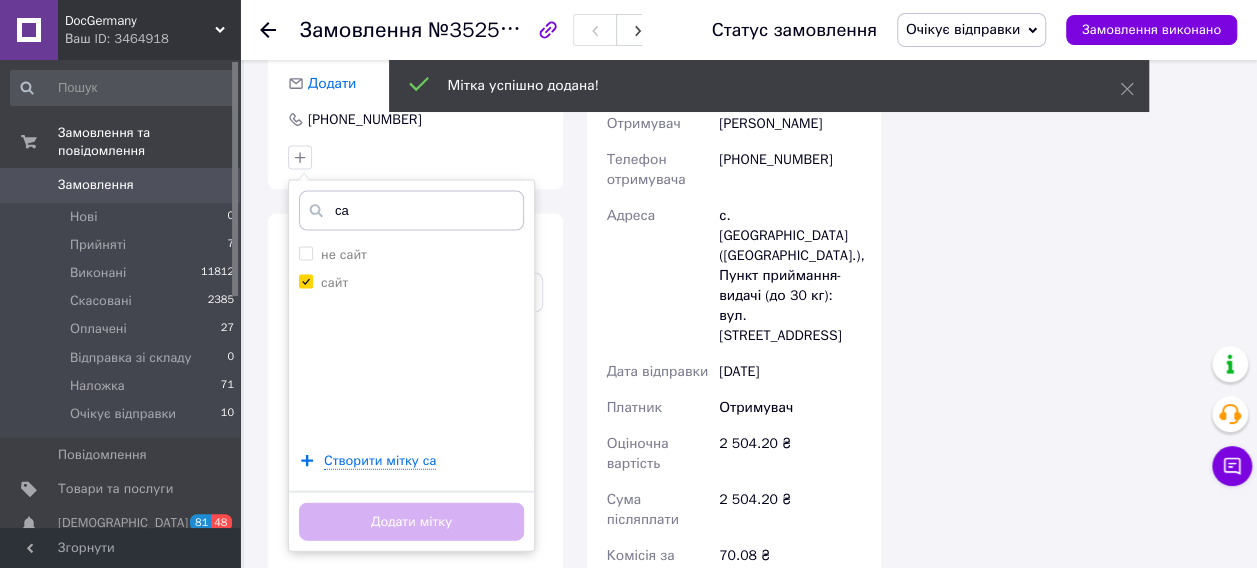 checkbox on "true" 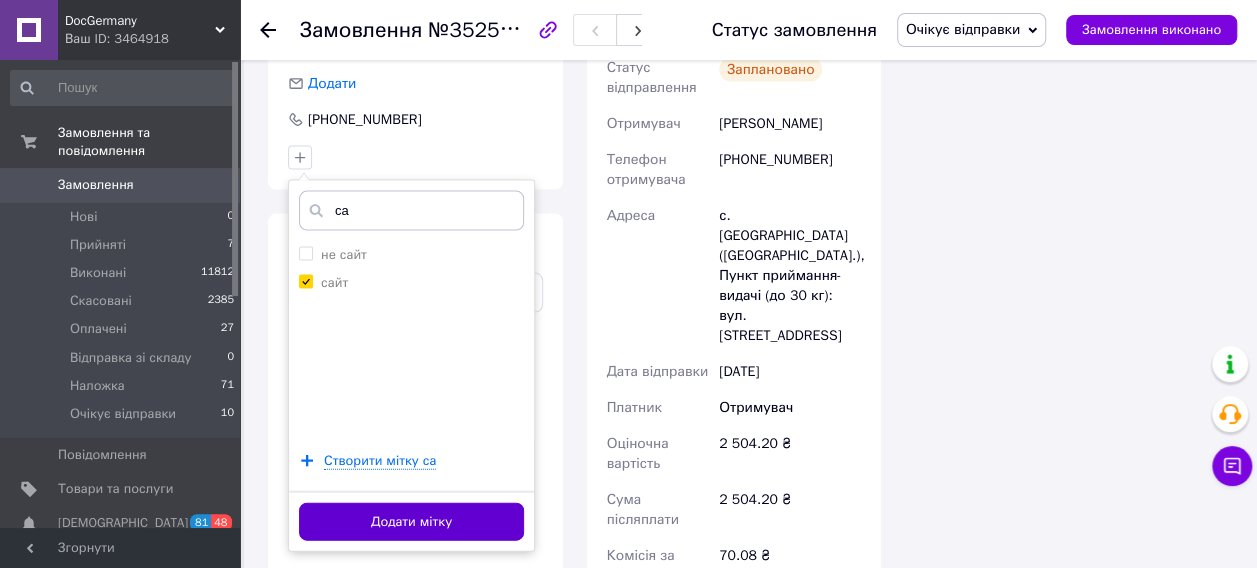 click on "Додати мітку" at bounding box center [411, 522] 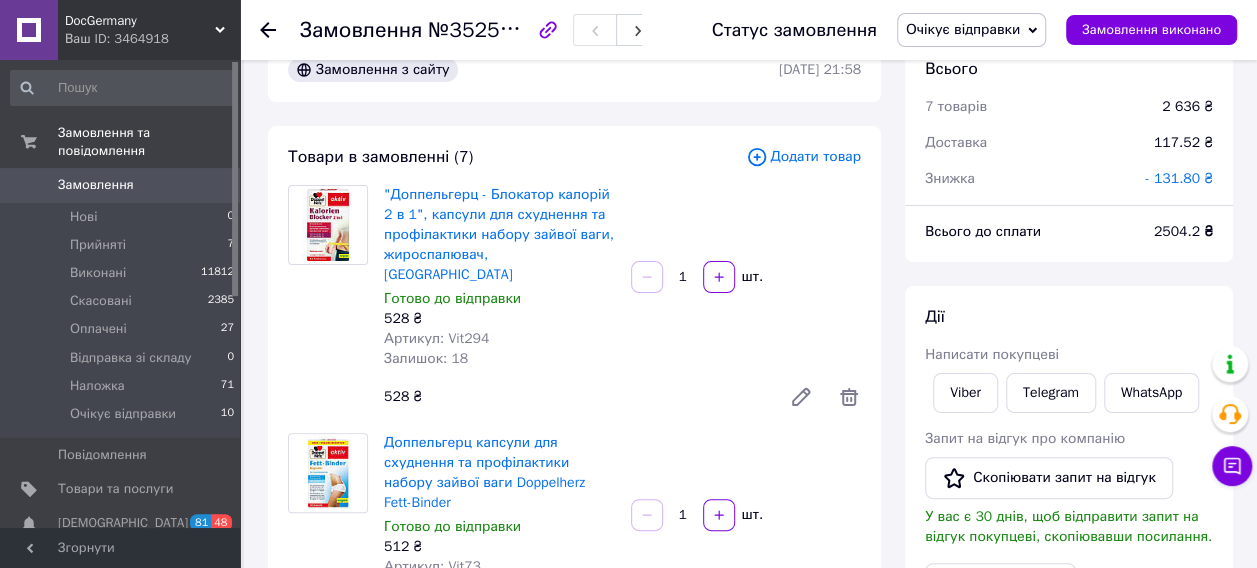 scroll, scrollTop: 0, scrollLeft: 0, axis: both 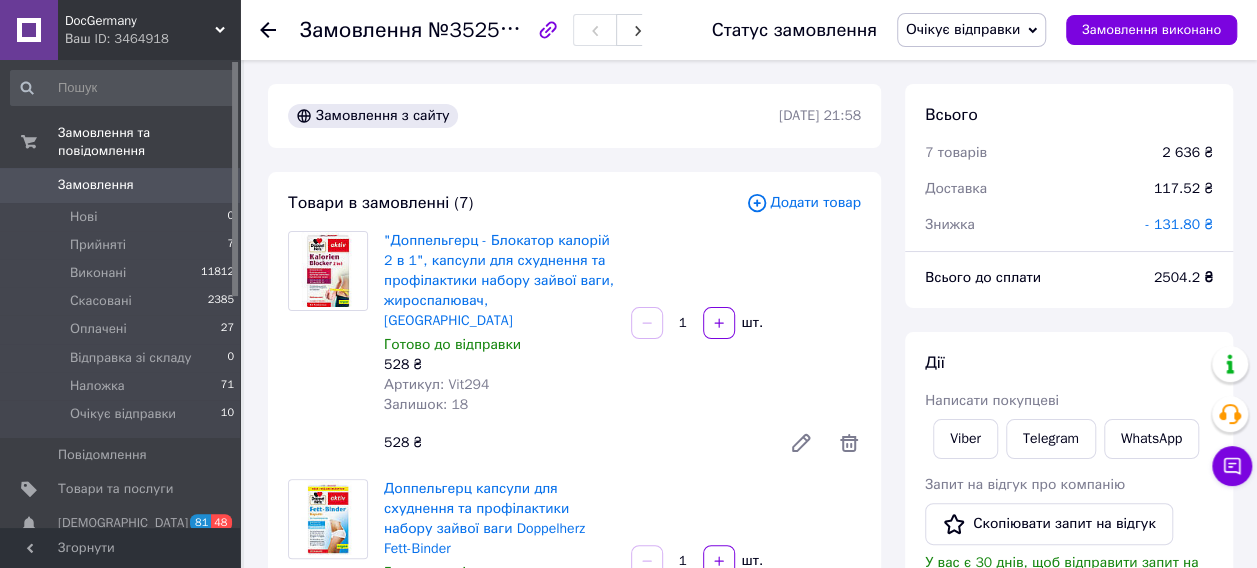 click on "Замовлення" at bounding box center (96, 185) 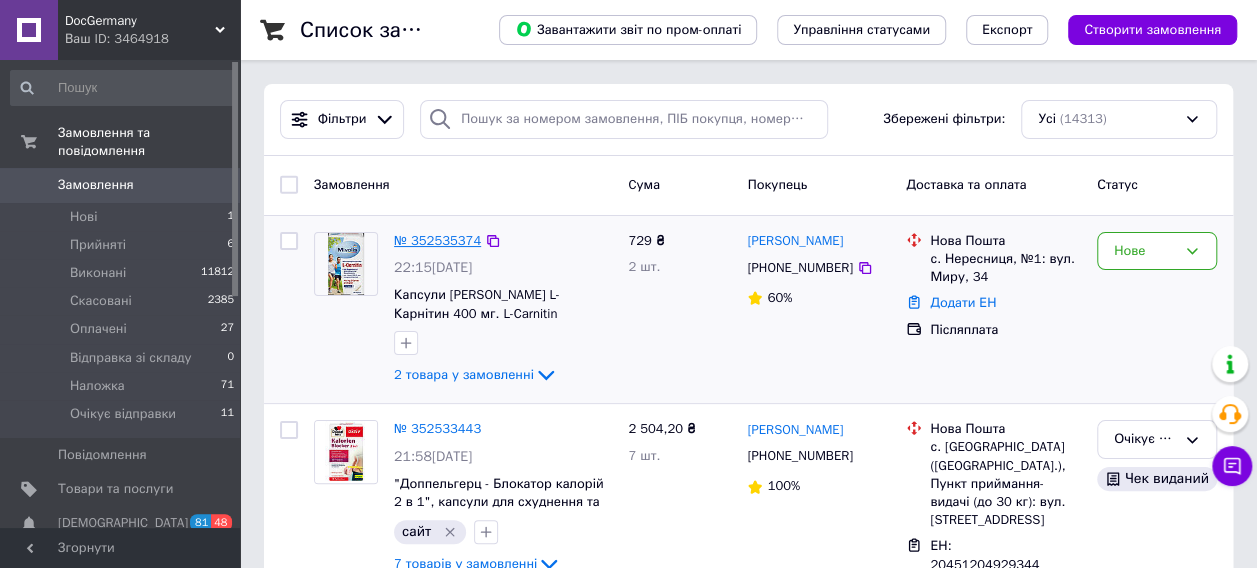 click on "№ 352535374" at bounding box center [437, 240] 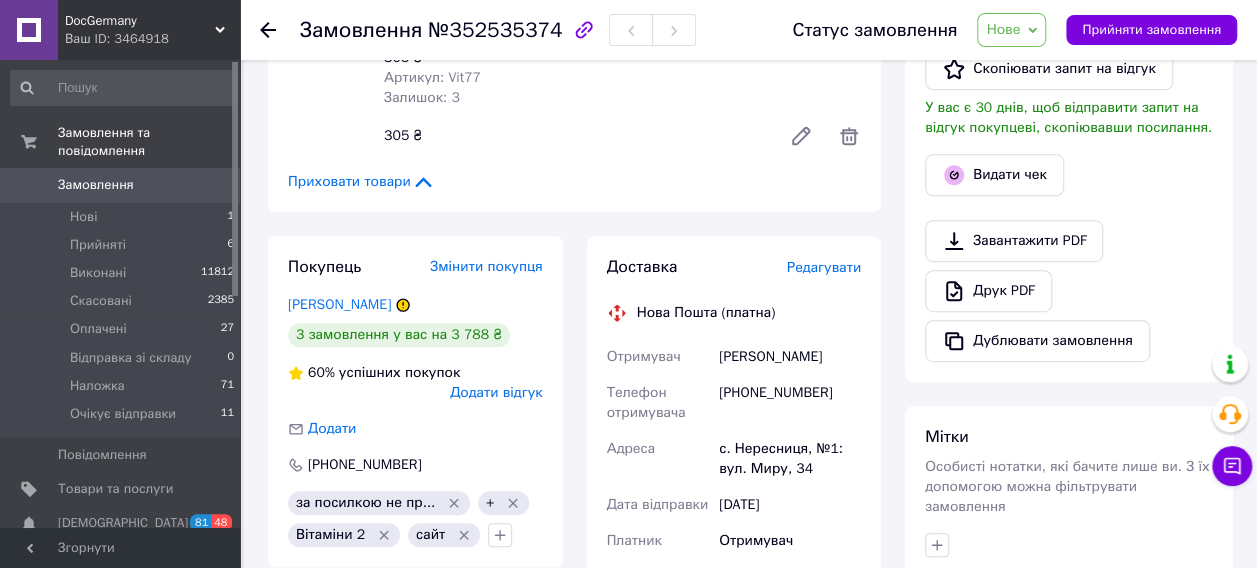 scroll, scrollTop: 200, scrollLeft: 0, axis: vertical 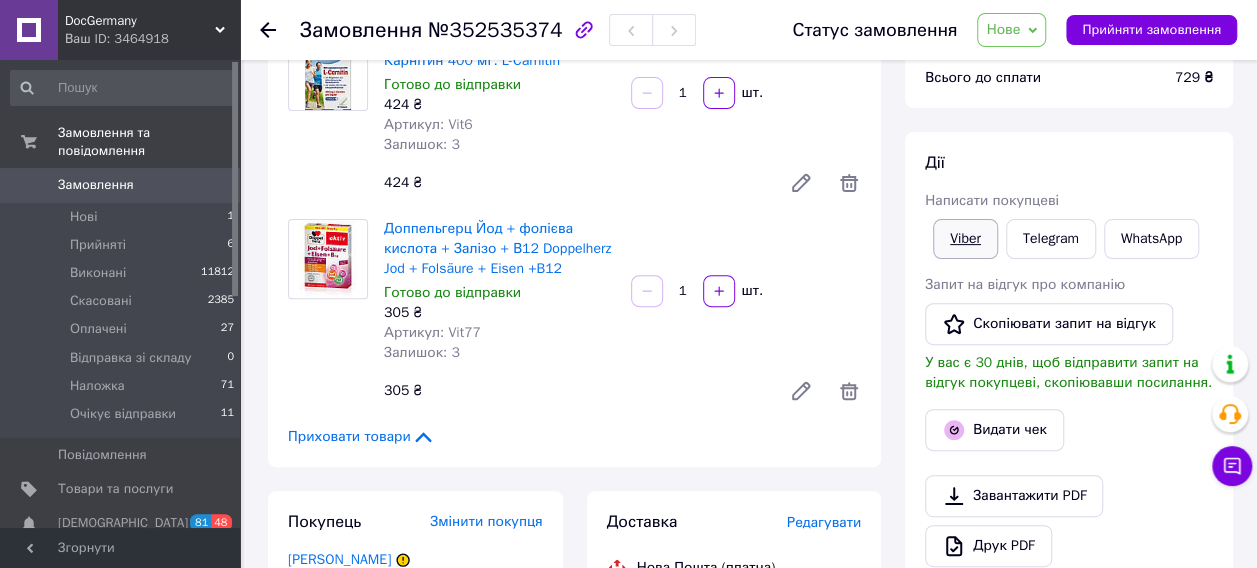 click on "Viber" at bounding box center [965, 239] 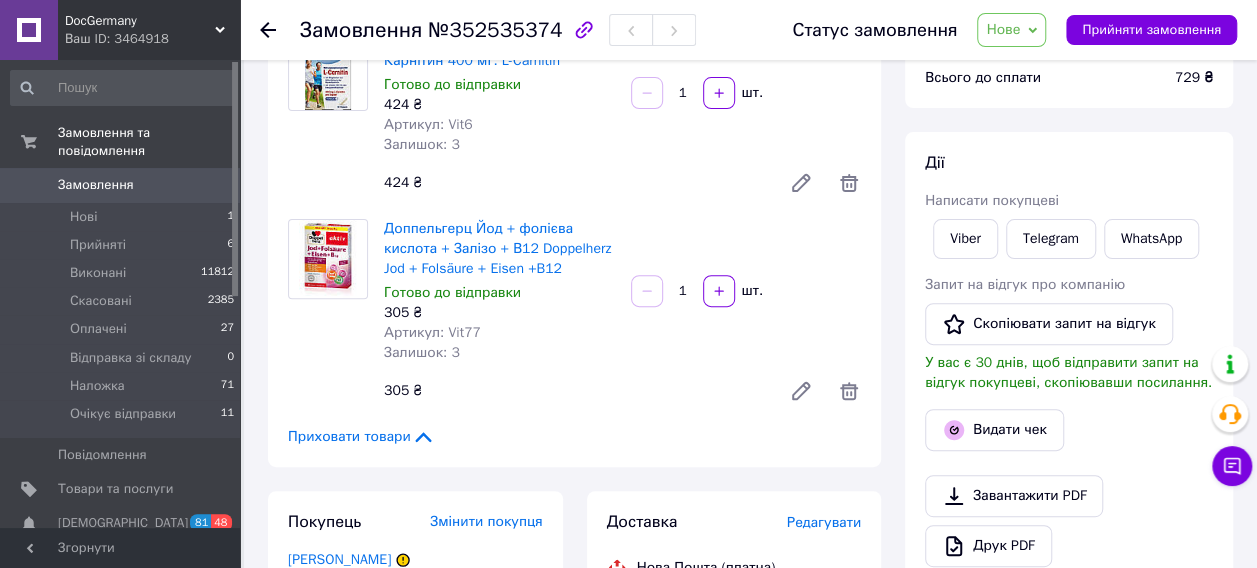 click on "Замовлення" at bounding box center [96, 185] 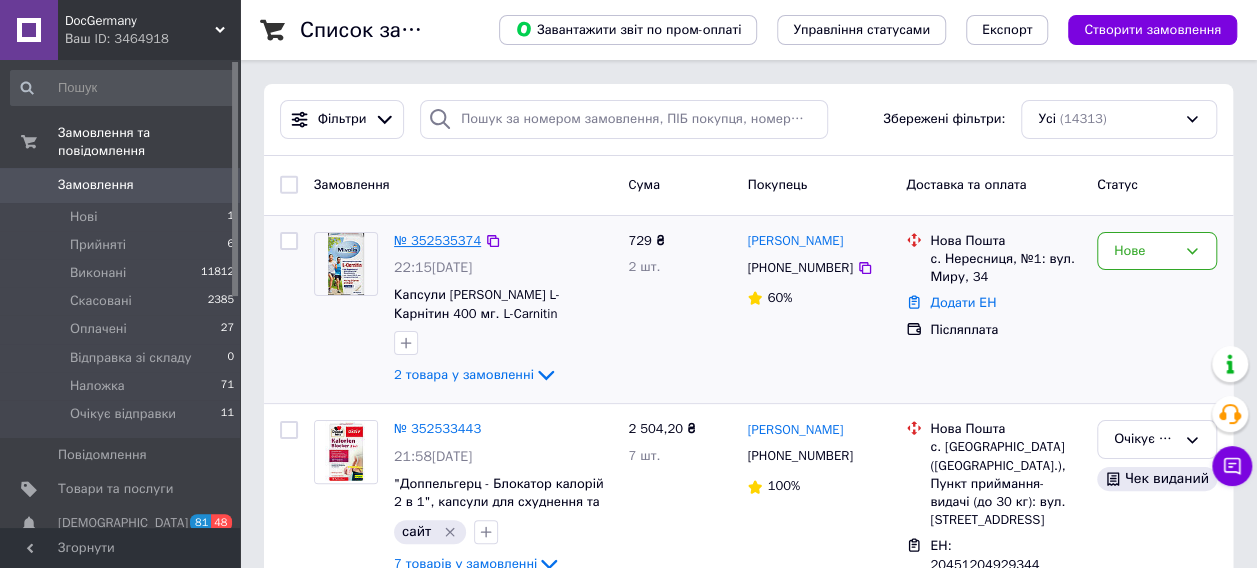click on "№ 352535374" at bounding box center (437, 240) 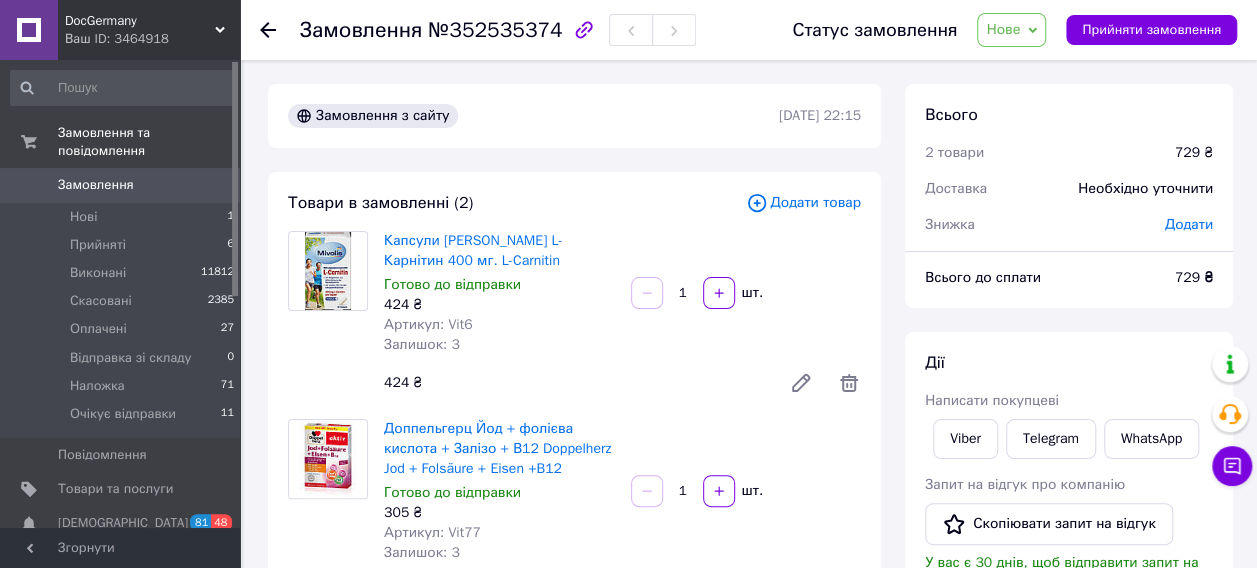 click on "Нове" at bounding box center [1003, 29] 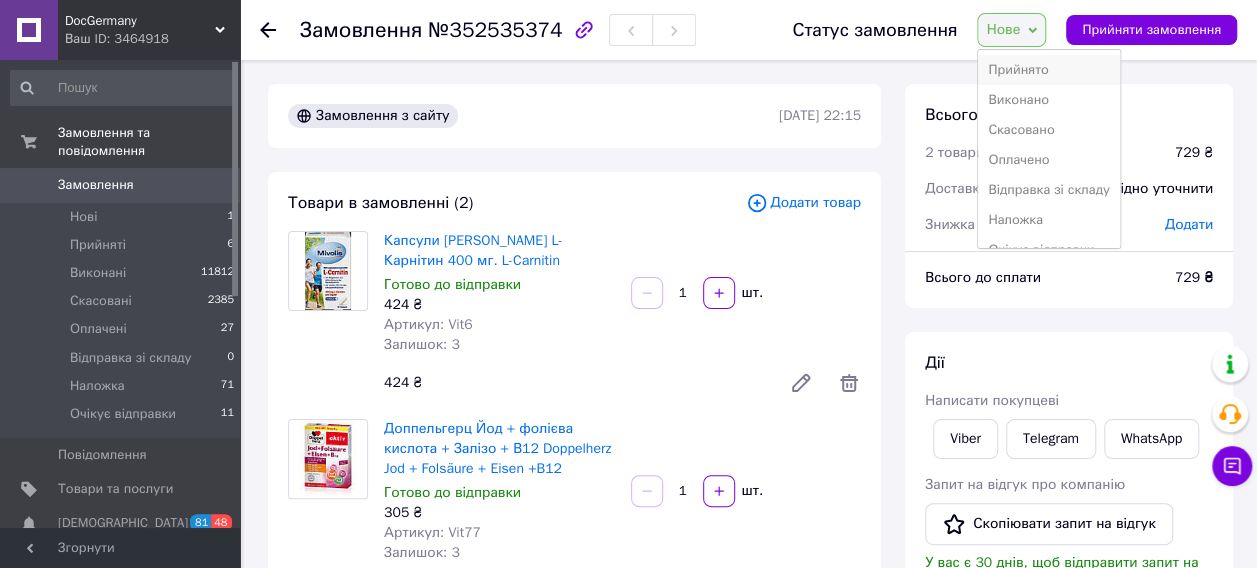 click on "Прийнято" at bounding box center (1049, 70) 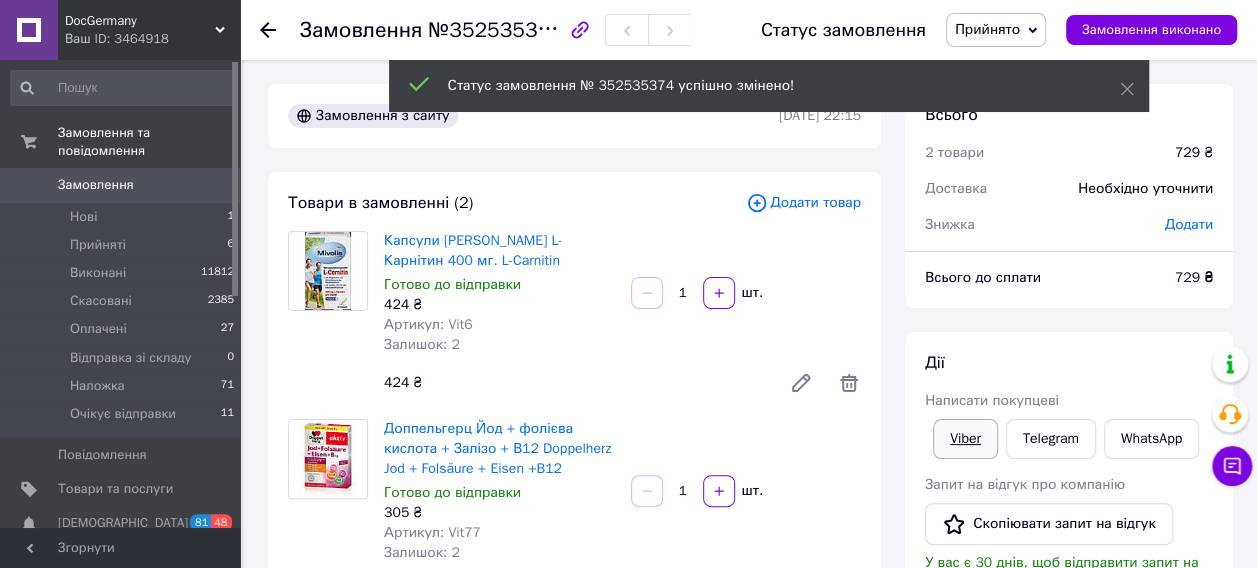 click on "Viber" at bounding box center (965, 439) 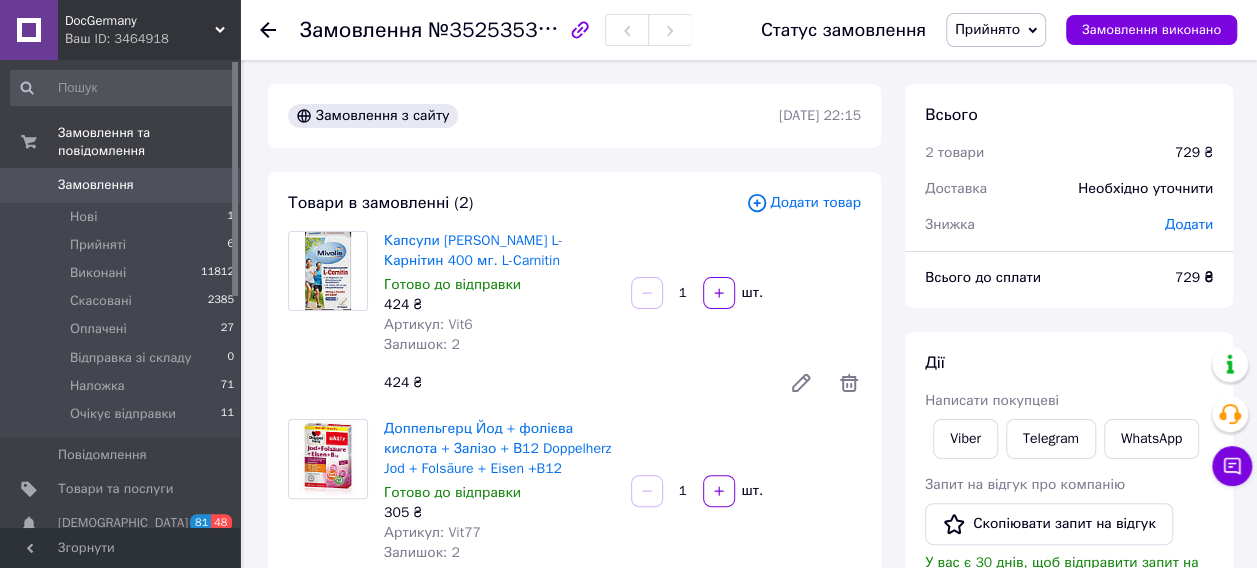 click on "Замовлення" at bounding box center [121, 185] 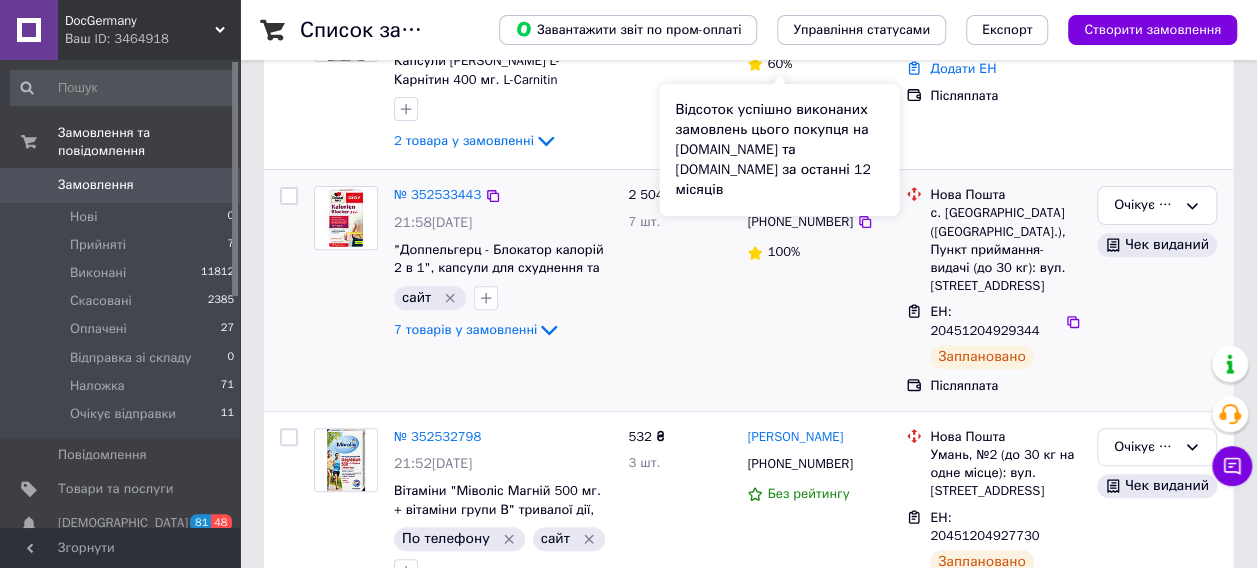 scroll, scrollTop: 300, scrollLeft: 0, axis: vertical 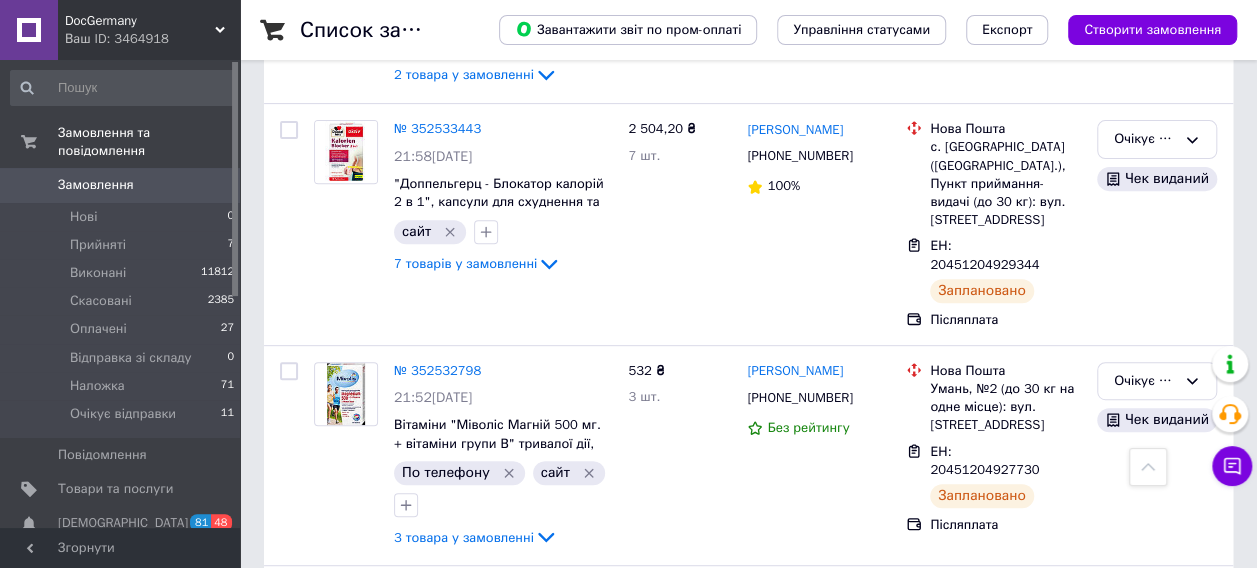 click on "Замовлення" at bounding box center [96, 185] 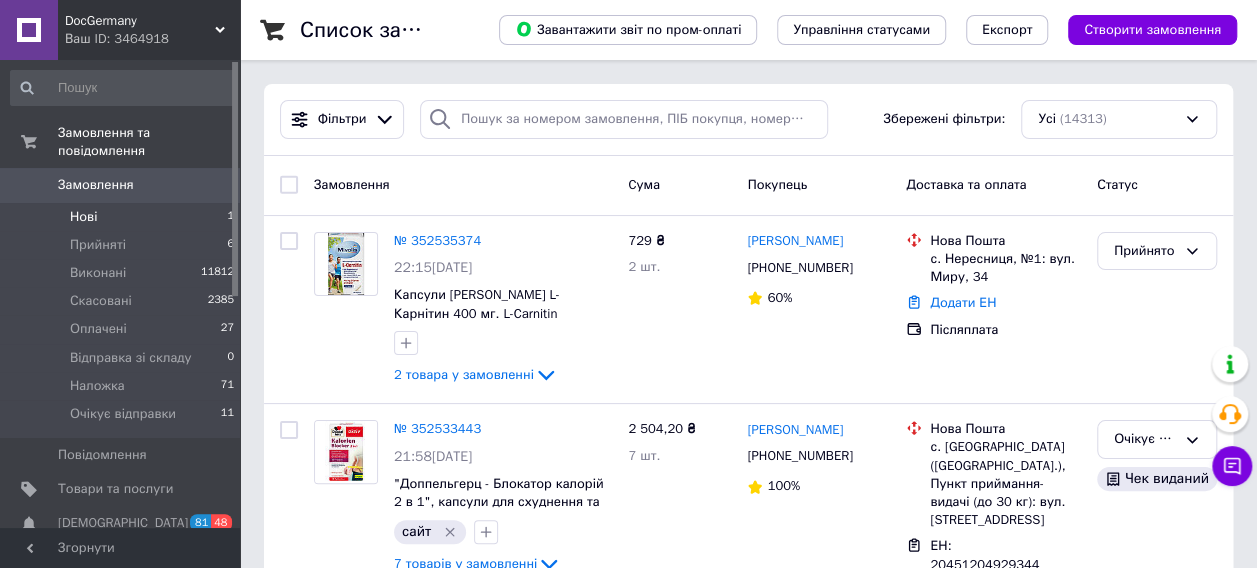 click on "Нові 1" at bounding box center [123, 217] 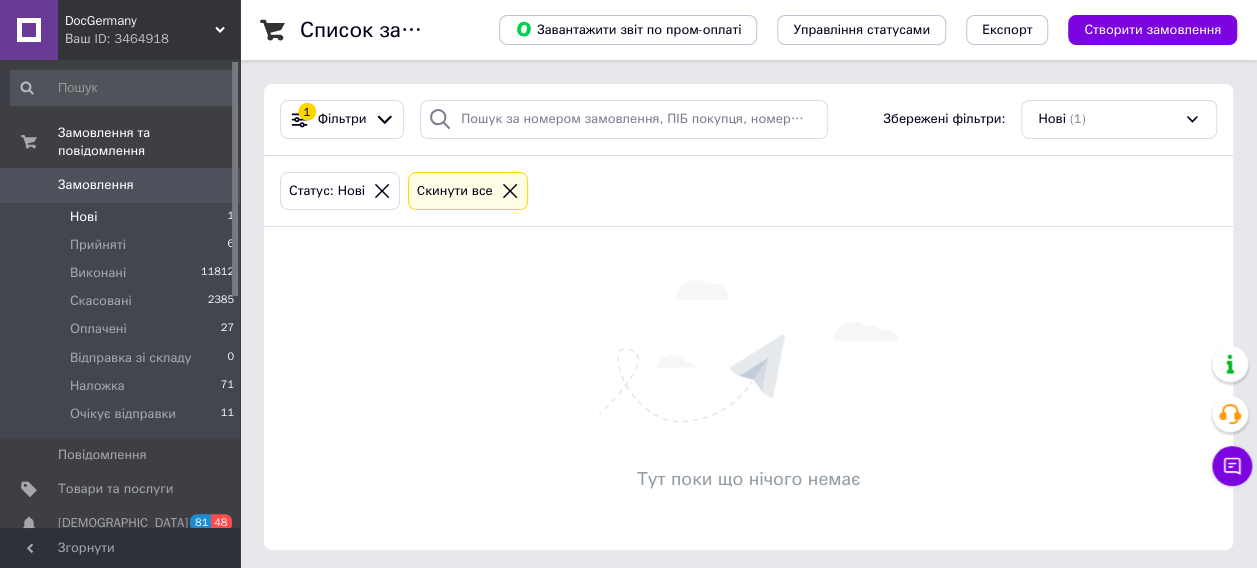 click on "Замовлення 0" at bounding box center (123, 185) 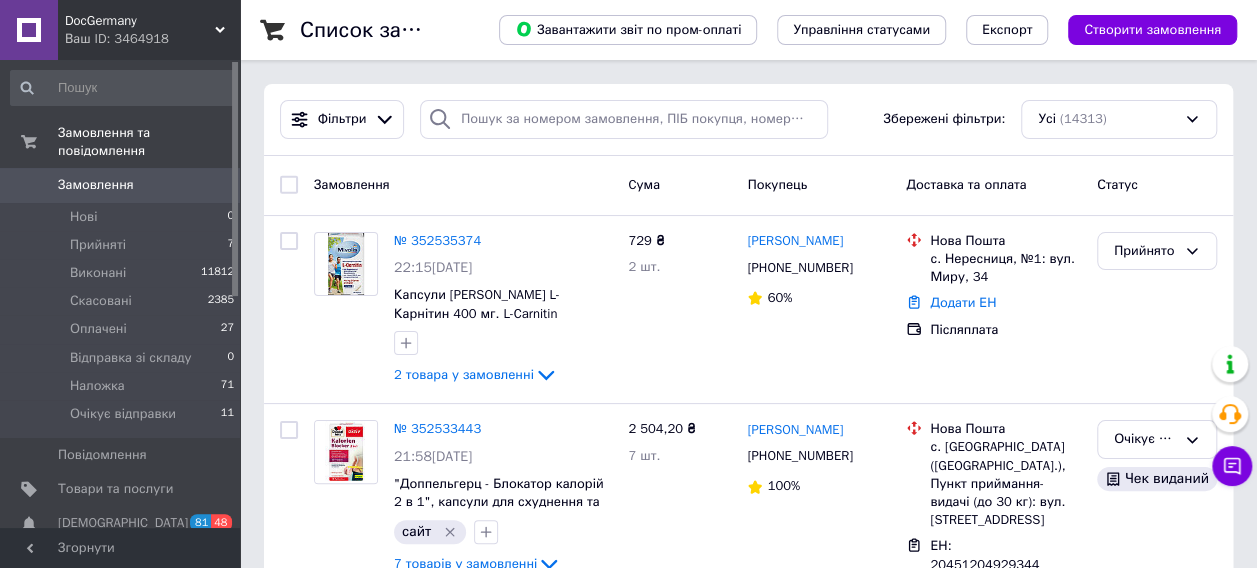 click on "Замовлення 0" at bounding box center (123, 185) 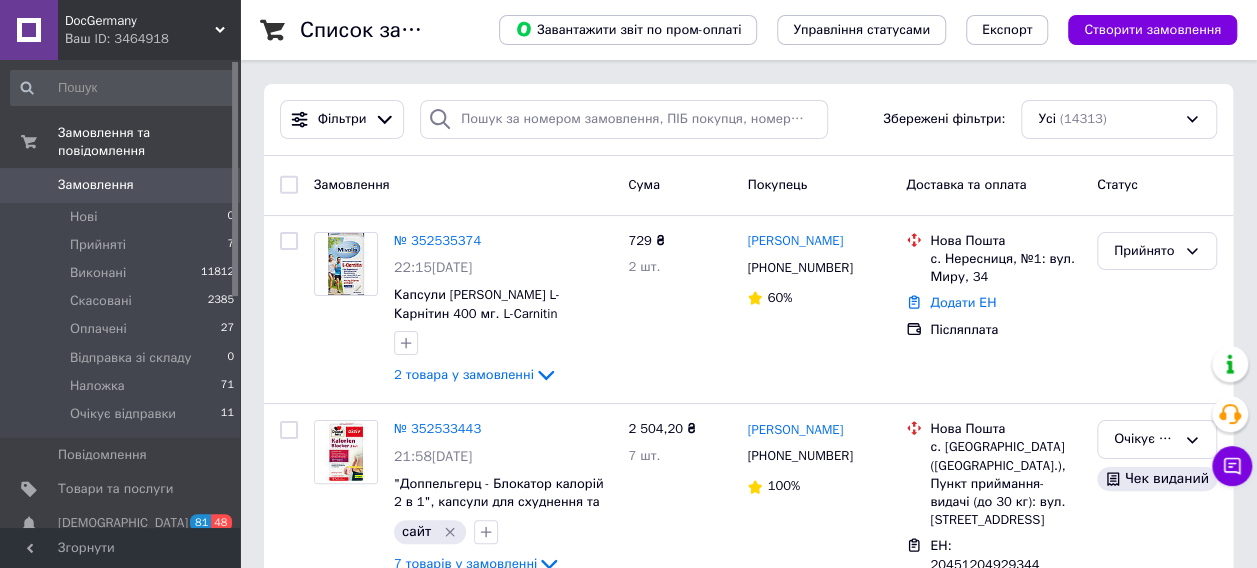 click on "Замовлення 0" at bounding box center [123, 185] 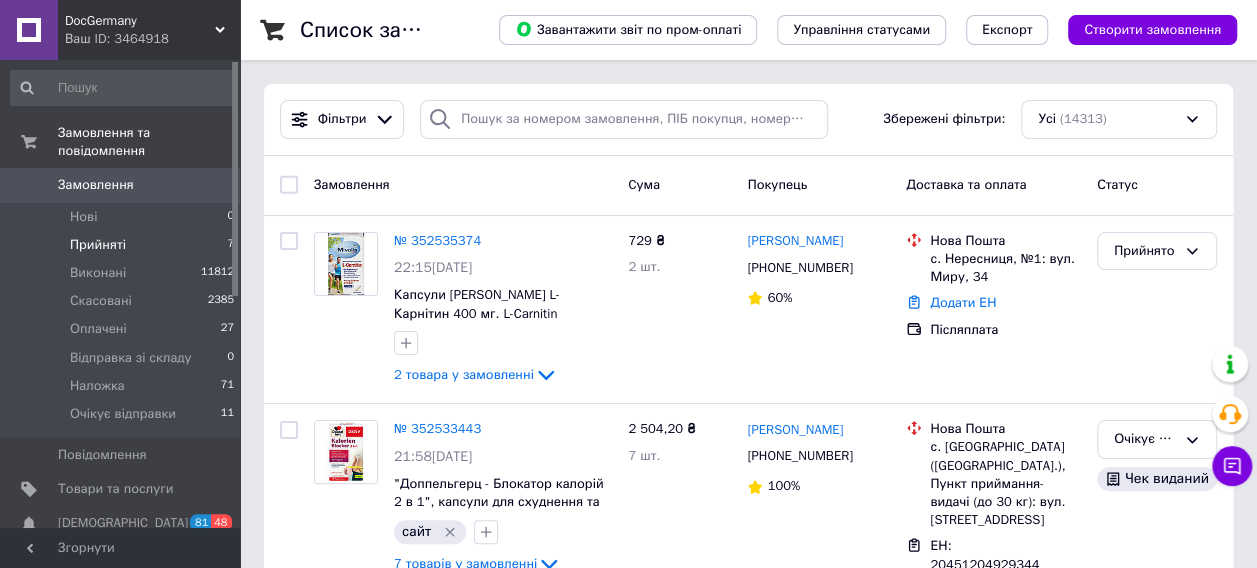 click on "Прийняті" at bounding box center [98, 245] 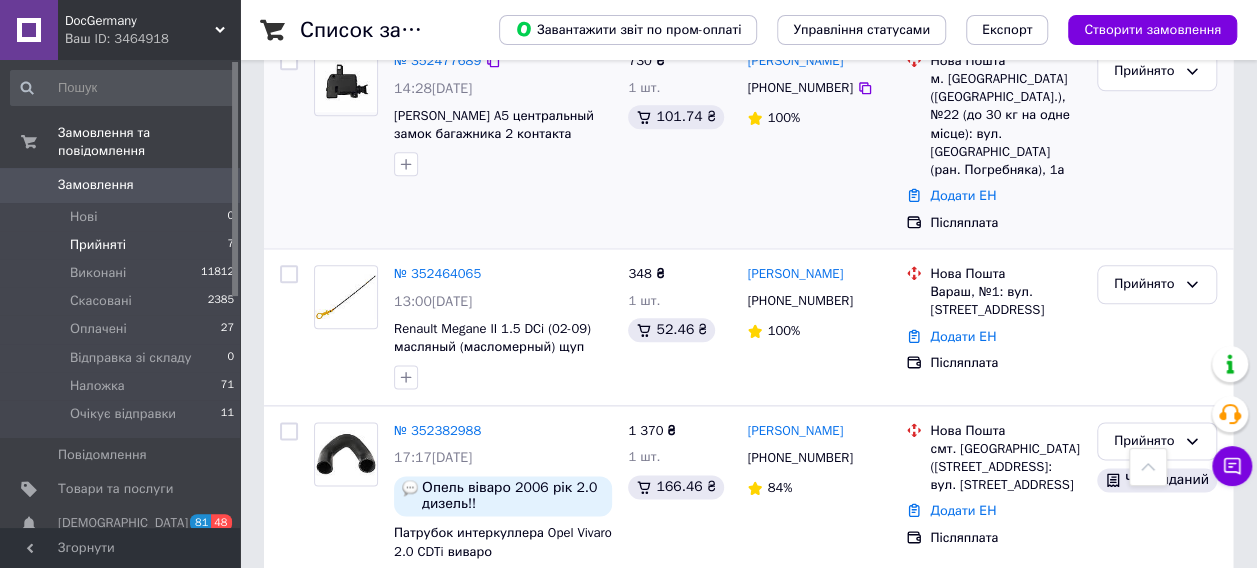scroll, scrollTop: 1086, scrollLeft: 0, axis: vertical 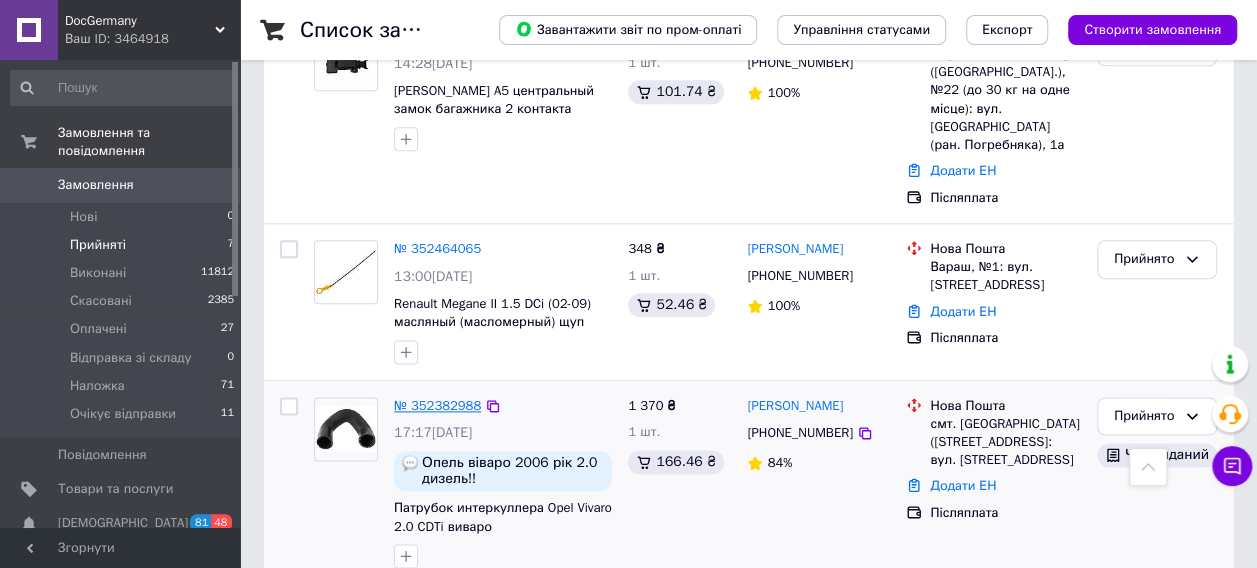 click on "№ 352382988" at bounding box center (437, 405) 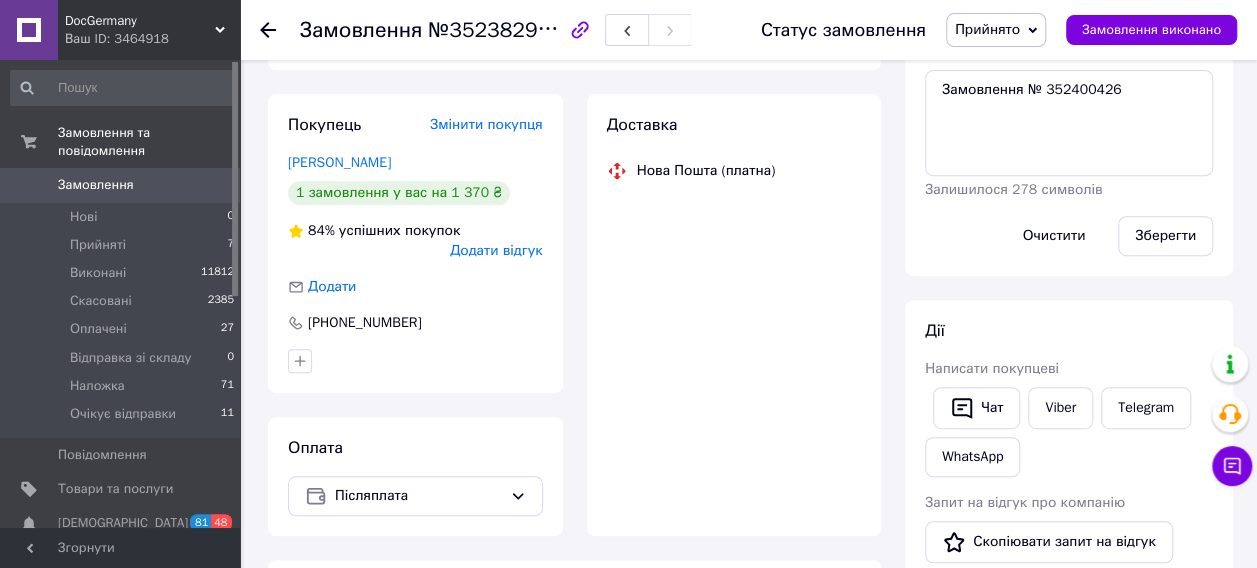 scroll, scrollTop: 1404, scrollLeft: 0, axis: vertical 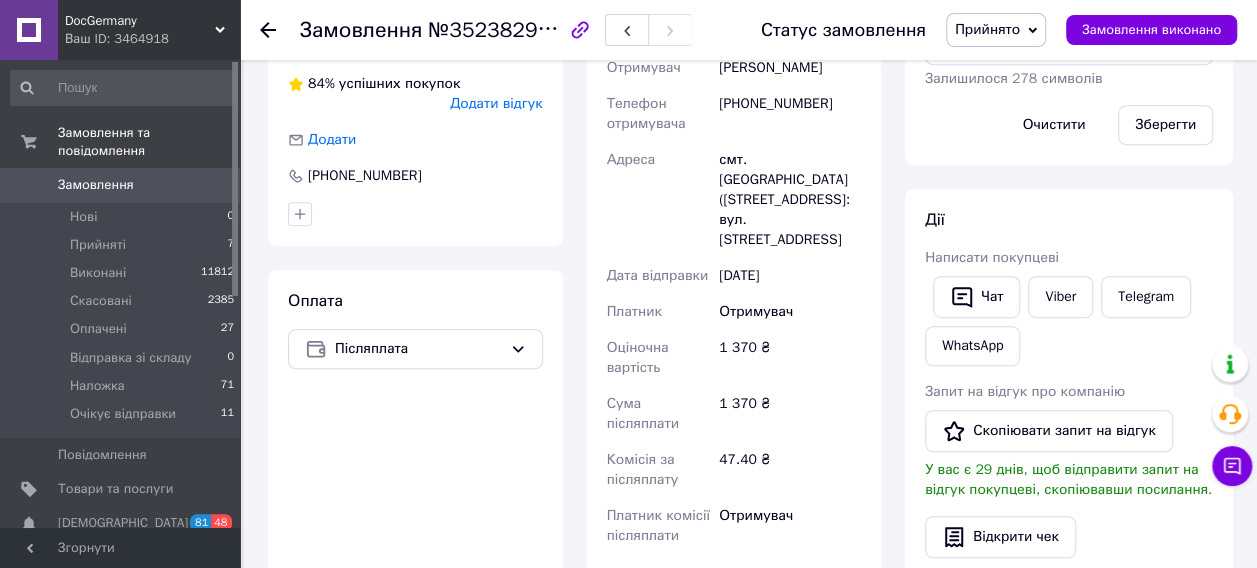 click 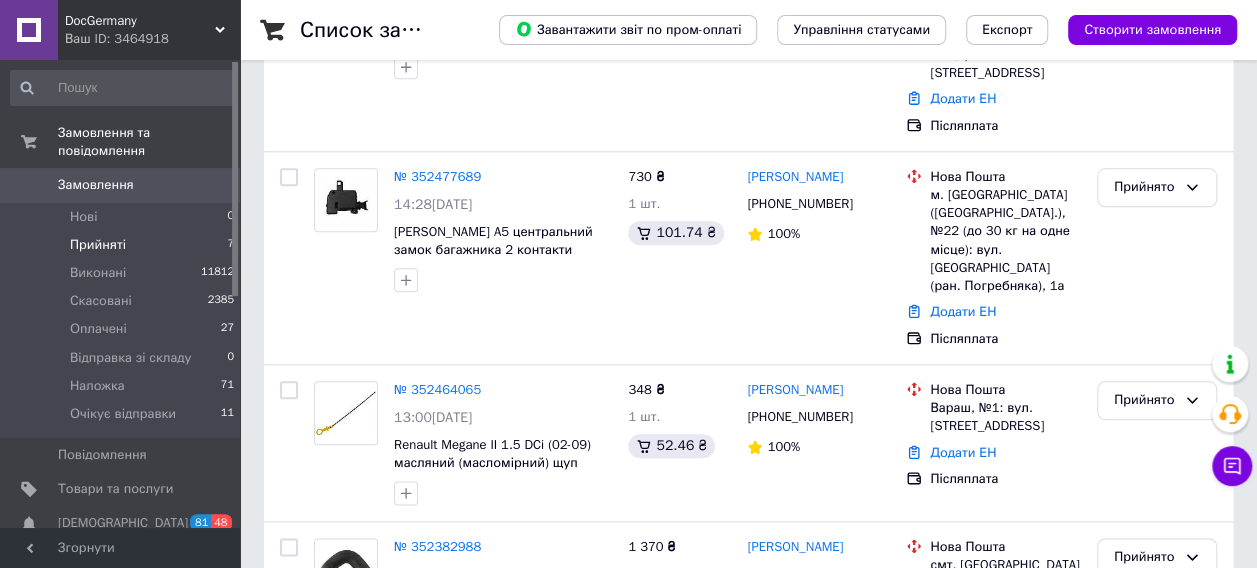 scroll, scrollTop: 1086, scrollLeft: 0, axis: vertical 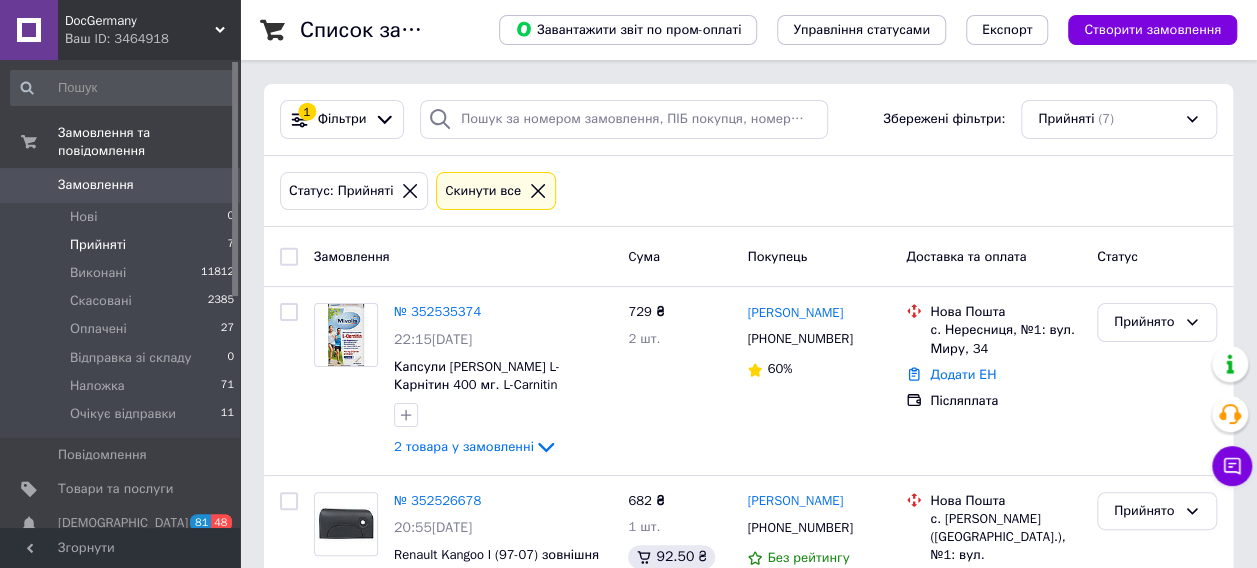 click on "Замовлення" at bounding box center (96, 185) 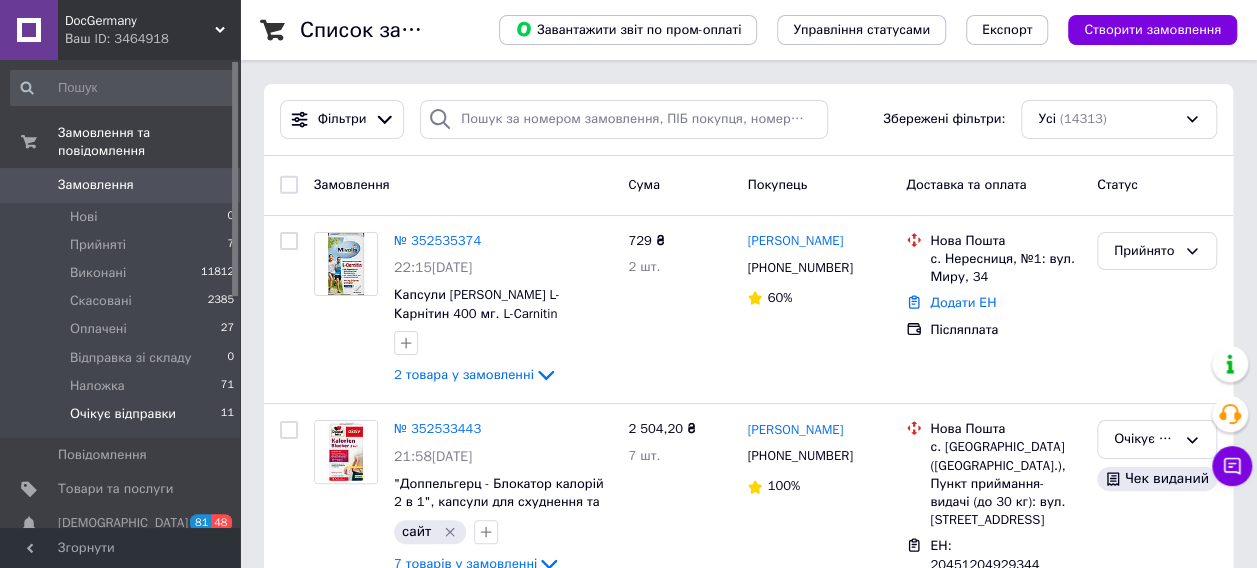 click on "Очікує відправки" at bounding box center (123, 414) 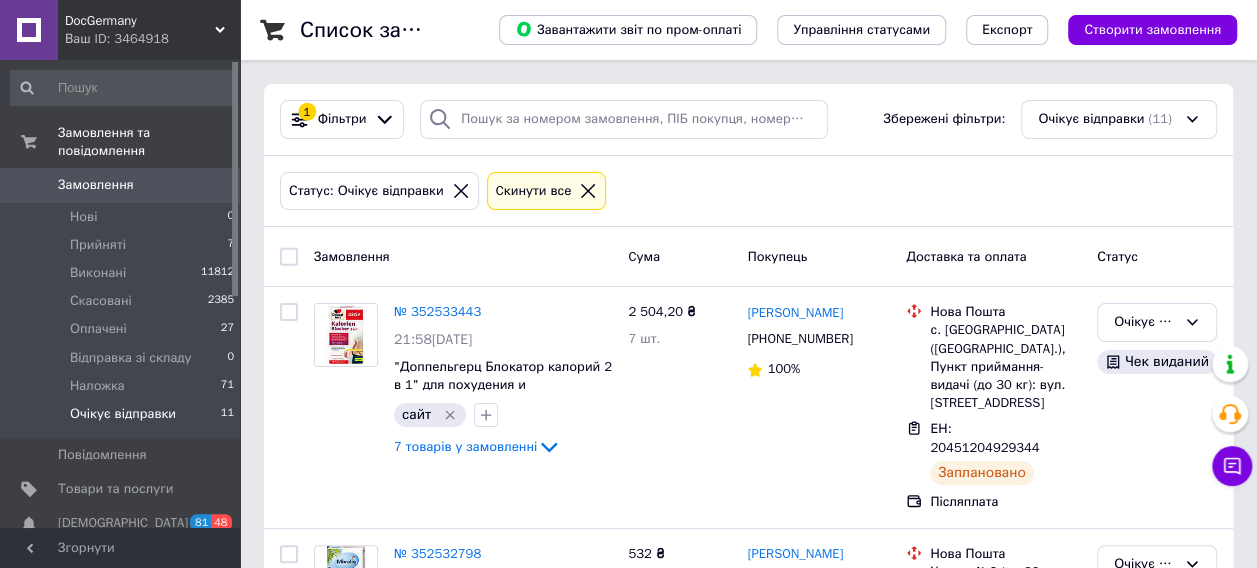 click on "Замовлення" at bounding box center [121, 185] 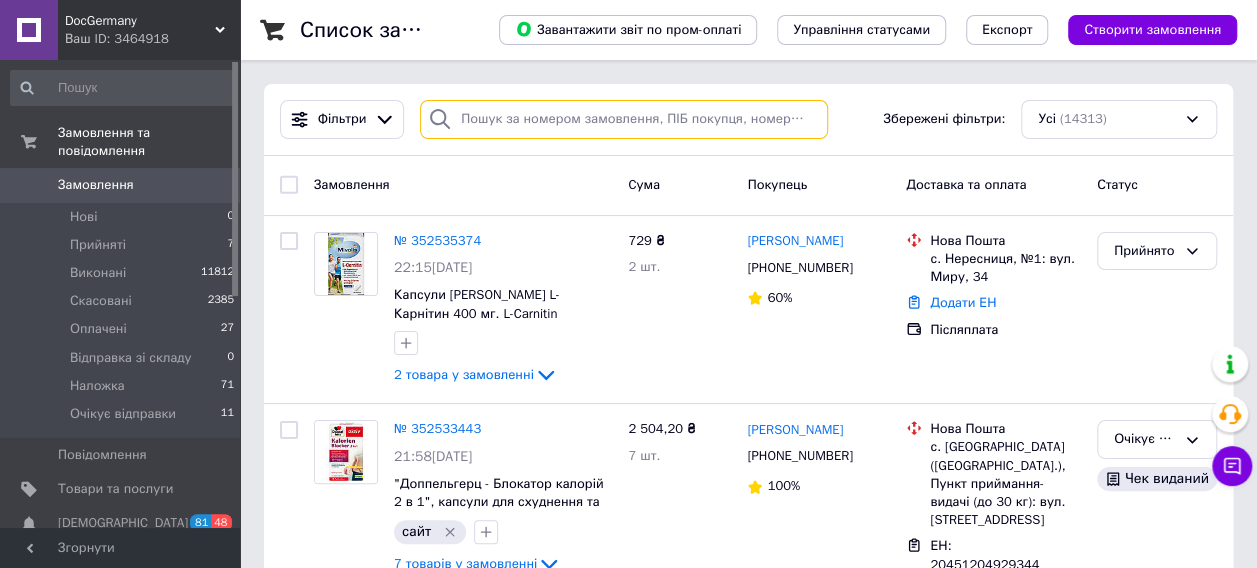 click at bounding box center (624, 119) 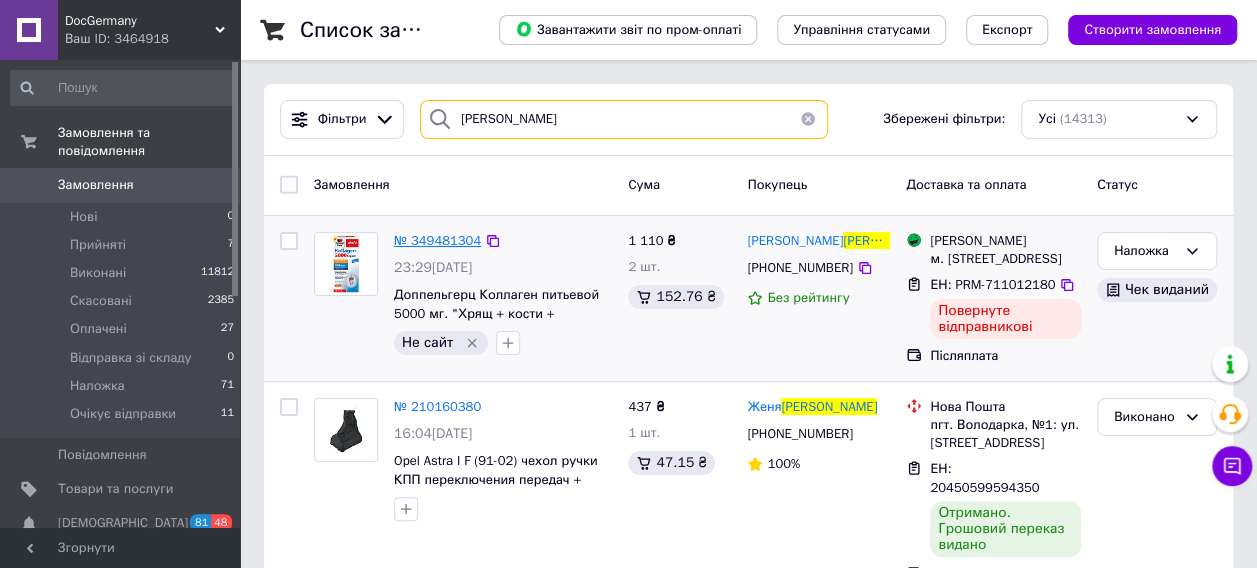 type on "[PERSON_NAME]" 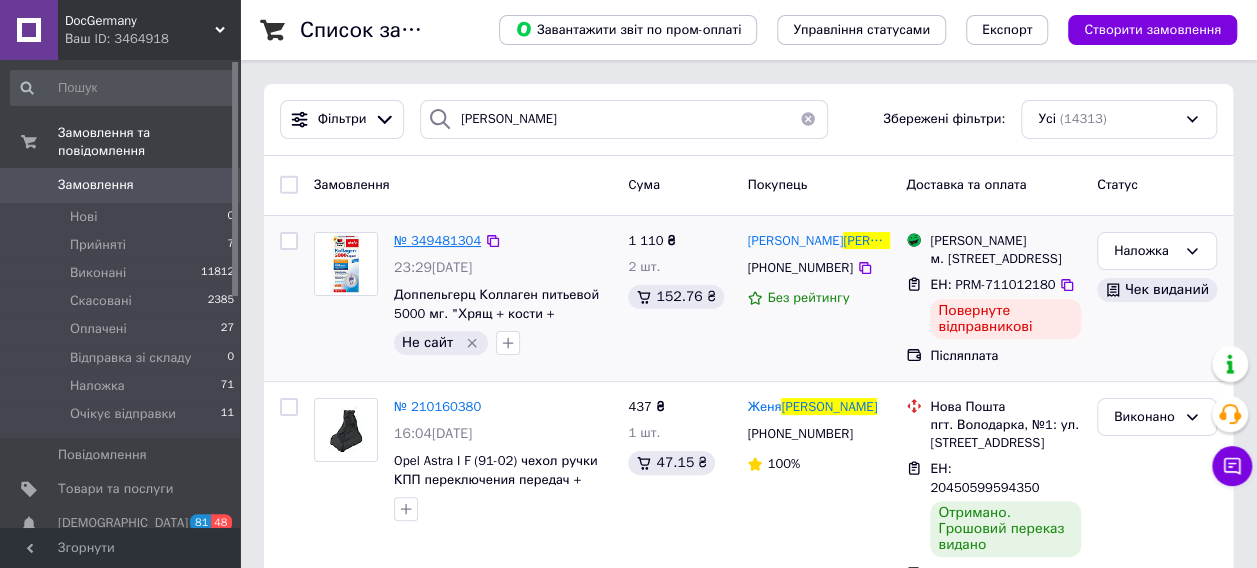 click on "№ 349481304" at bounding box center [437, 240] 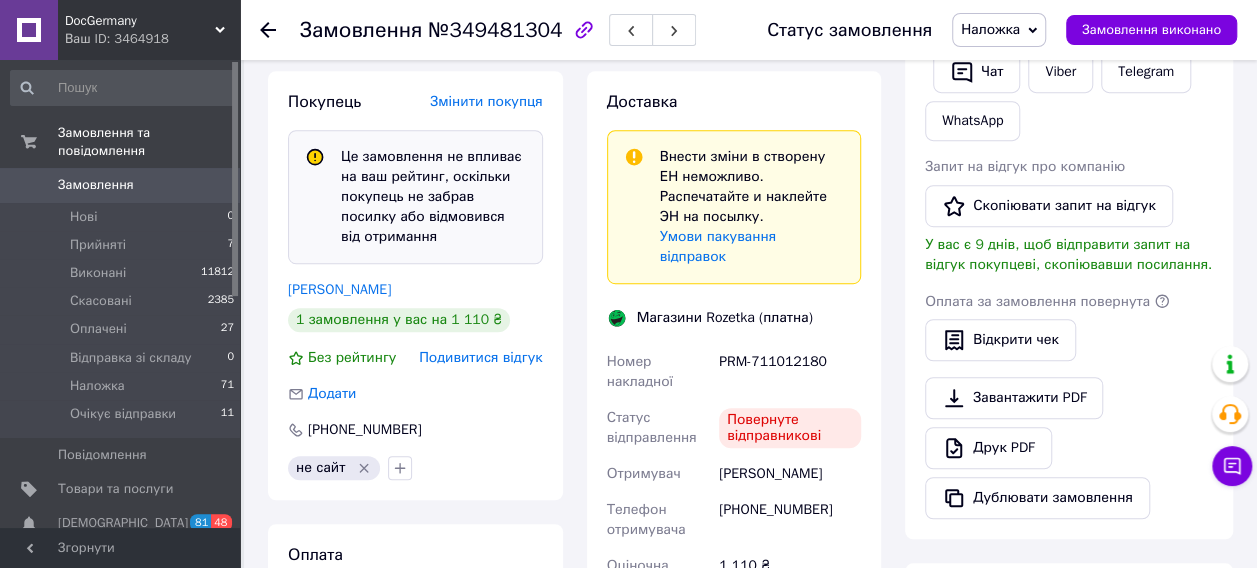 scroll, scrollTop: 800, scrollLeft: 0, axis: vertical 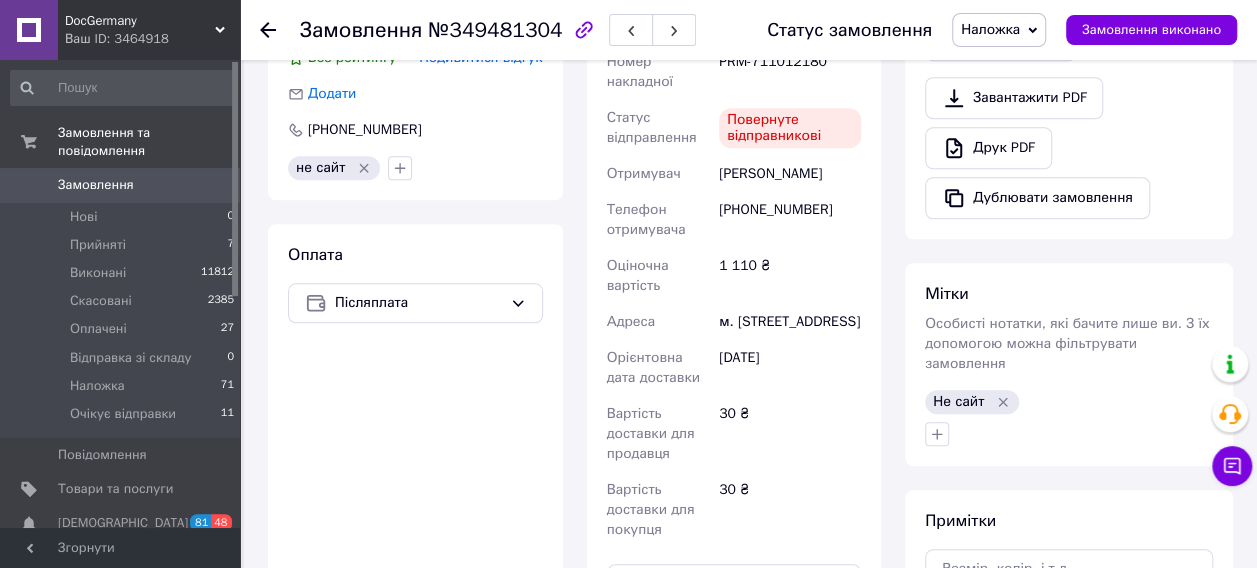 drag, startPoint x: 405, startPoint y: 167, endPoint x: 417, endPoint y: 168, distance: 12.0415945 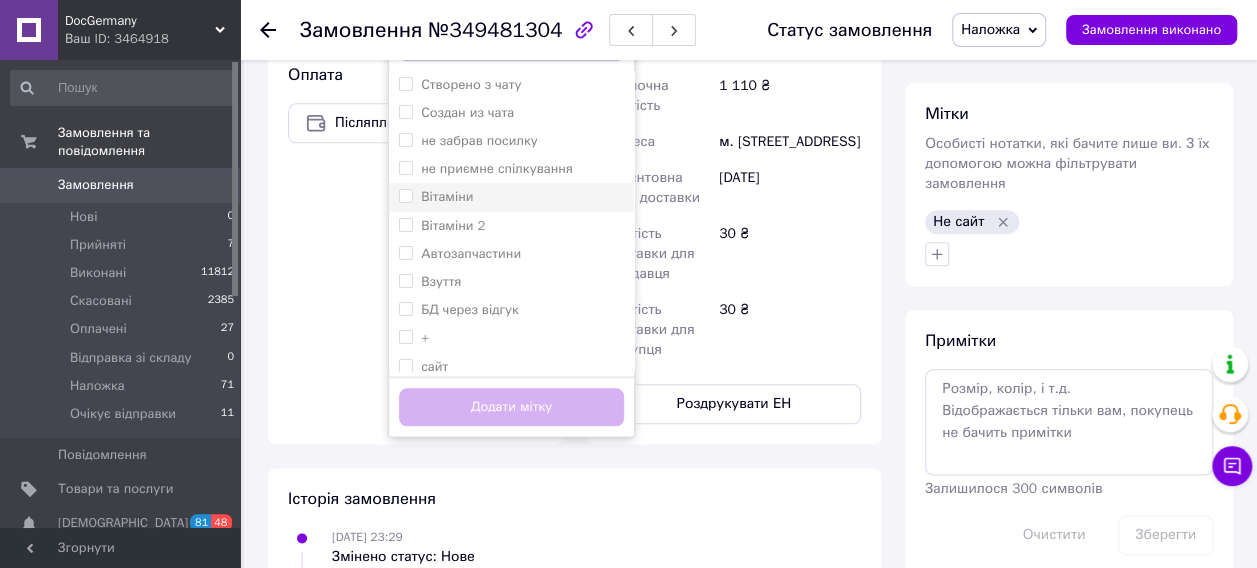scroll, scrollTop: 1000, scrollLeft: 0, axis: vertical 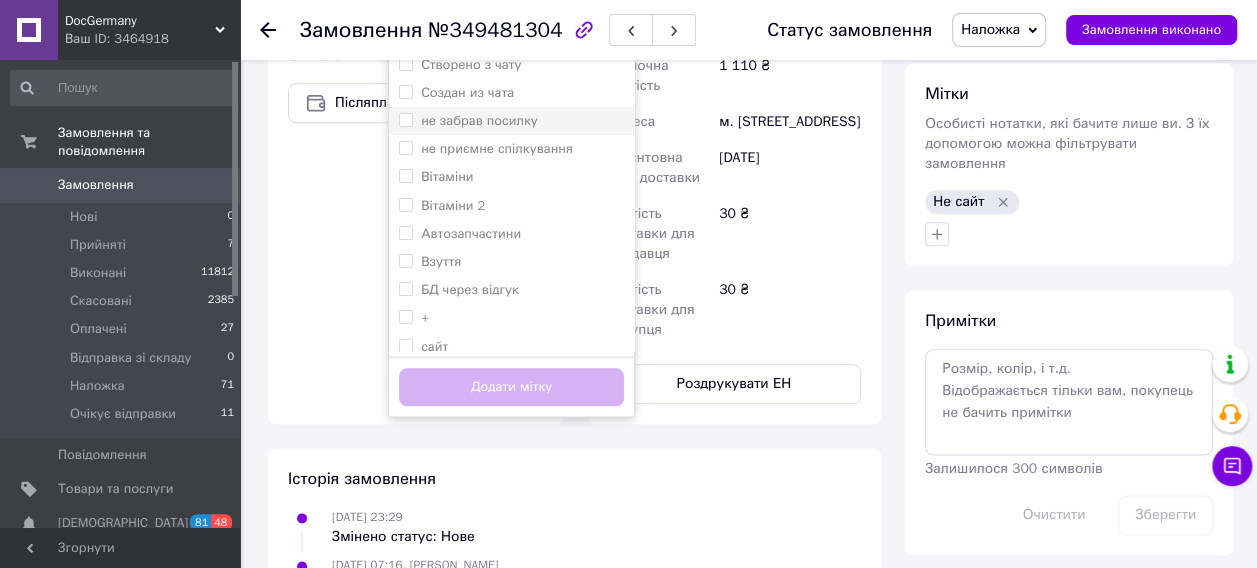 click on "не забрав посилку" at bounding box center [479, 120] 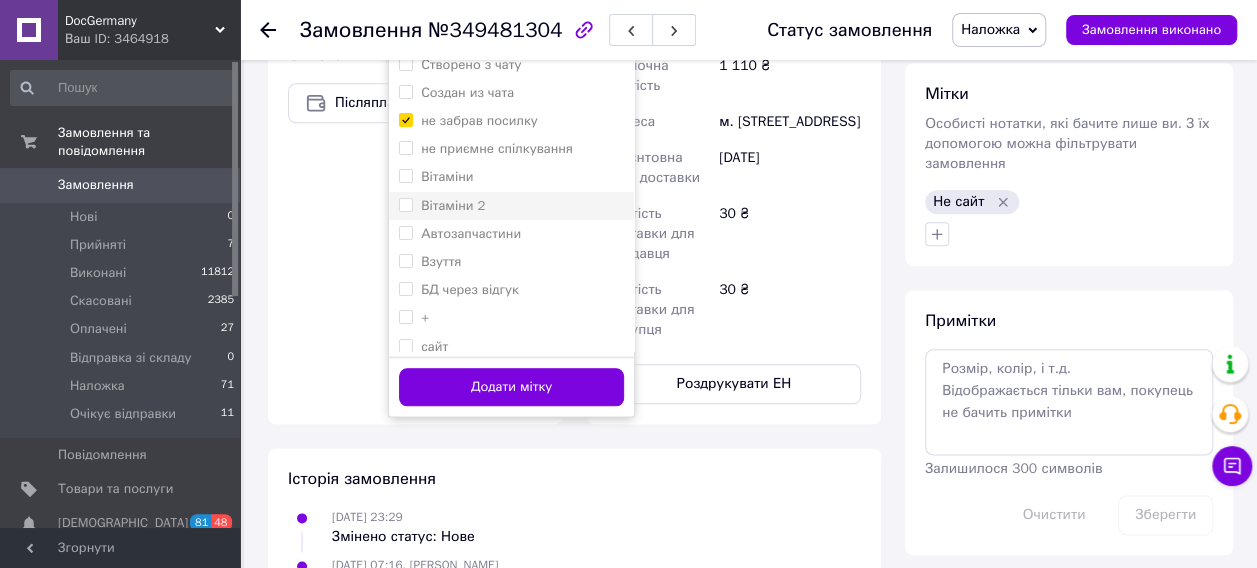 scroll, scrollTop: 38, scrollLeft: 0, axis: vertical 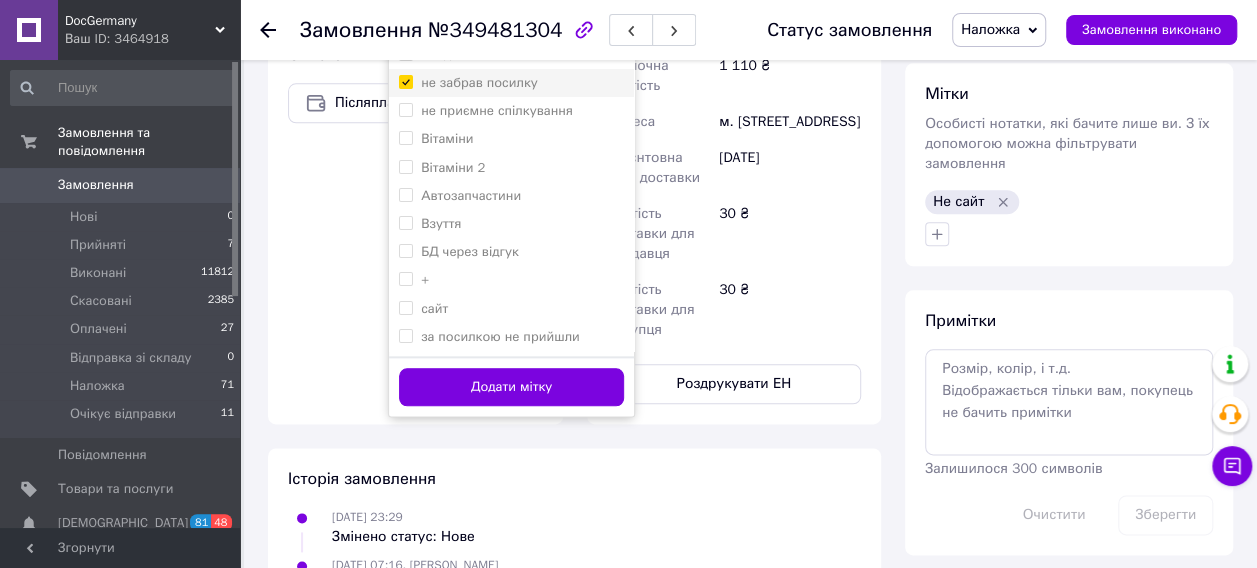 click on "не забрав посилку" at bounding box center [479, 82] 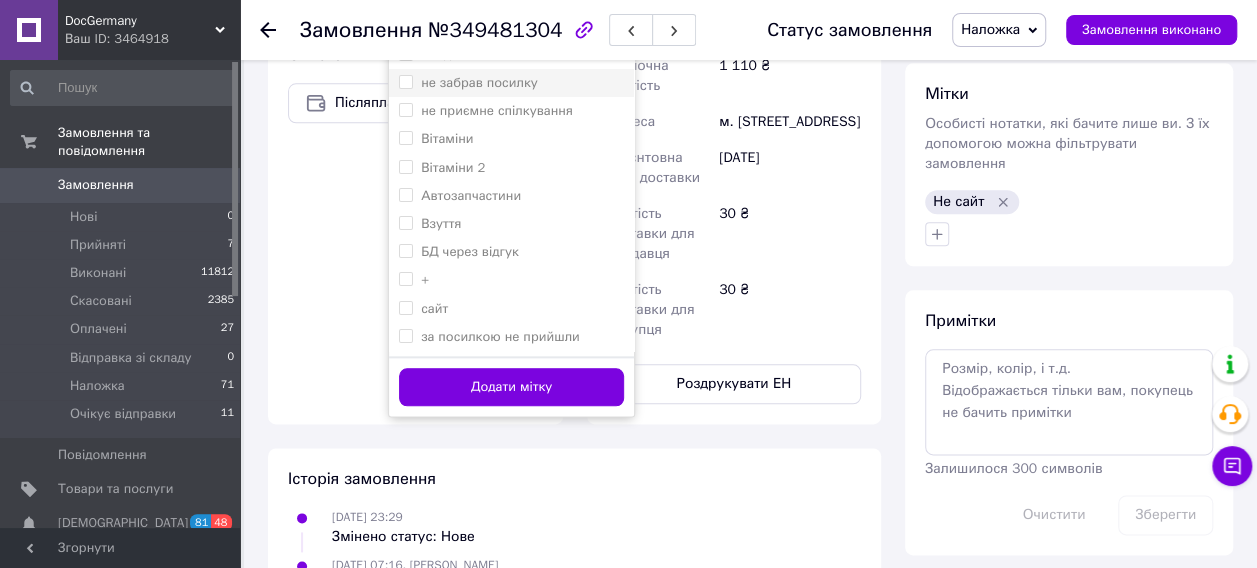 checkbox on "false" 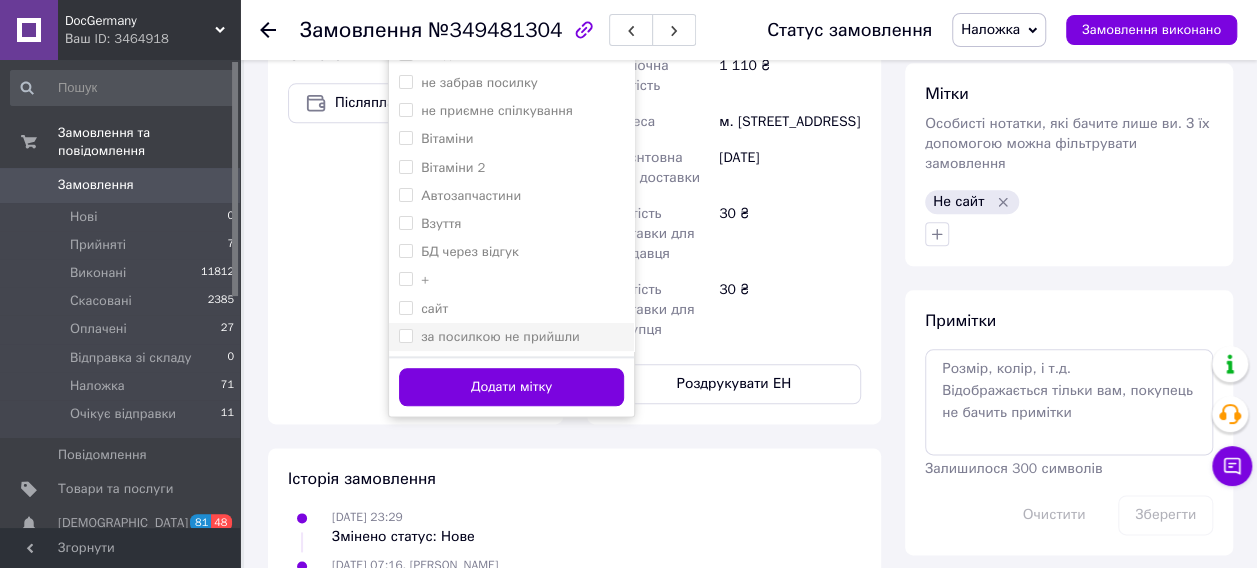 click on "за посилкою не прийшли" at bounding box center (500, 336) 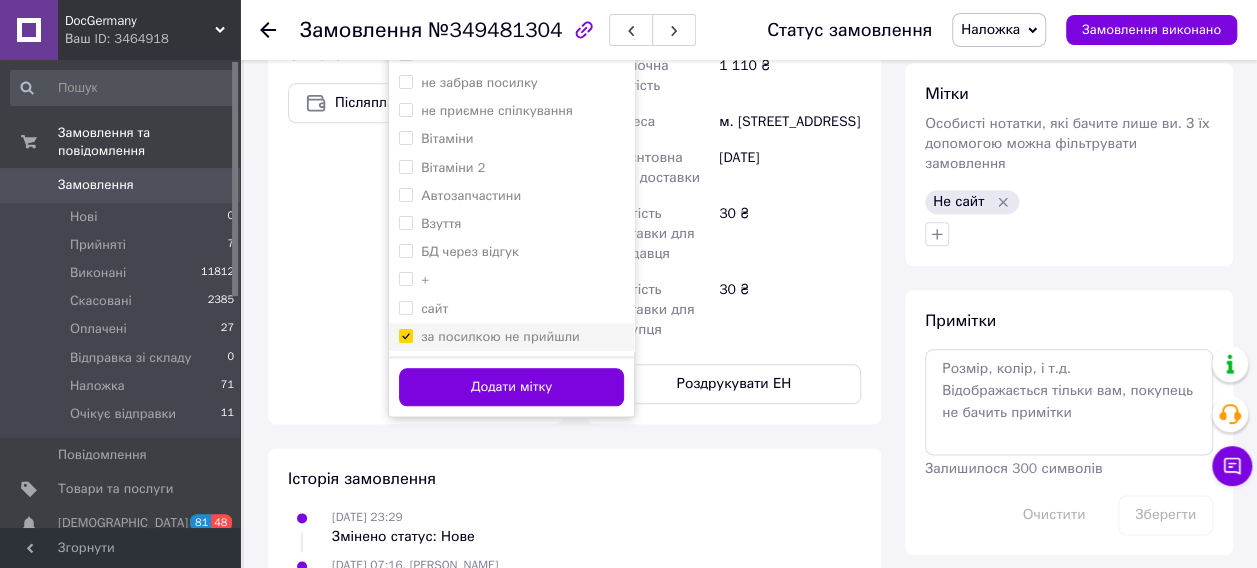 checkbox on "true" 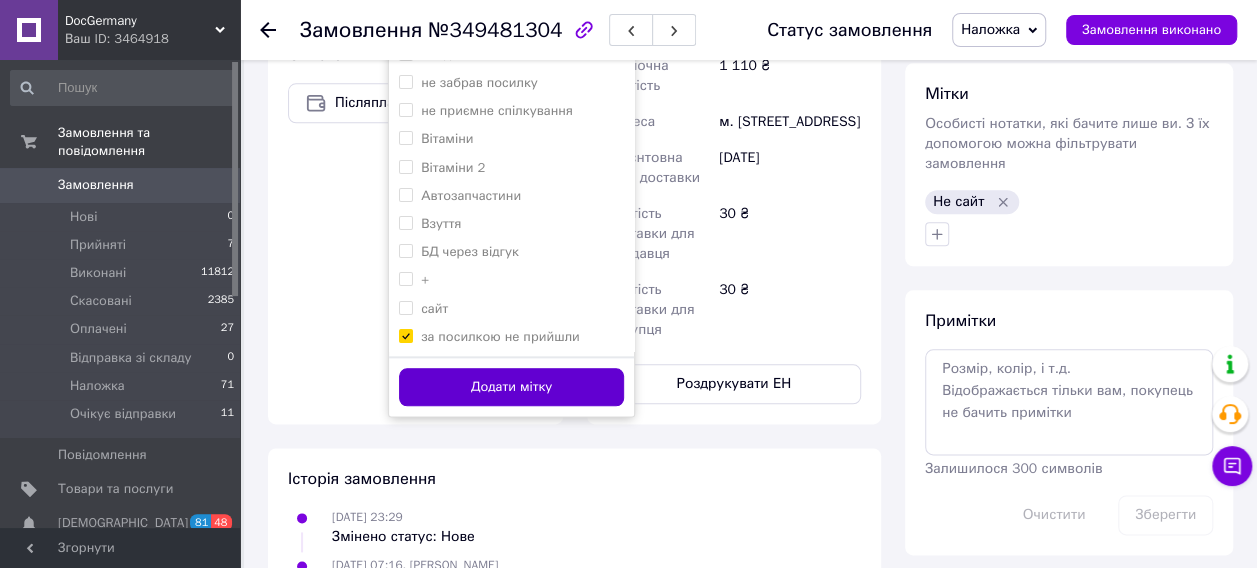 click on "Додати мітку" at bounding box center (511, 387) 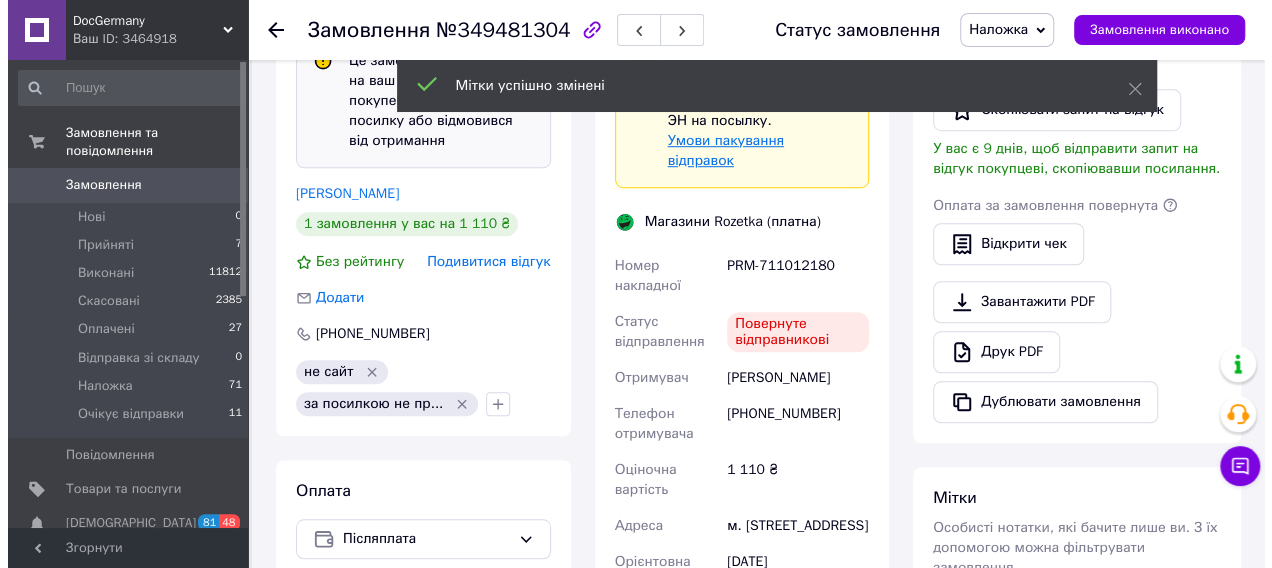 scroll, scrollTop: 432, scrollLeft: 0, axis: vertical 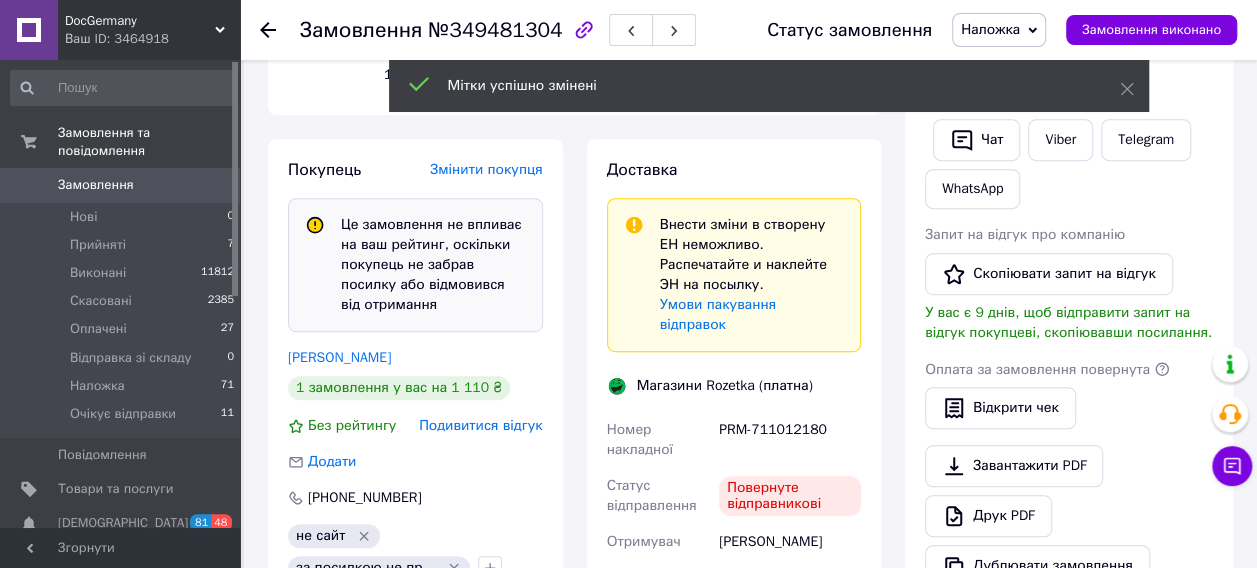 click on "Наложка" at bounding box center (990, 29) 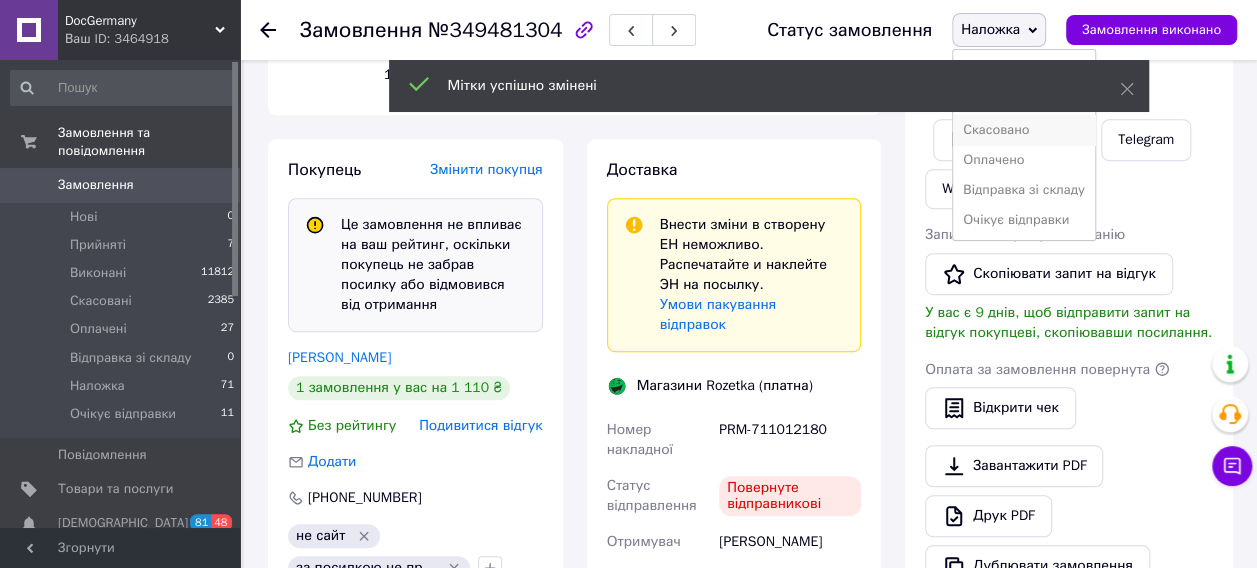 click on "Скасовано" at bounding box center [1024, 130] 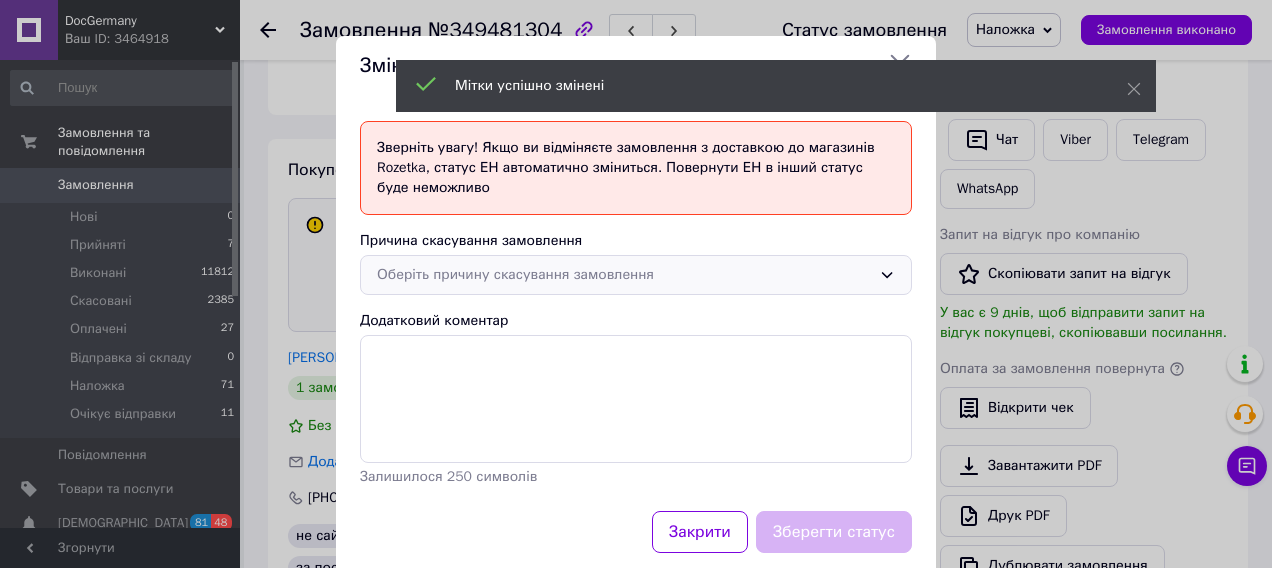 click on "Оберіть причину скасування замовлення" at bounding box center [624, 275] 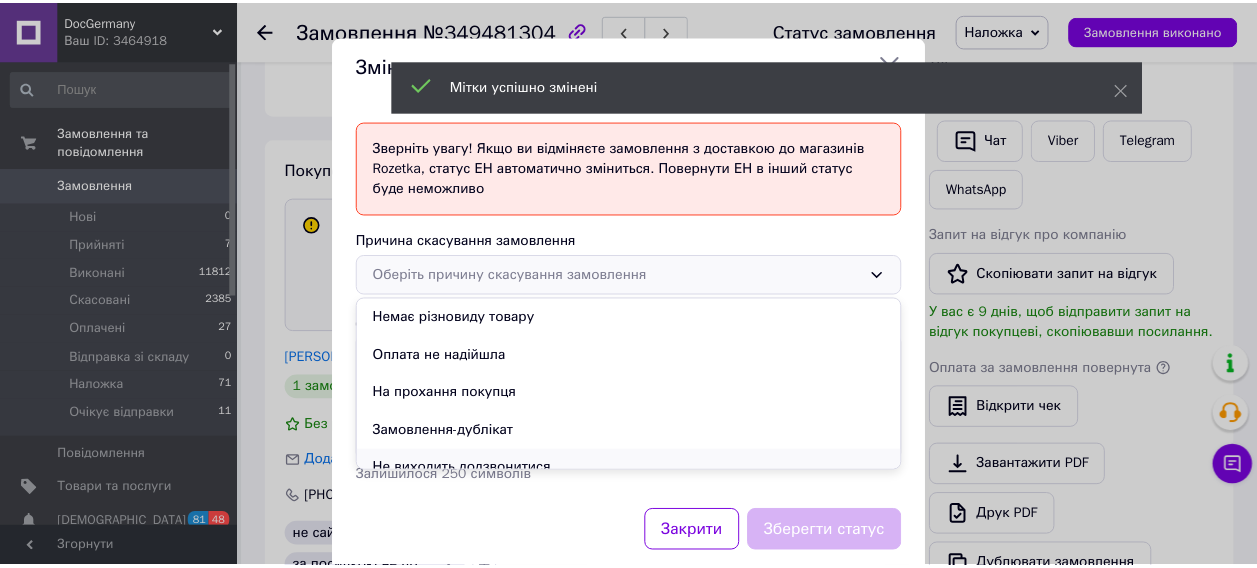 scroll, scrollTop: 94, scrollLeft: 0, axis: vertical 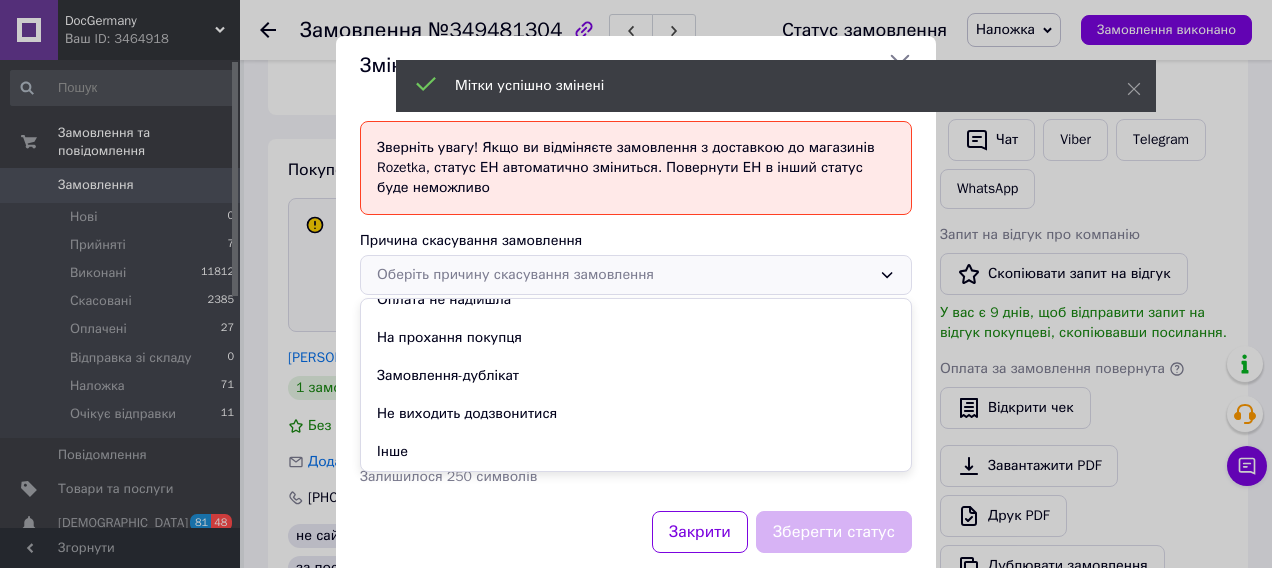drag, startPoint x: 389, startPoint y: 451, endPoint x: 430, endPoint y: 398, distance: 67.00746 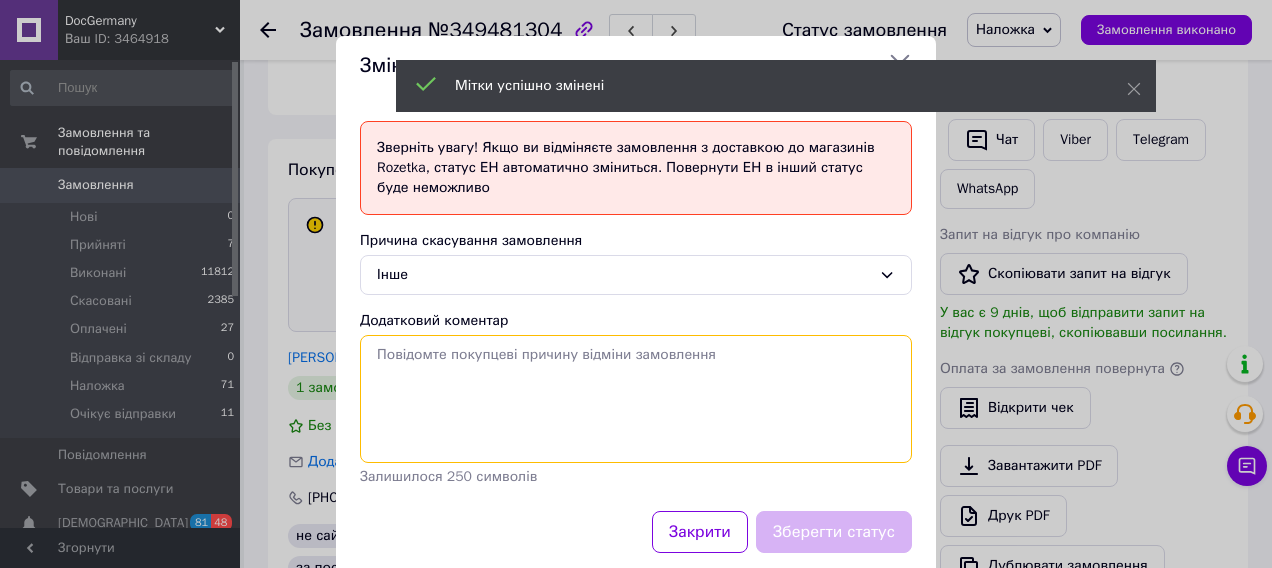 click on "Додатковий коментар" at bounding box center (636, 399) 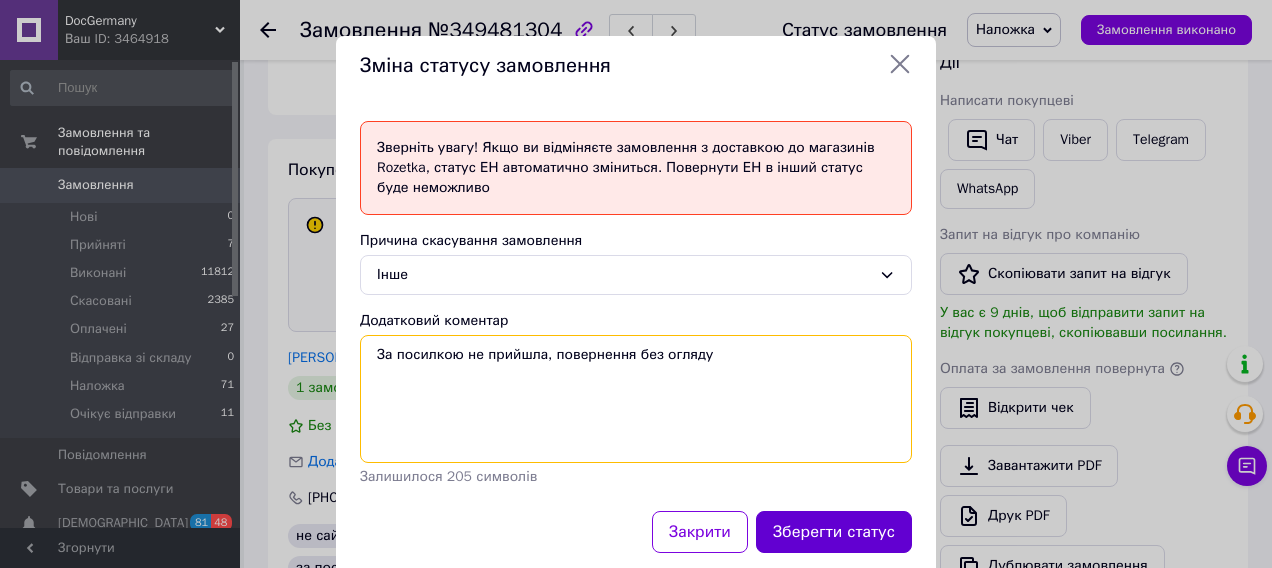 type on "За посилкою не прийшла, повернення без огляду" 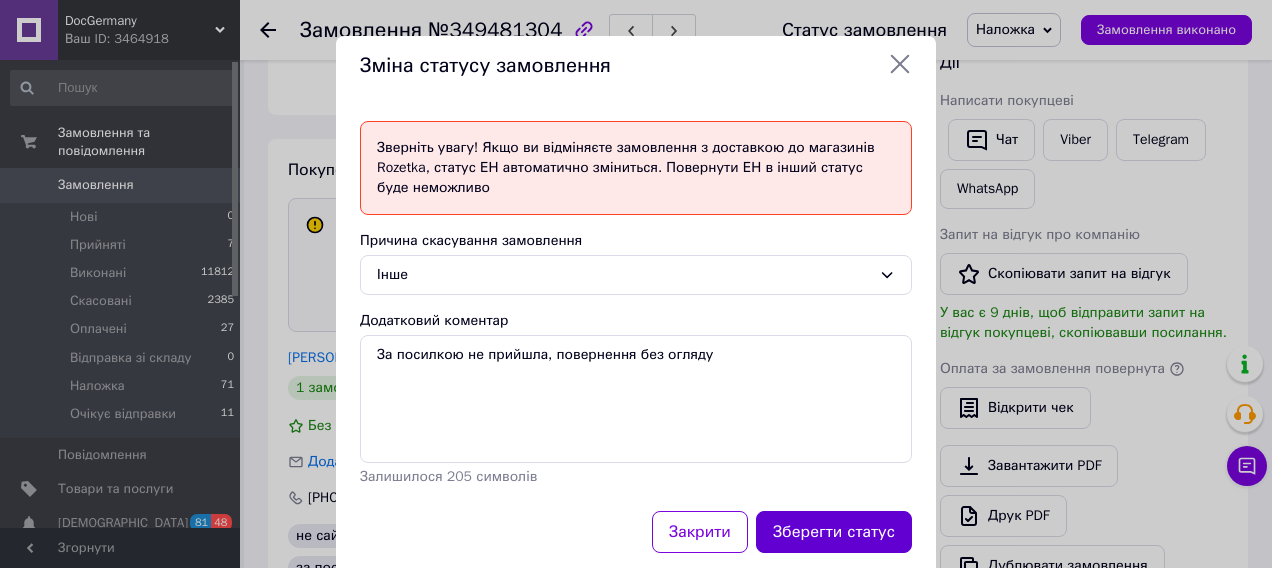click on "Зберегти статус" at bounding box center [834, 532] 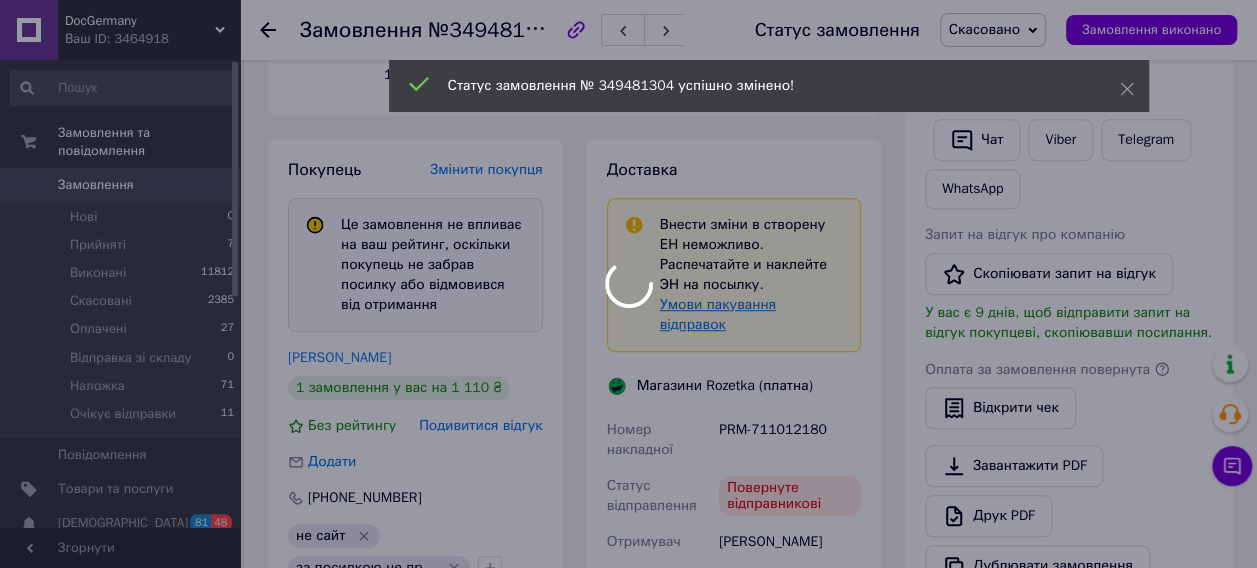 scroll, scrollTop: 388, scrollLeft: 0, axis: vertical 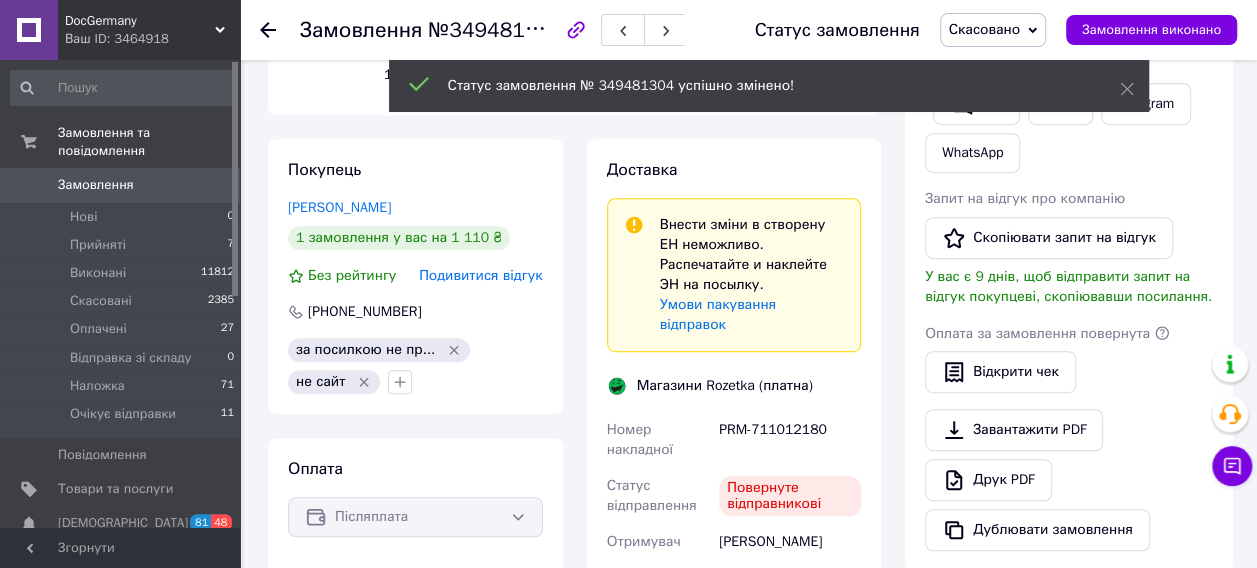 click on "Подивитися відгук" at bounding box center [480, 275] 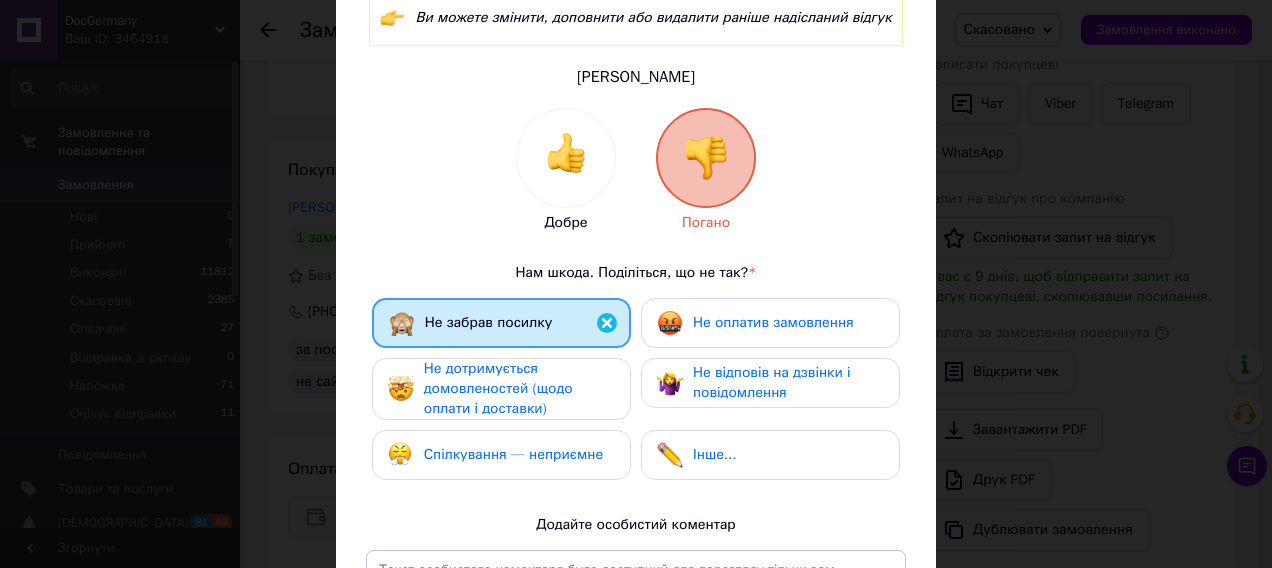 scroll, scrollTop: 200, scrollLeft: 0, axis: vertical 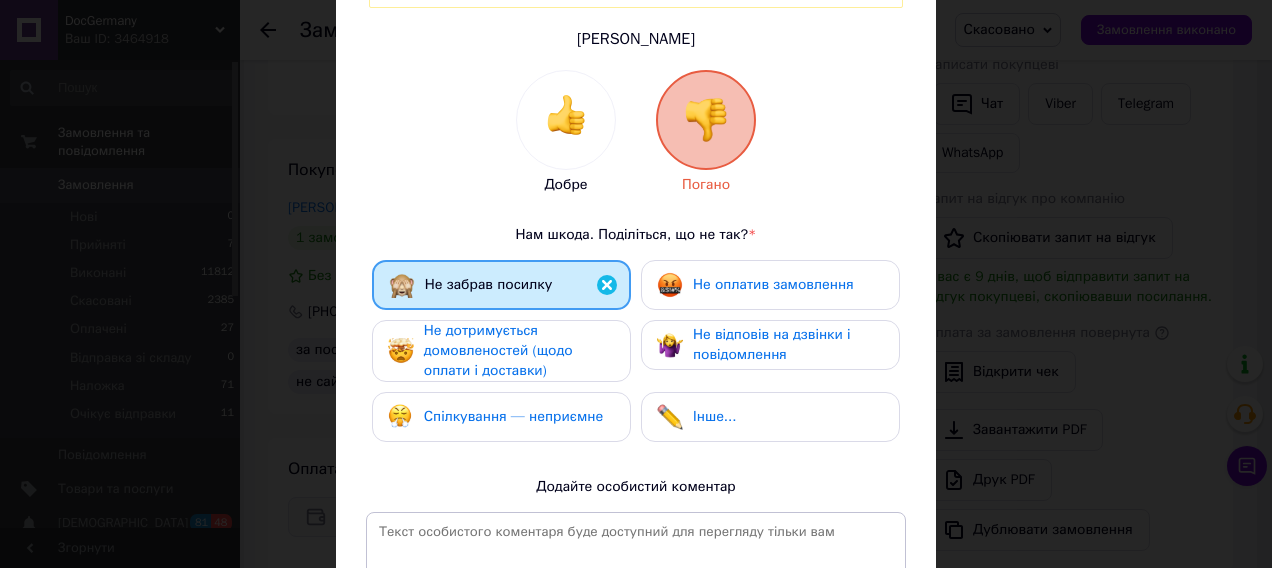 drag, startPoint x: 520, startPoint y: 344, endPoint x: 660, endPoint y: 287, distance: 151.15886 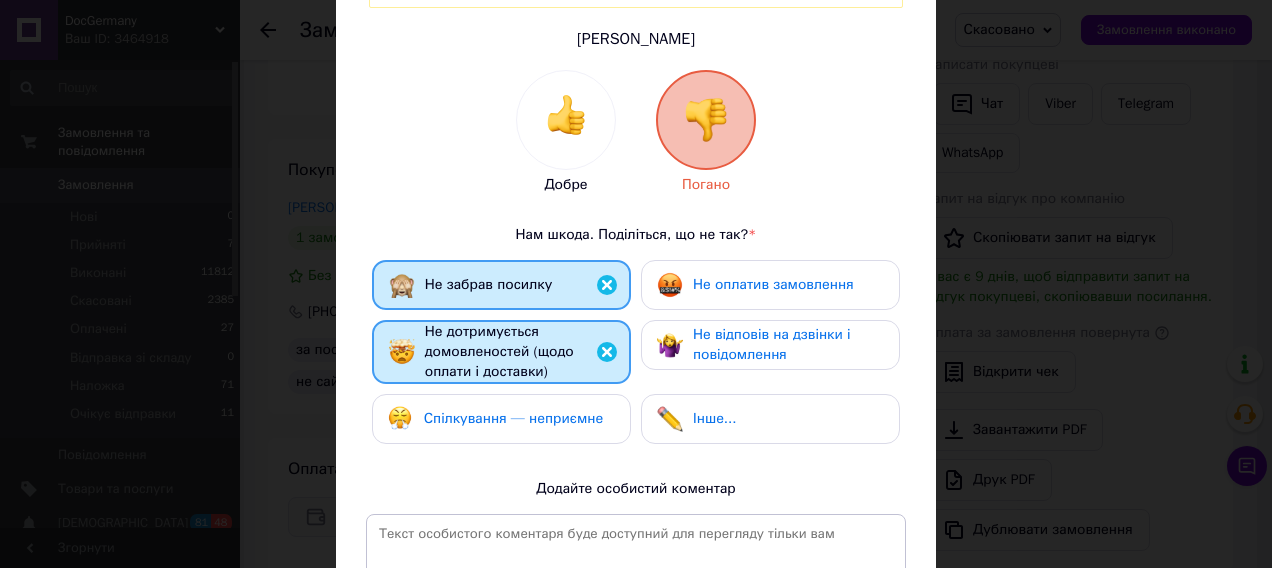 click at bounding box center (670, 285) 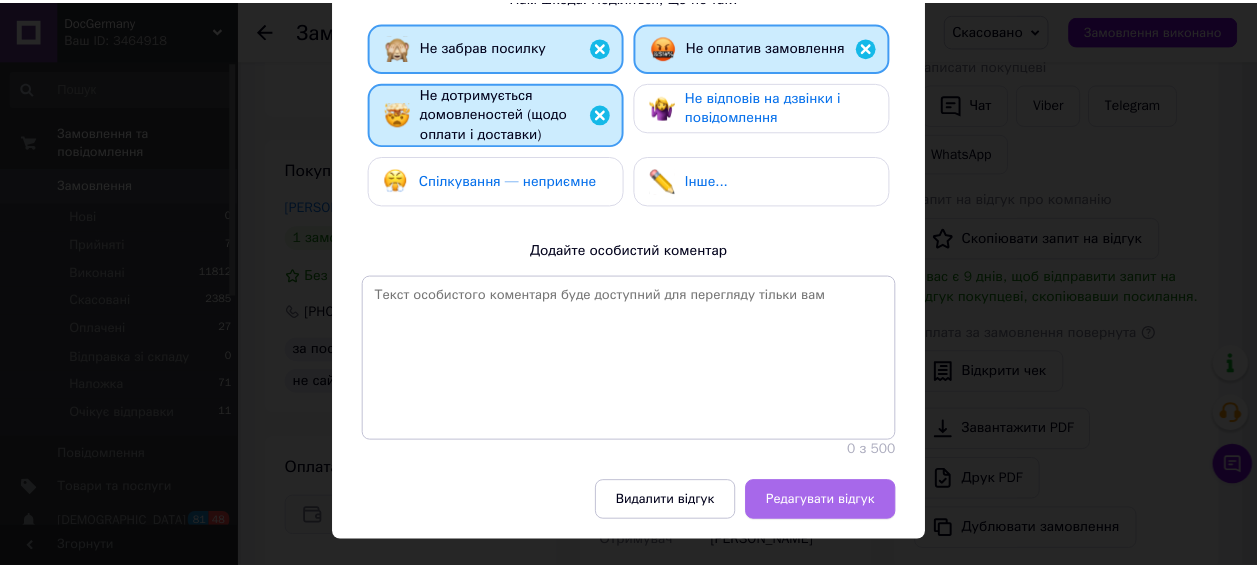 scroll, scrollTop: 481, scrollLeft: 0, axis: vertical 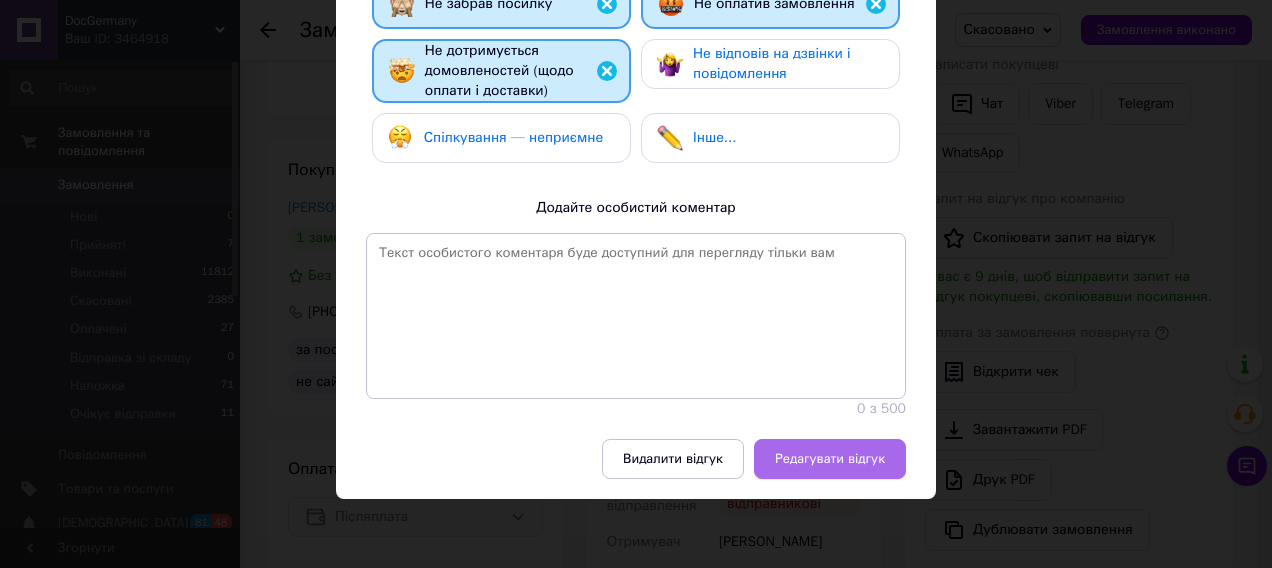 click on "Редагувати відгук" at bounding box center (830, 459) 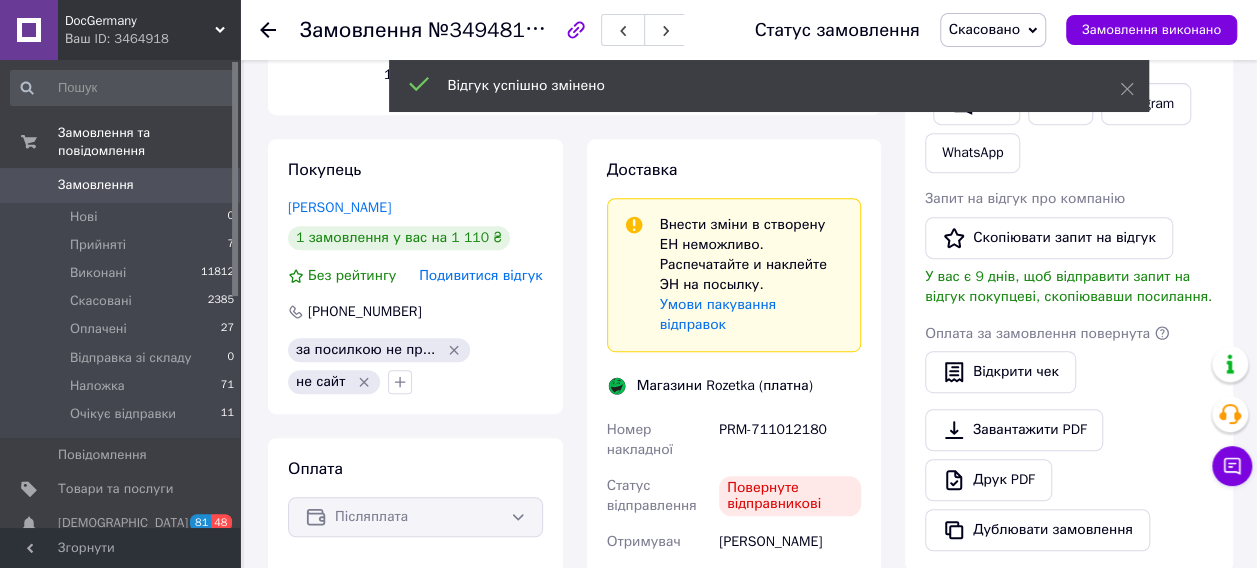 scroll, scrollTop: 188, scrollLeft: 0, axis: vertical 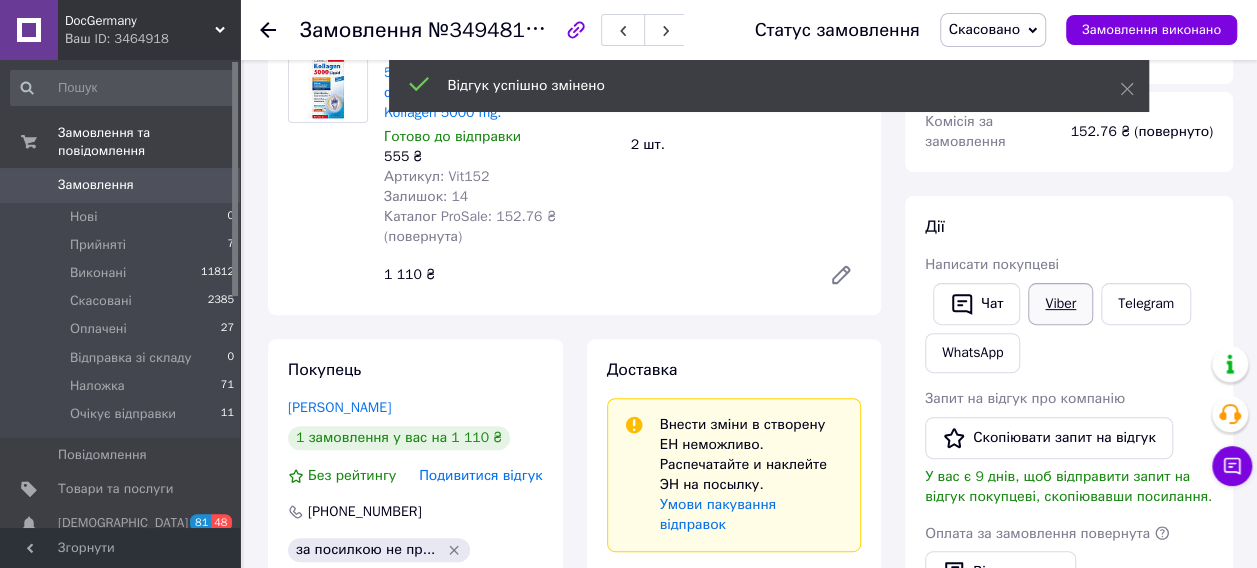 click on "Viber" at bounding box center (1060, 304) 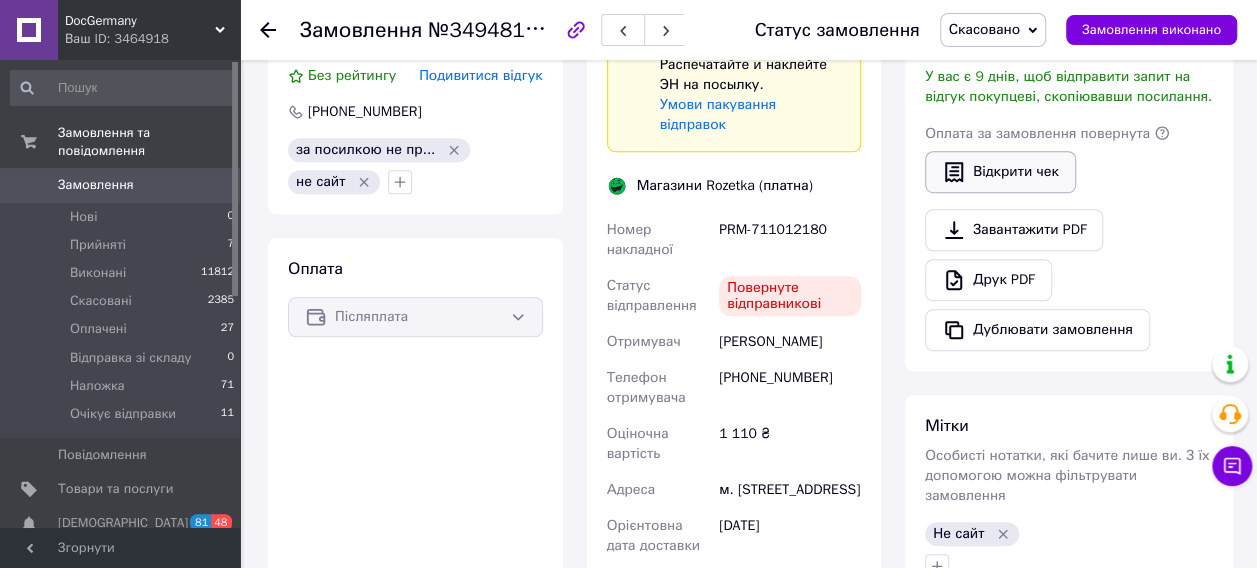 click on "Відкрити чек" at bounding box center (1000, 172) 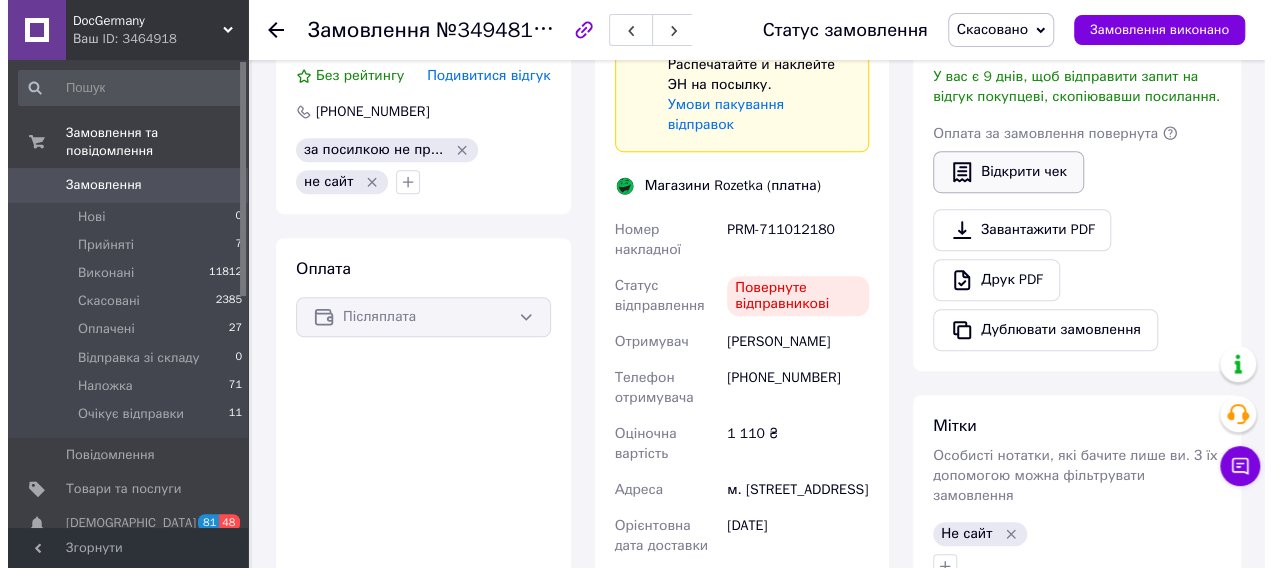scroll, scrollTop: 548, scrollLeft: 0, axis: vertical 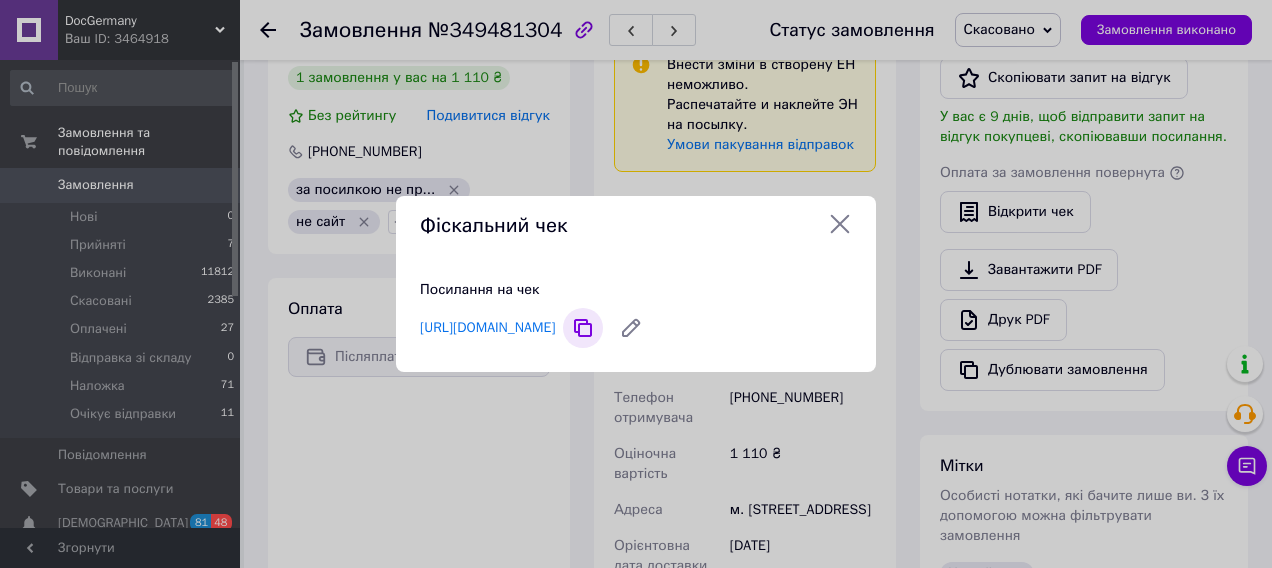 click 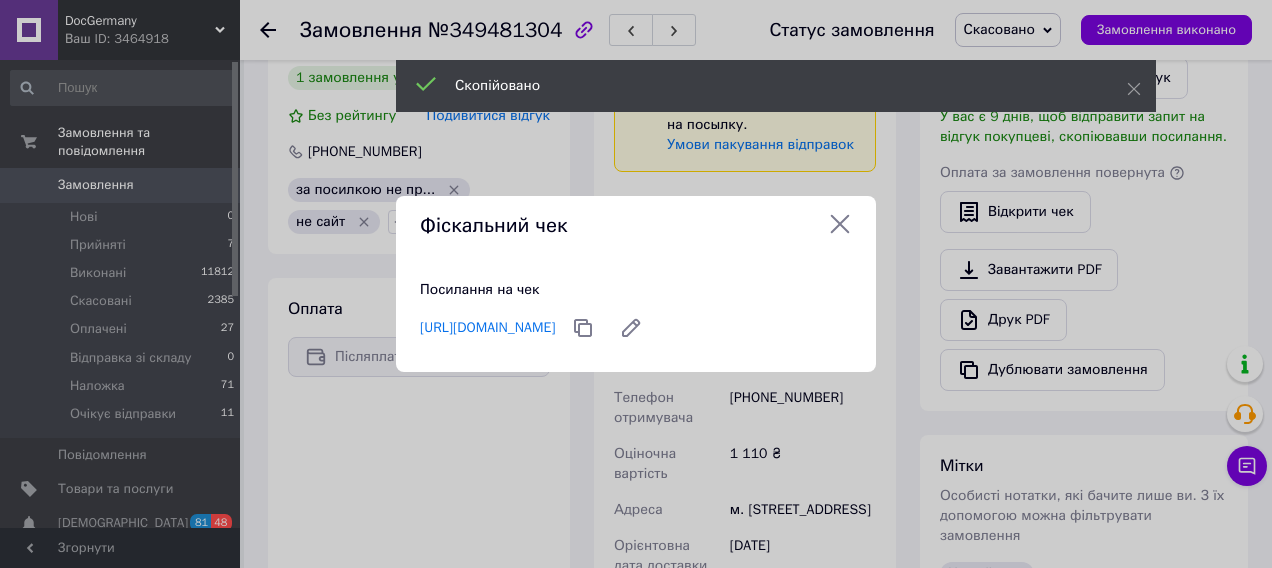 click 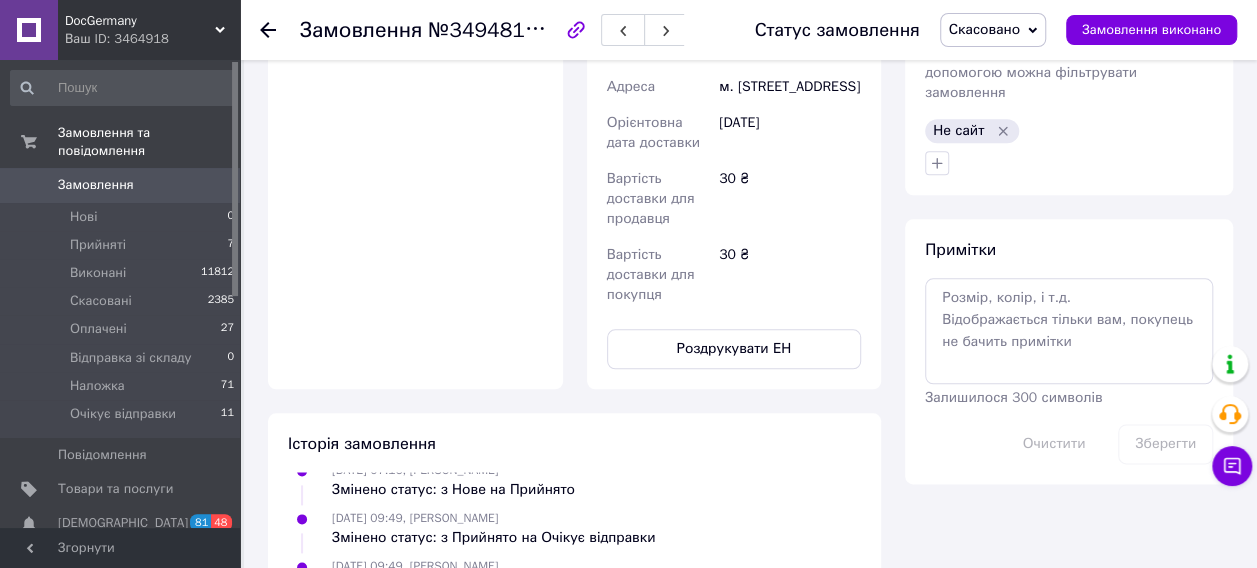 scroll, scrollTop: 1000, scrollLeft: 0, axis: vertical 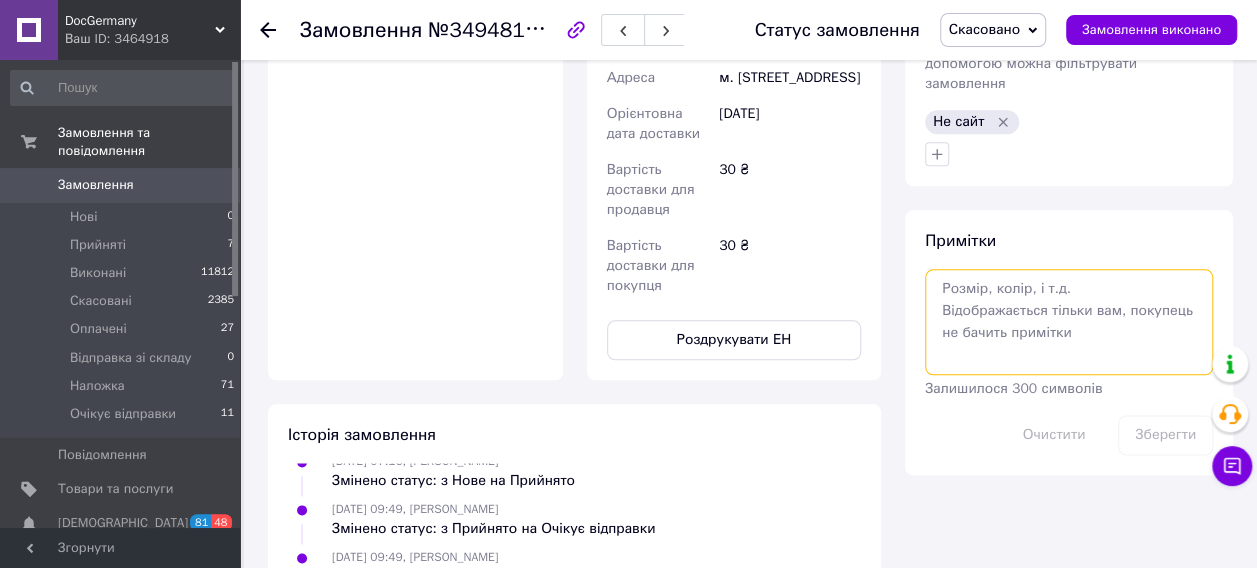 click at bounding box center [1069, 322] 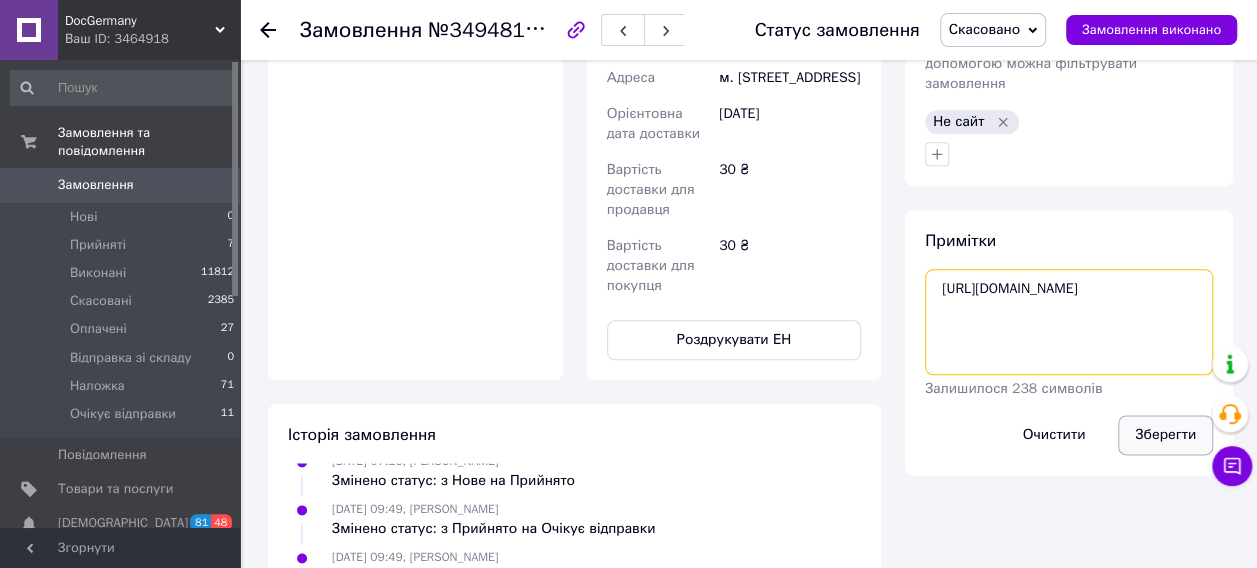 type on "[URL][DOMAIN_NAME]" 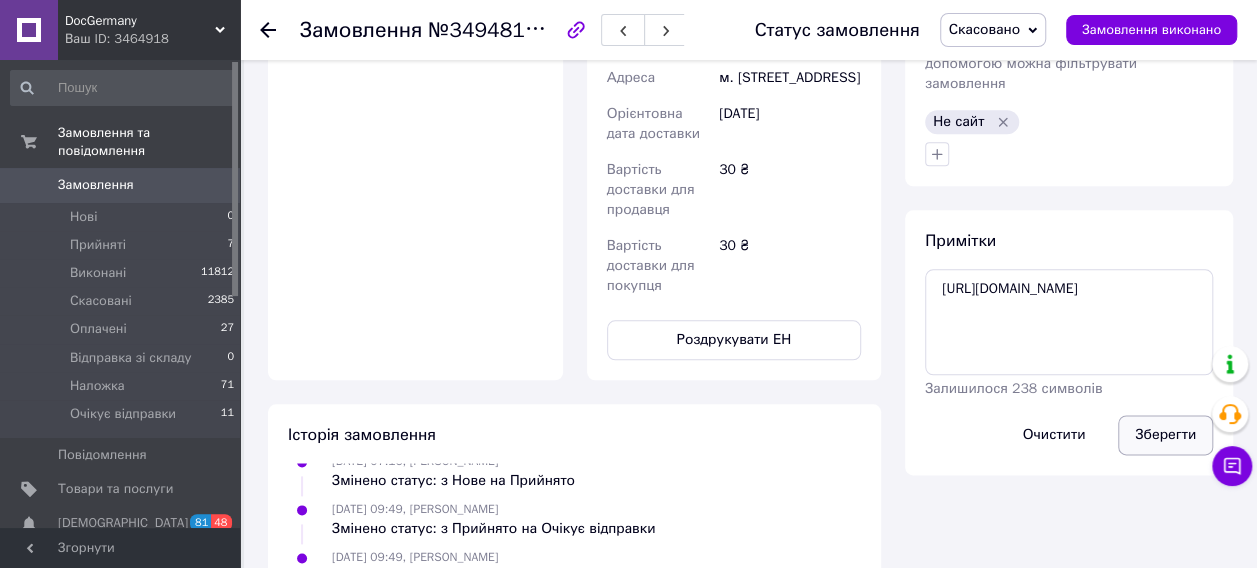 click on "Зберегти" at bounding box center (1165, 435) 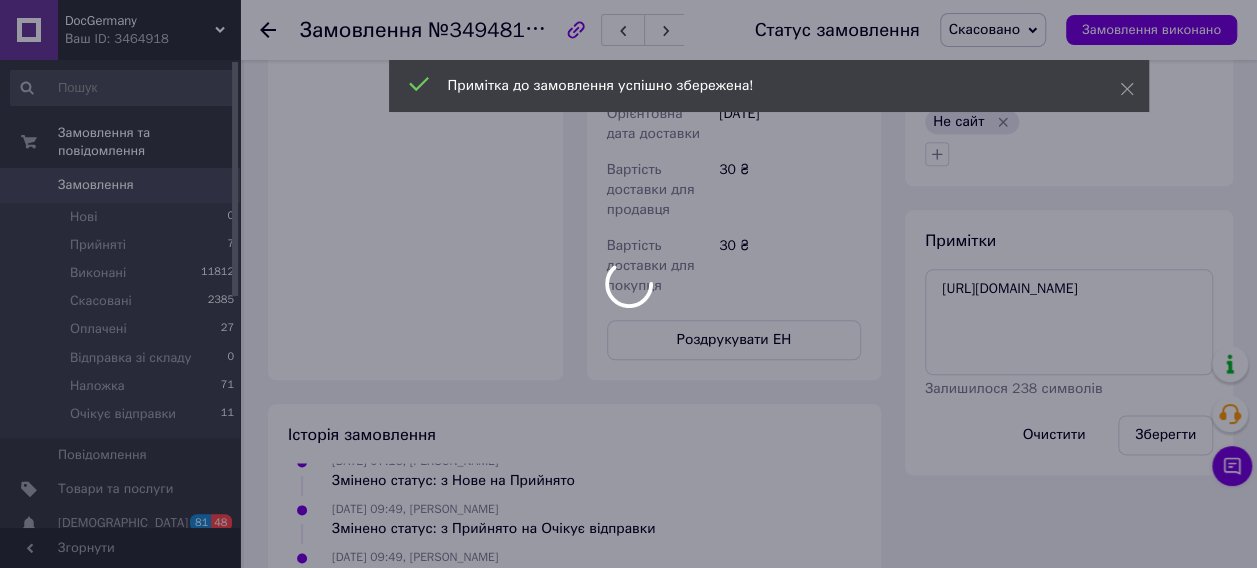 scroll, scrollTop: 600, scrollLeft: 0, axis: vertical 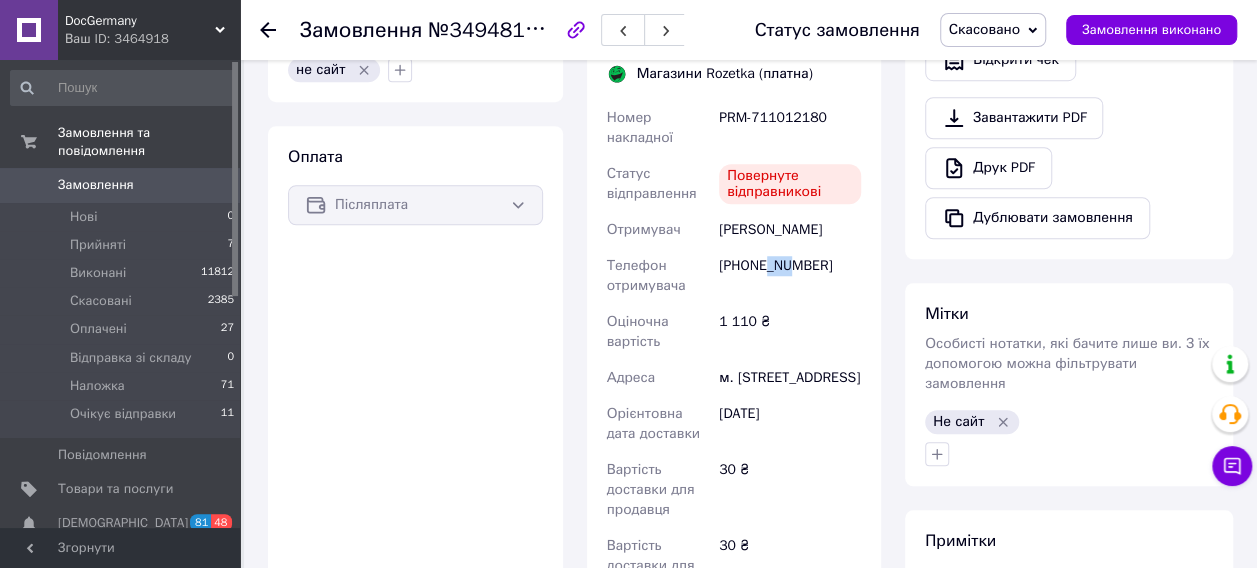 drag, startPoint x: 766, startPoint y: 246, endPoint x: 788, endPoint y: 246, distance: 22 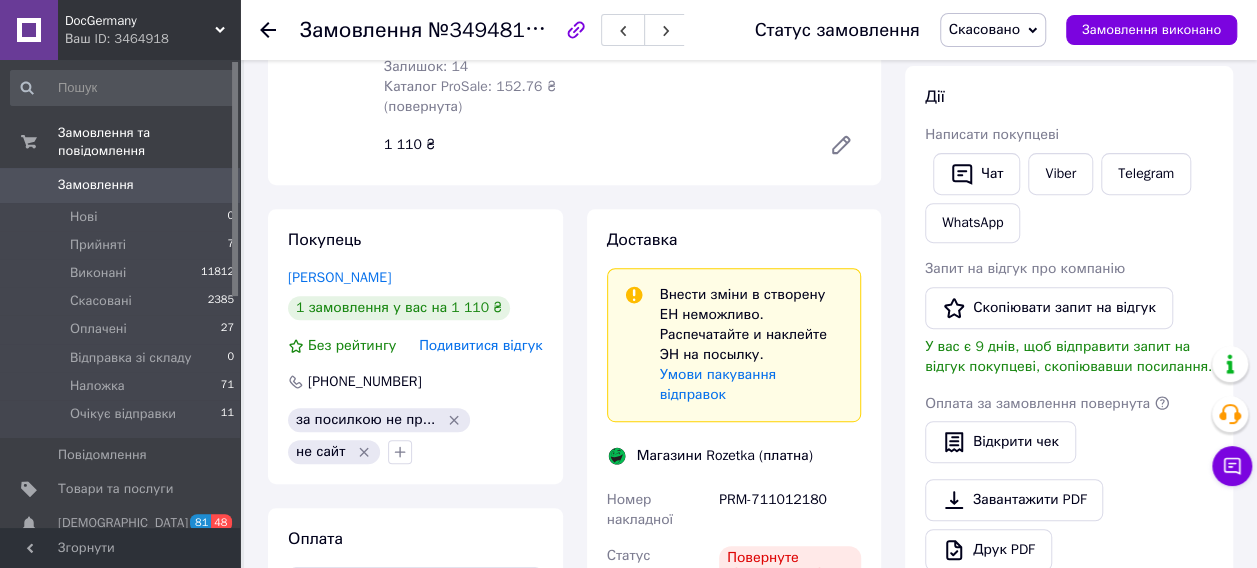 scroll, scrollTop: 500, scrollLeft: 0, axis: vertical 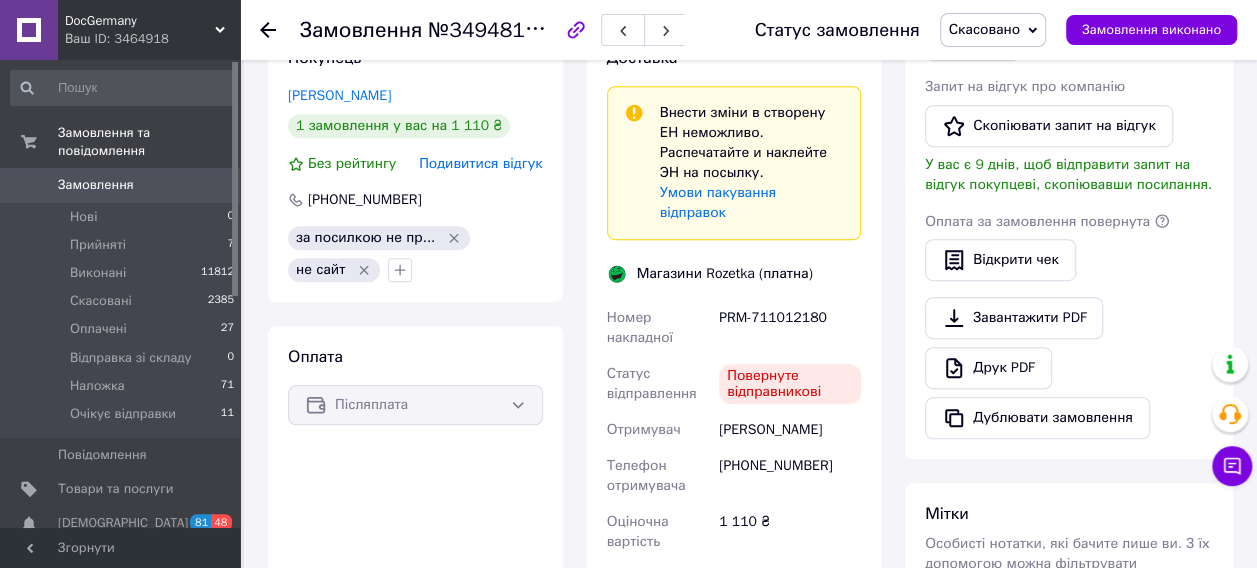 click on "Подивитися відгук" at bounding box center (480, 163) 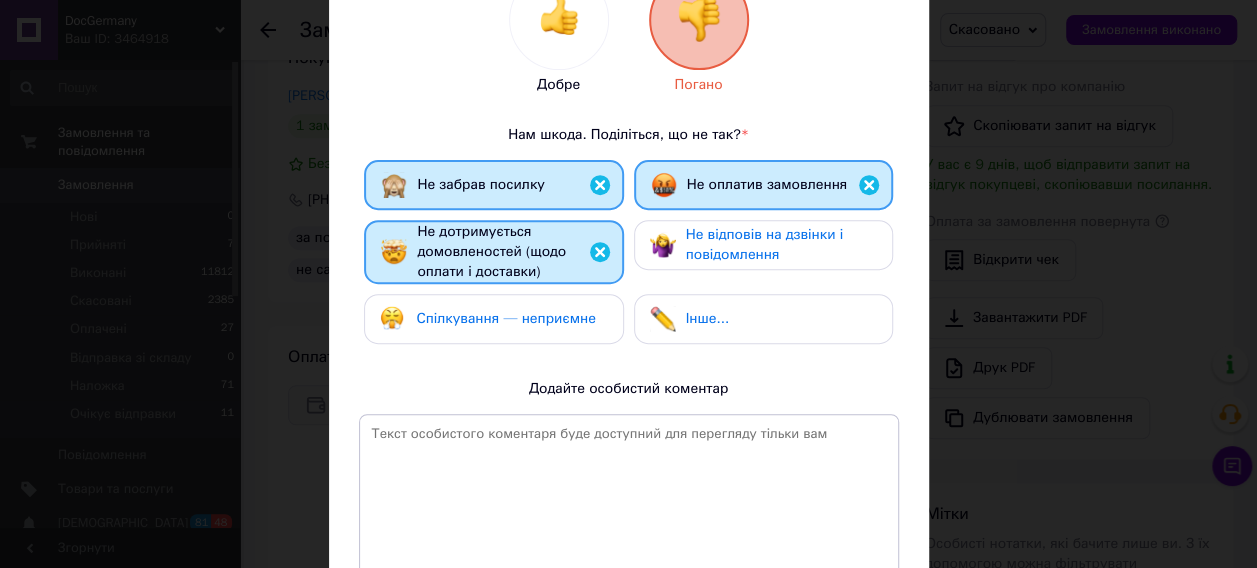 click on "Не відповів на дзвінки і повідомлення" at bounding box center [765, 244] 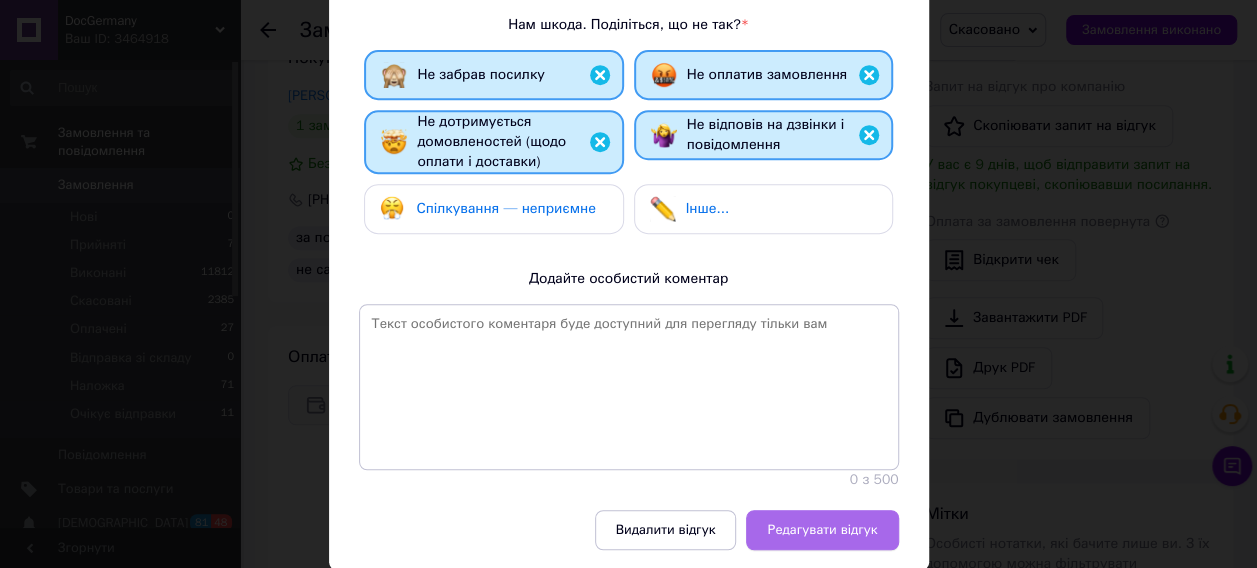 scroll, scrollTop: 481, scrollLeft: 0, axis: vertical 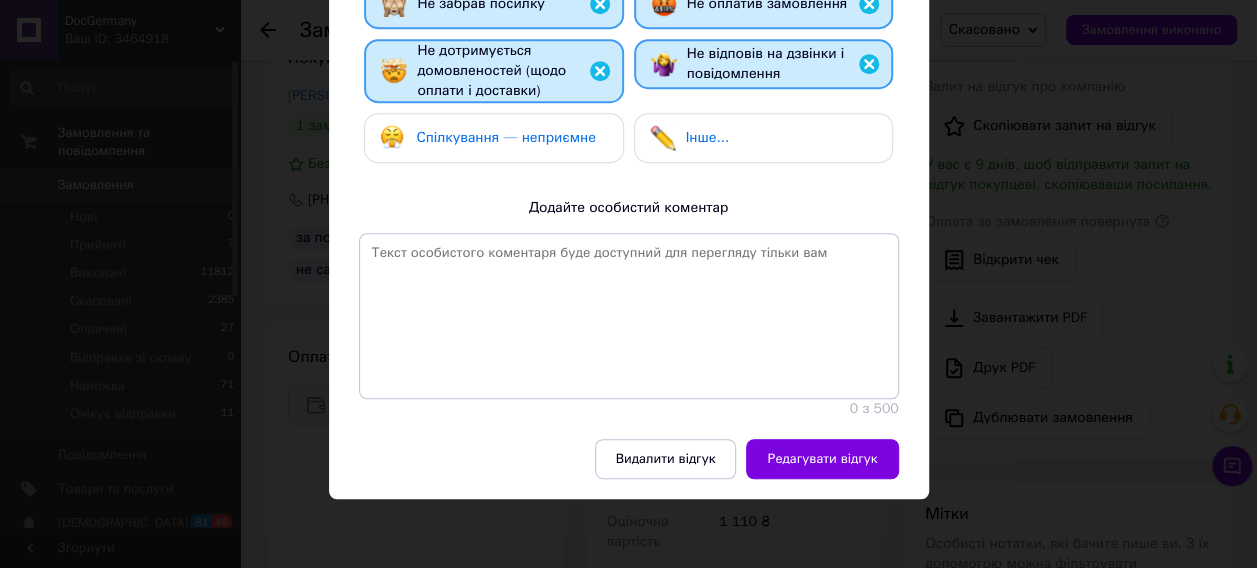 click on "Ви можете змінити, доповнити або видалити раніше надісланий відгук [PERSON_NAME] Нам шкода. Поділіться, що не так?  * Не забрав посилку Не оплатив замовлення Не дотримується домовленостей (щодо оплати і доставки) Не відповів на дзвінки і повідомлення Спілкування — неприємне Інше... Додайте особистий коментар 0   з   500" at bounding box center [629, 44] 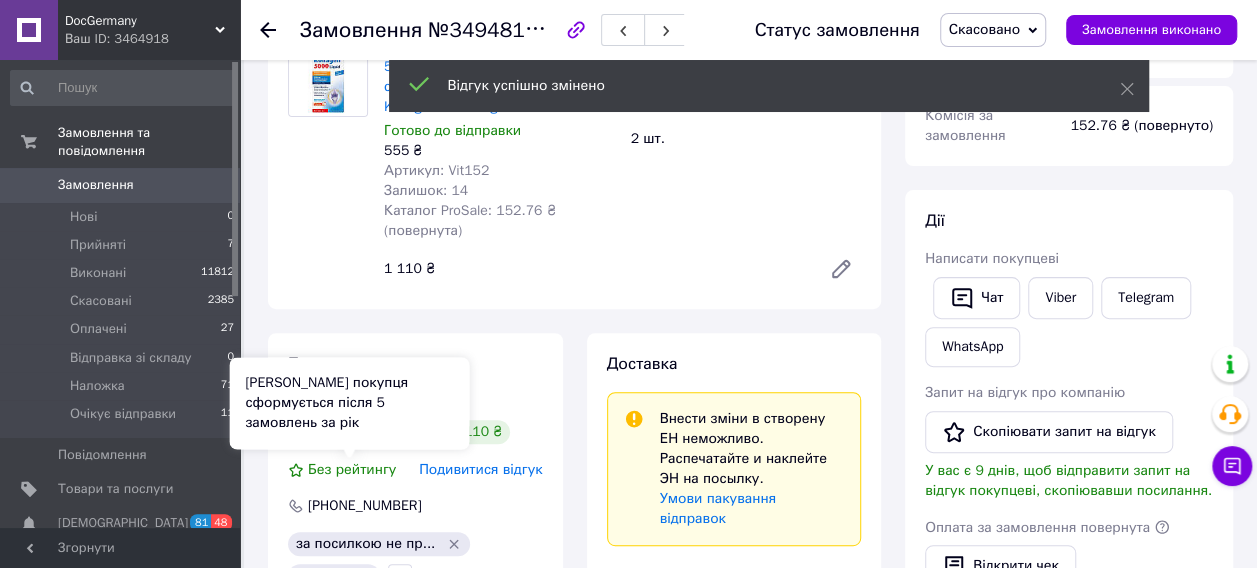 scroll, scrollTop: 100, scrollLeft: 0, axis: vertical 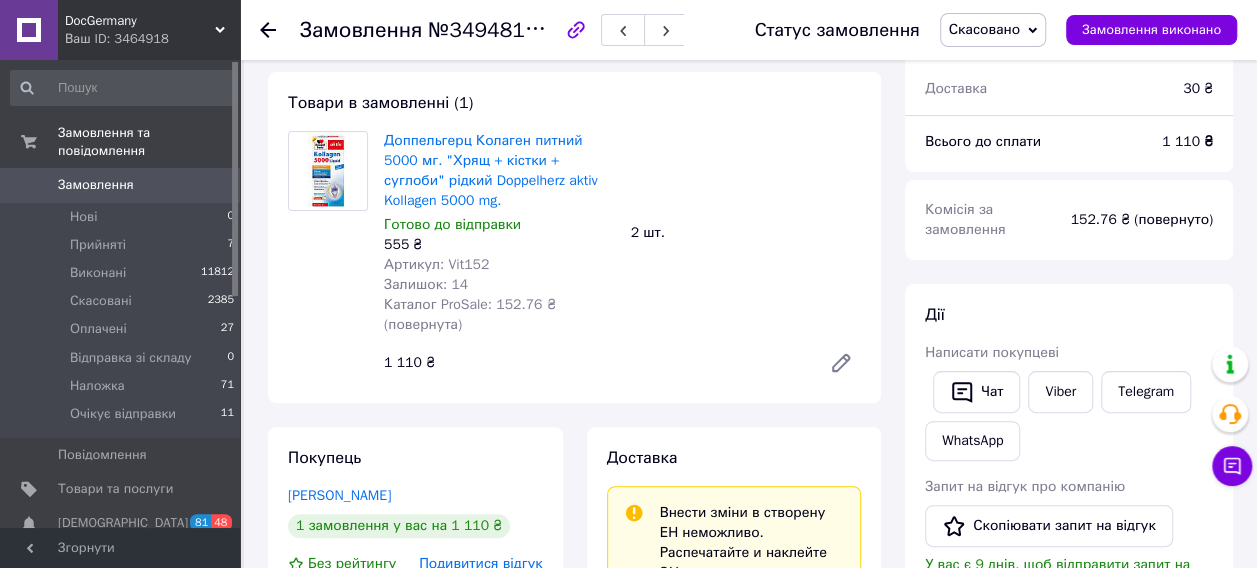 click on "0" at bounding box center [212, 185] 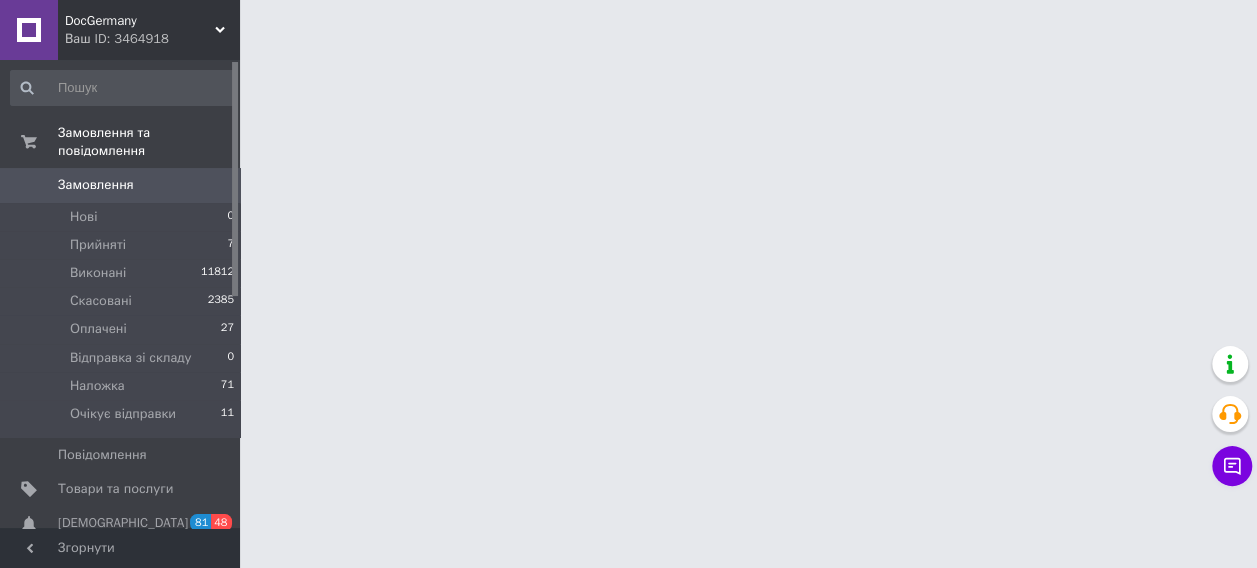 scroll, scrollTop: 0, scrollLeft: 0, axis: both 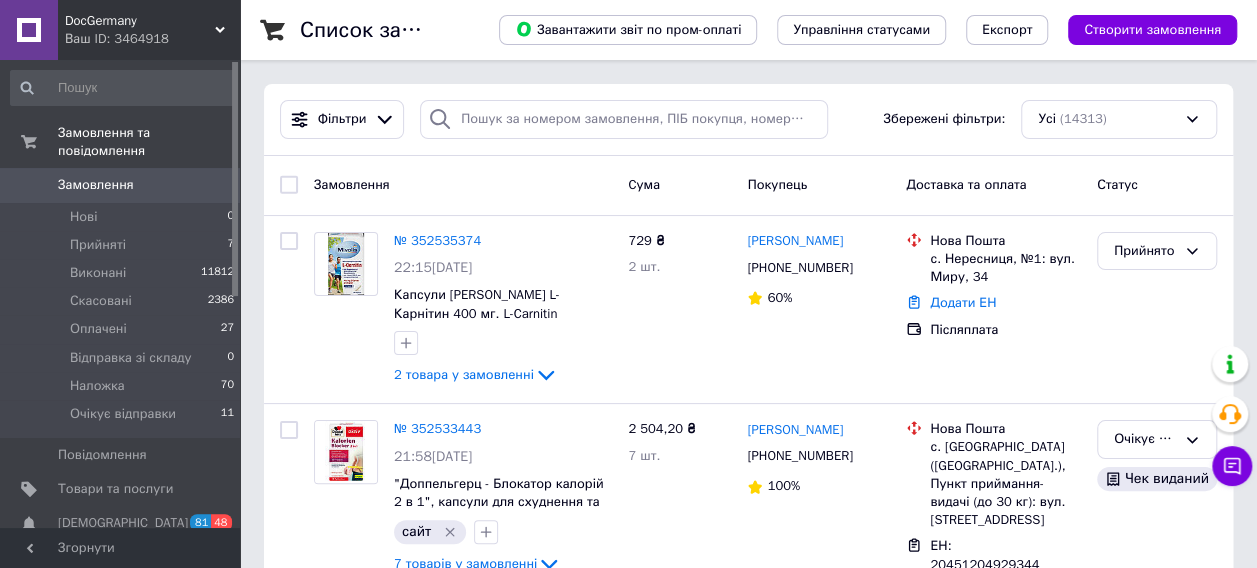click on "Замовлення" at bounding box center [96, 185] 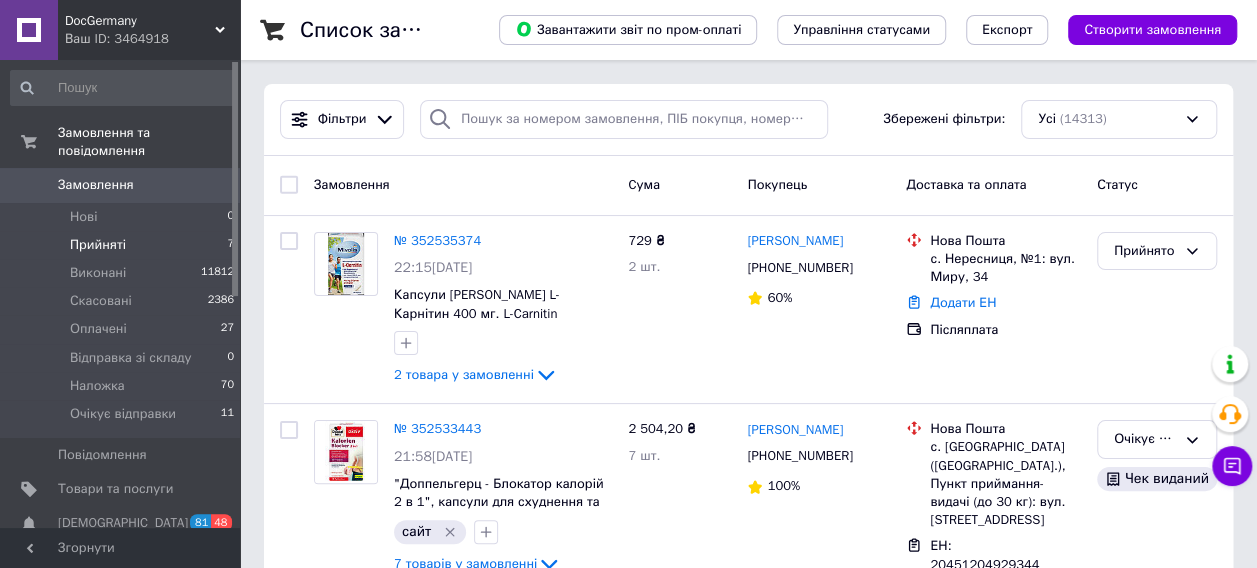 click on "Прийняті" at bounding box center [98, 245] 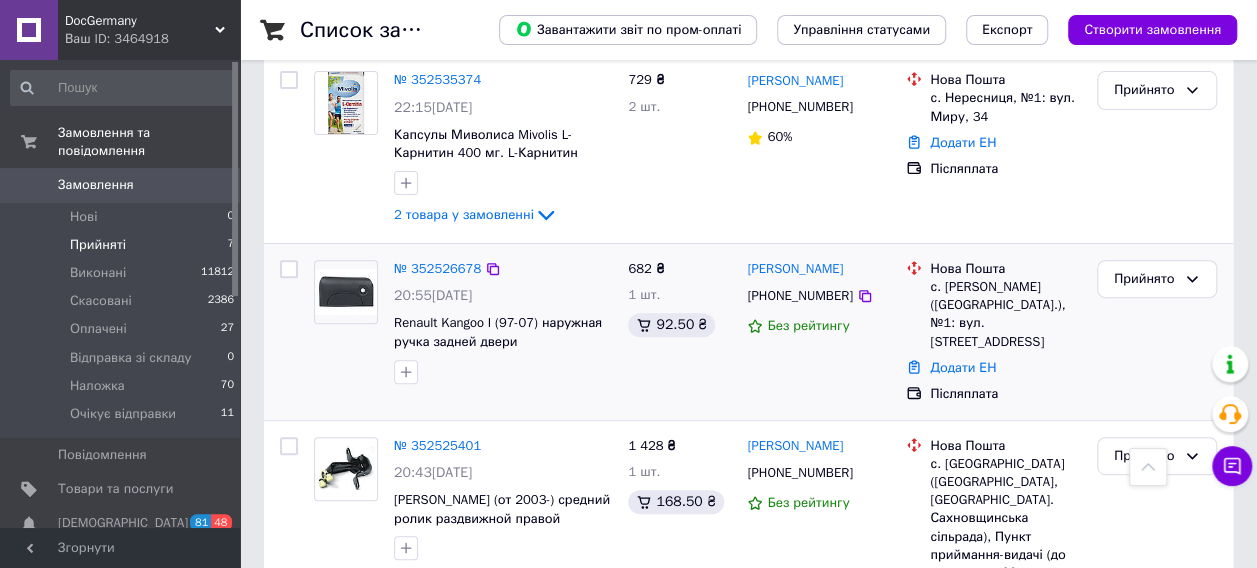 scroll, scrollTop: 186, scrollLeft: 0, axis: vertical 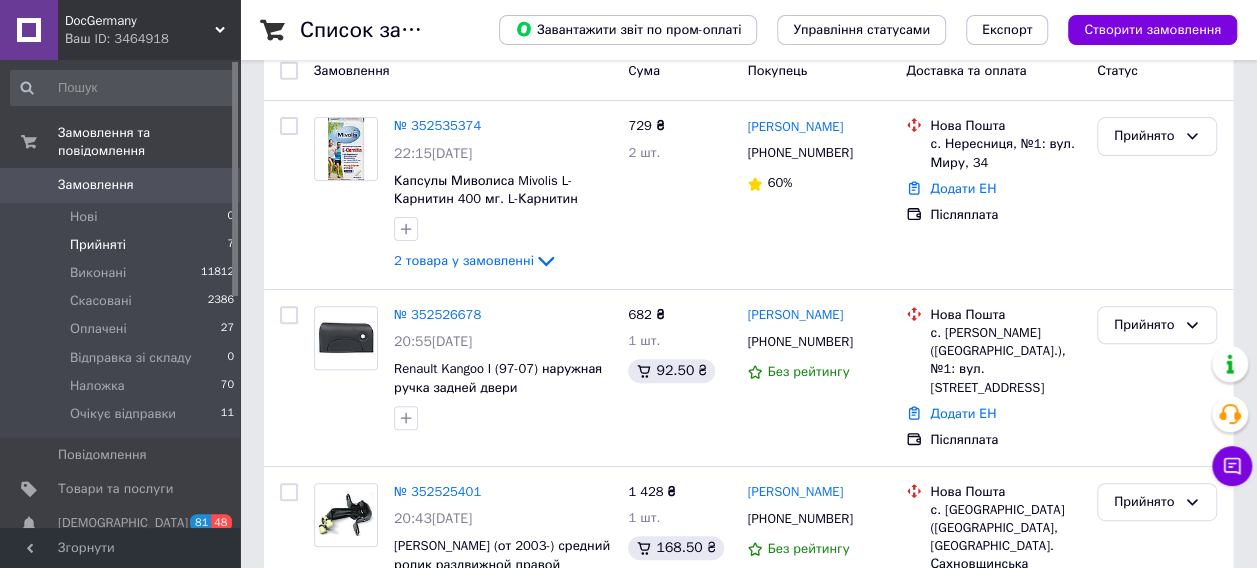 click on "Замовлення" at bounding box center (121, 185) 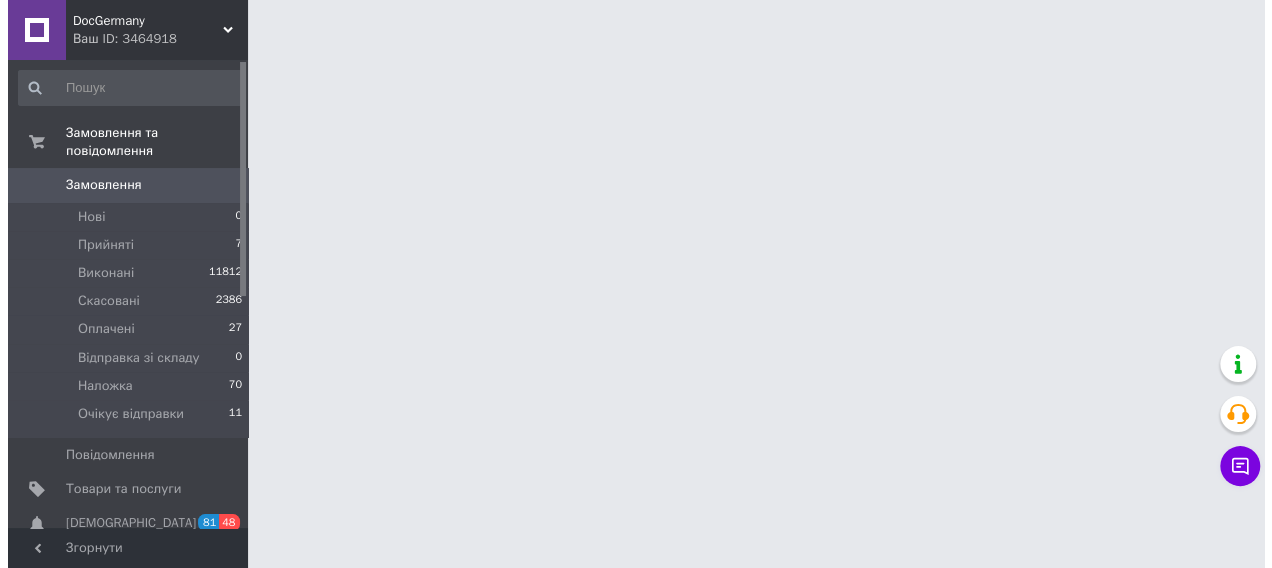 scroll, scrollTop: 0, scrollLeft: 0, axis: both 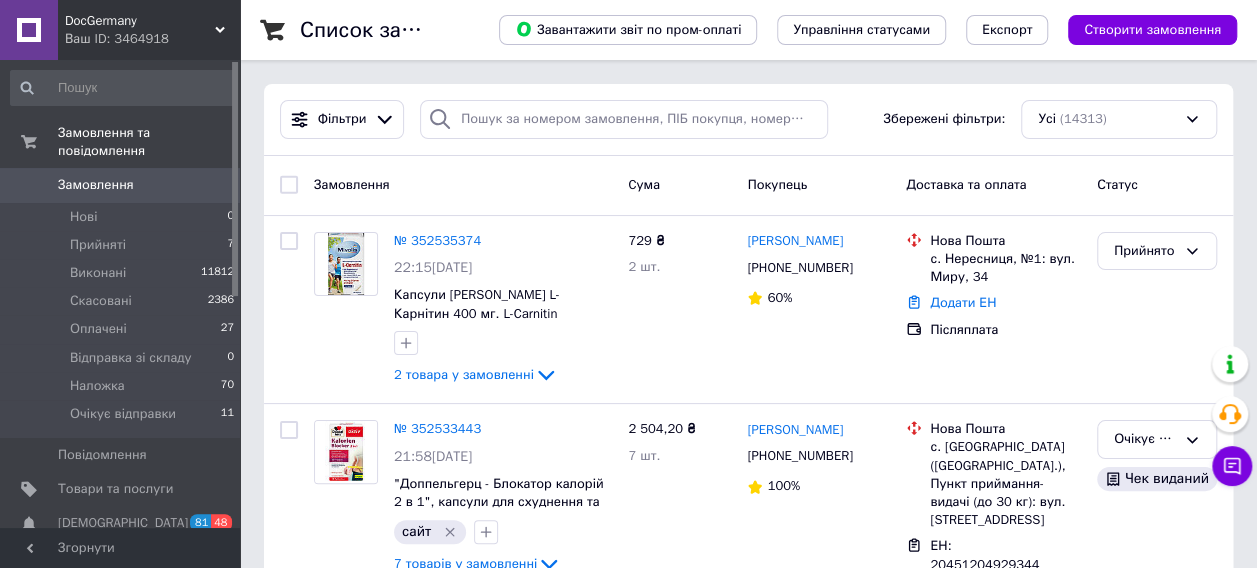 click on "Замовлення" at bounding box center (96, 185) 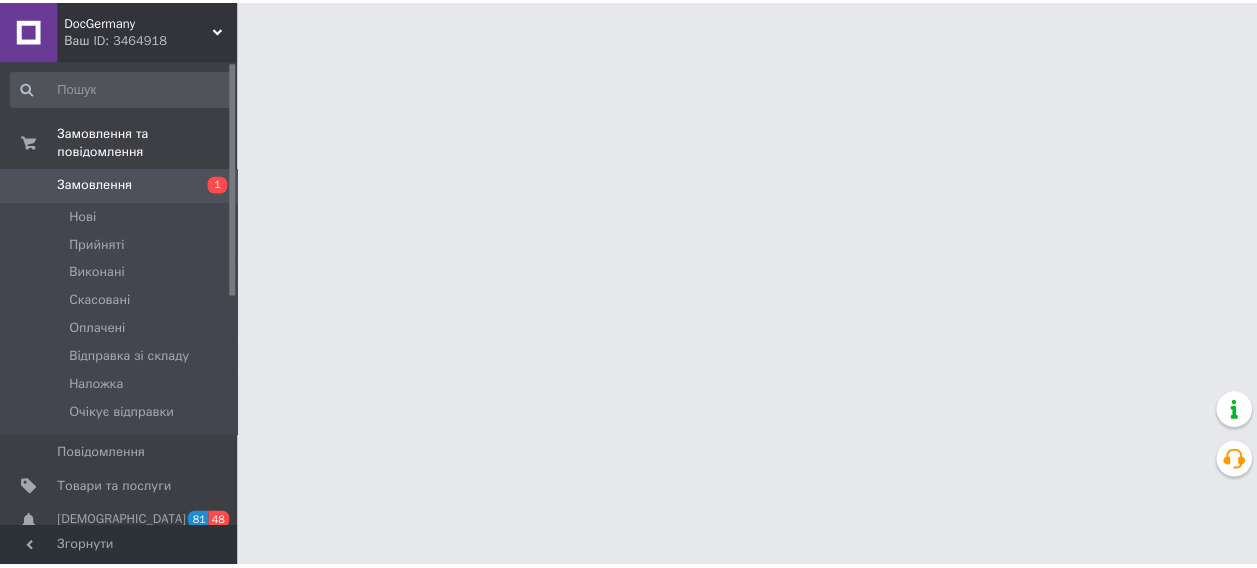 scroll, scrollTop: 0, scrollLeft: 0, axis: both 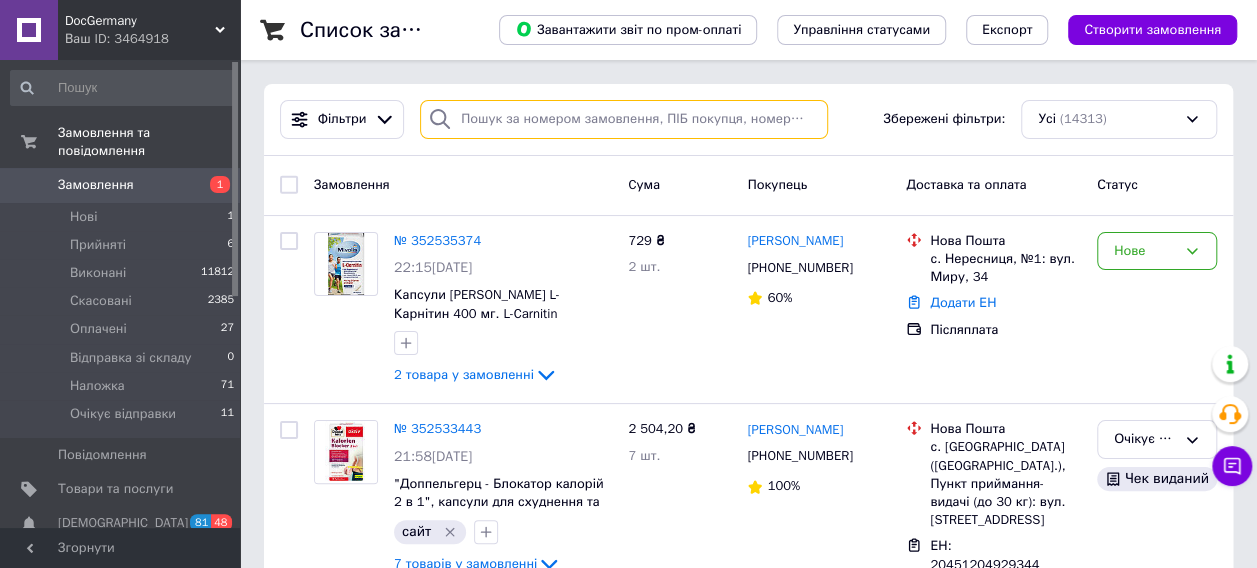 click at bounding box center [624, 119] 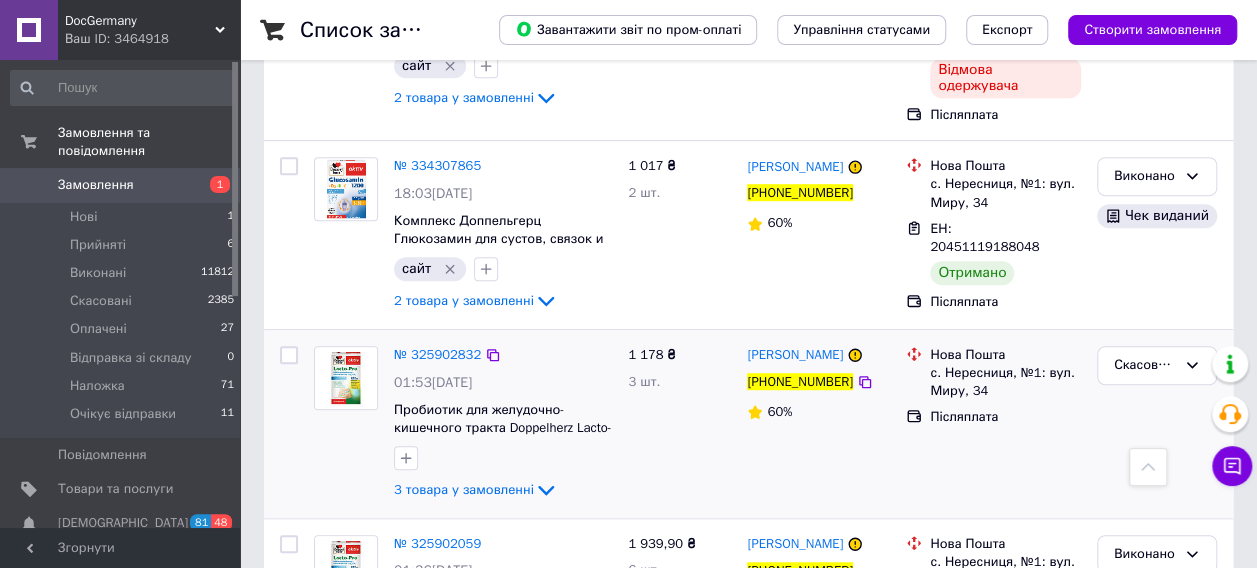 scroll, scrollTop: 412, scrollLeft: 0, axis: vertical 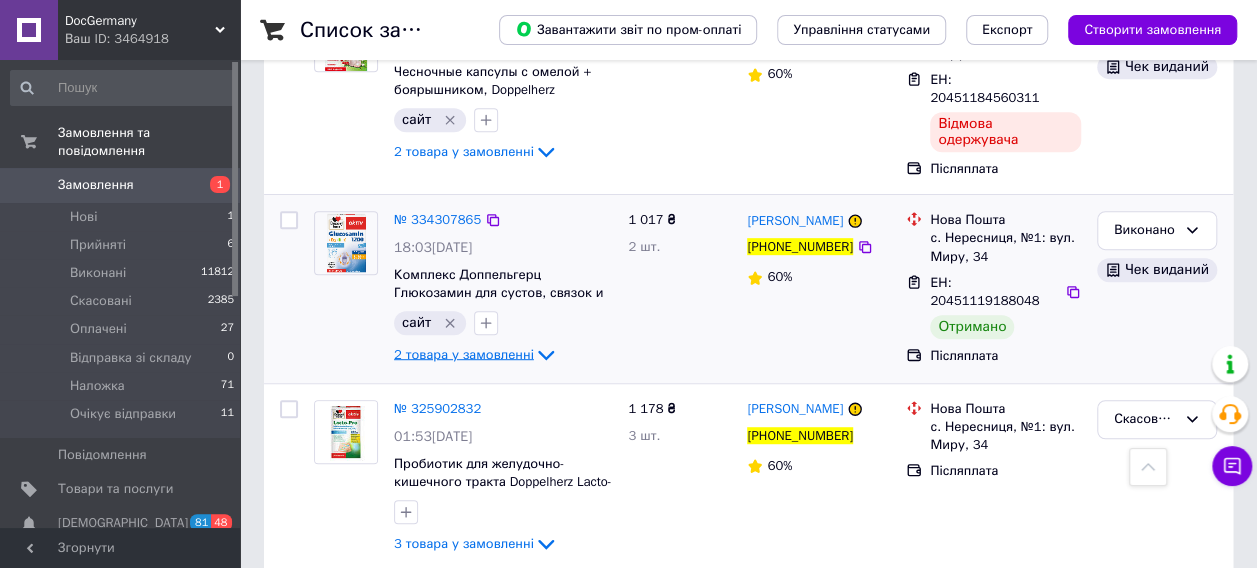 type on "[PHONE_NUMBER]" 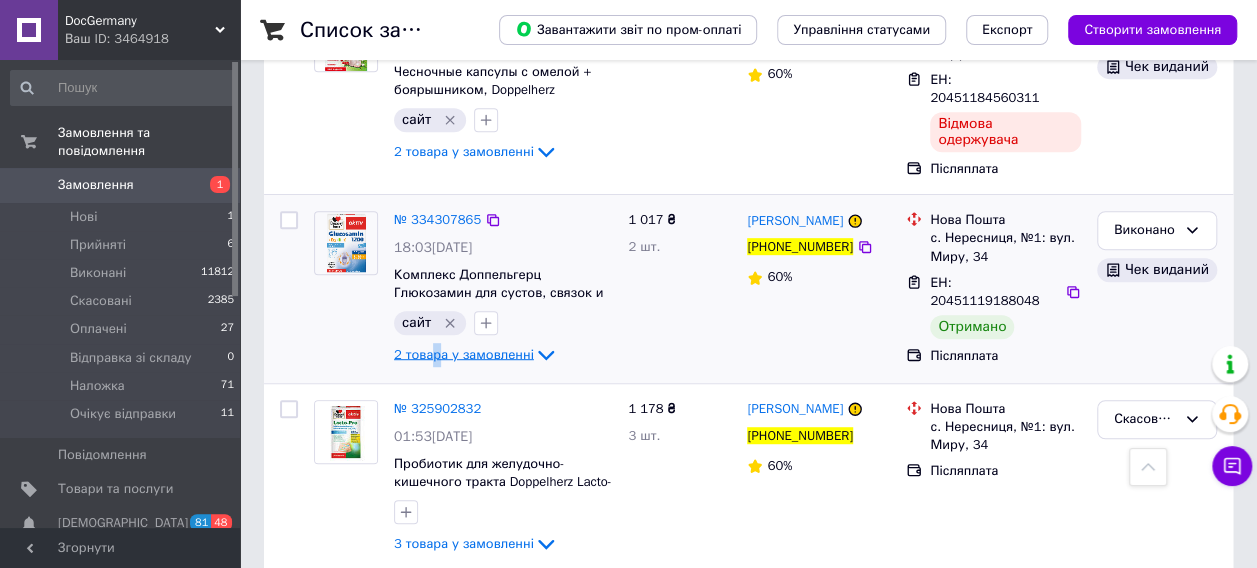 click on "2 товара у замовленні" at bounding box center [464, 354] 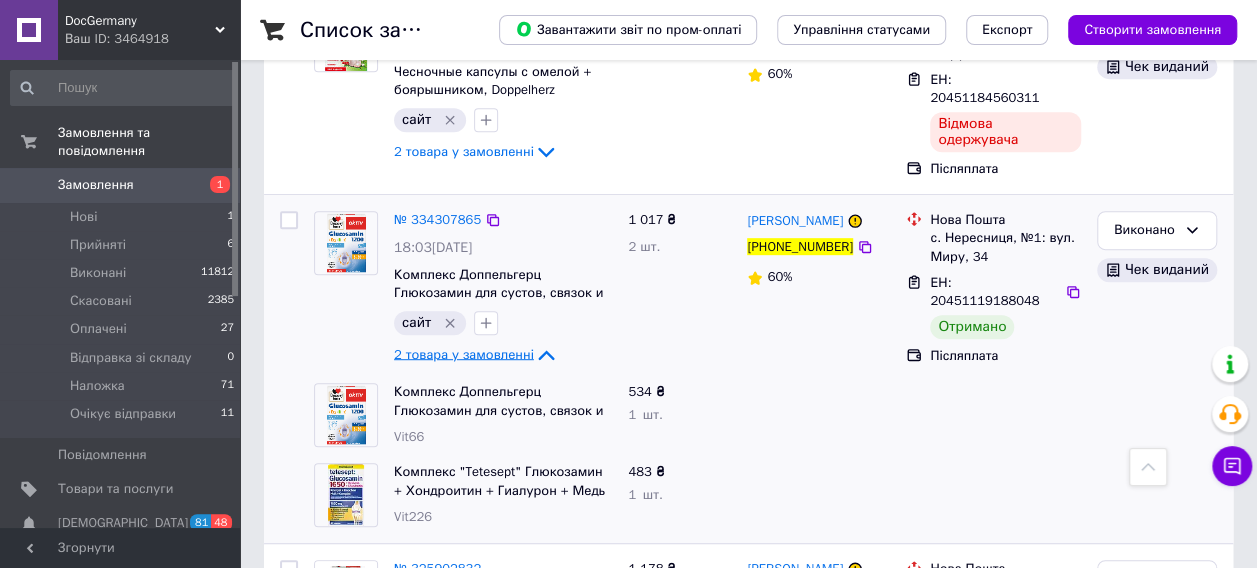 drag, startPoint x: 435, startPoint y: 337, endPoint x: 425, endPoint y: 332, distance: 11.18034 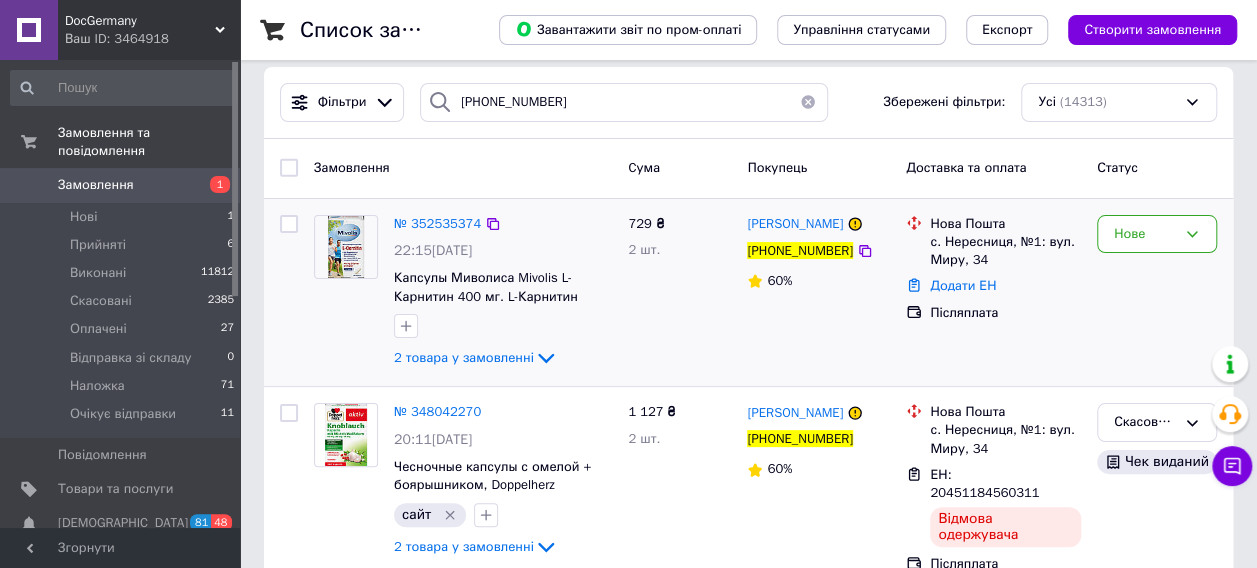 scroll, scrollTop: 12, scrollLeft: 0, axis: vertical 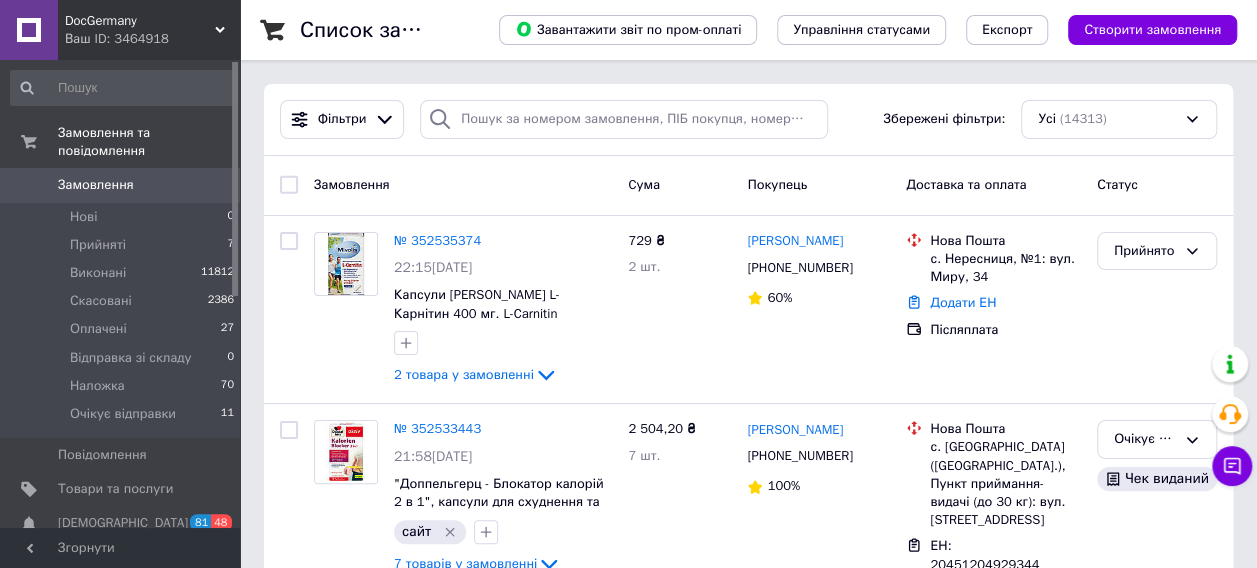 click on "Замовлення 0" at bounding box center (123, 185) 